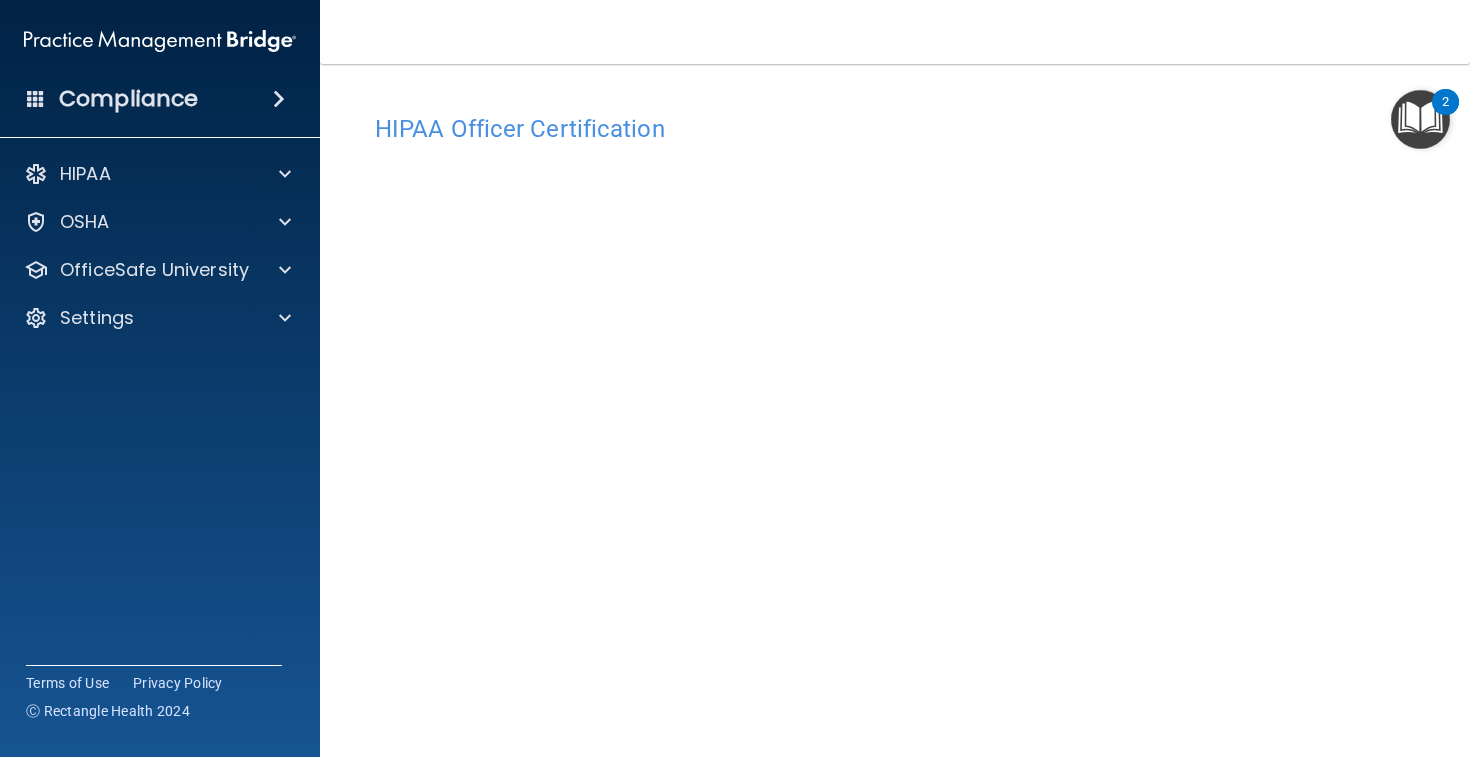 scroll, scrollTop: 0, scrollLeft: 0, axis: both 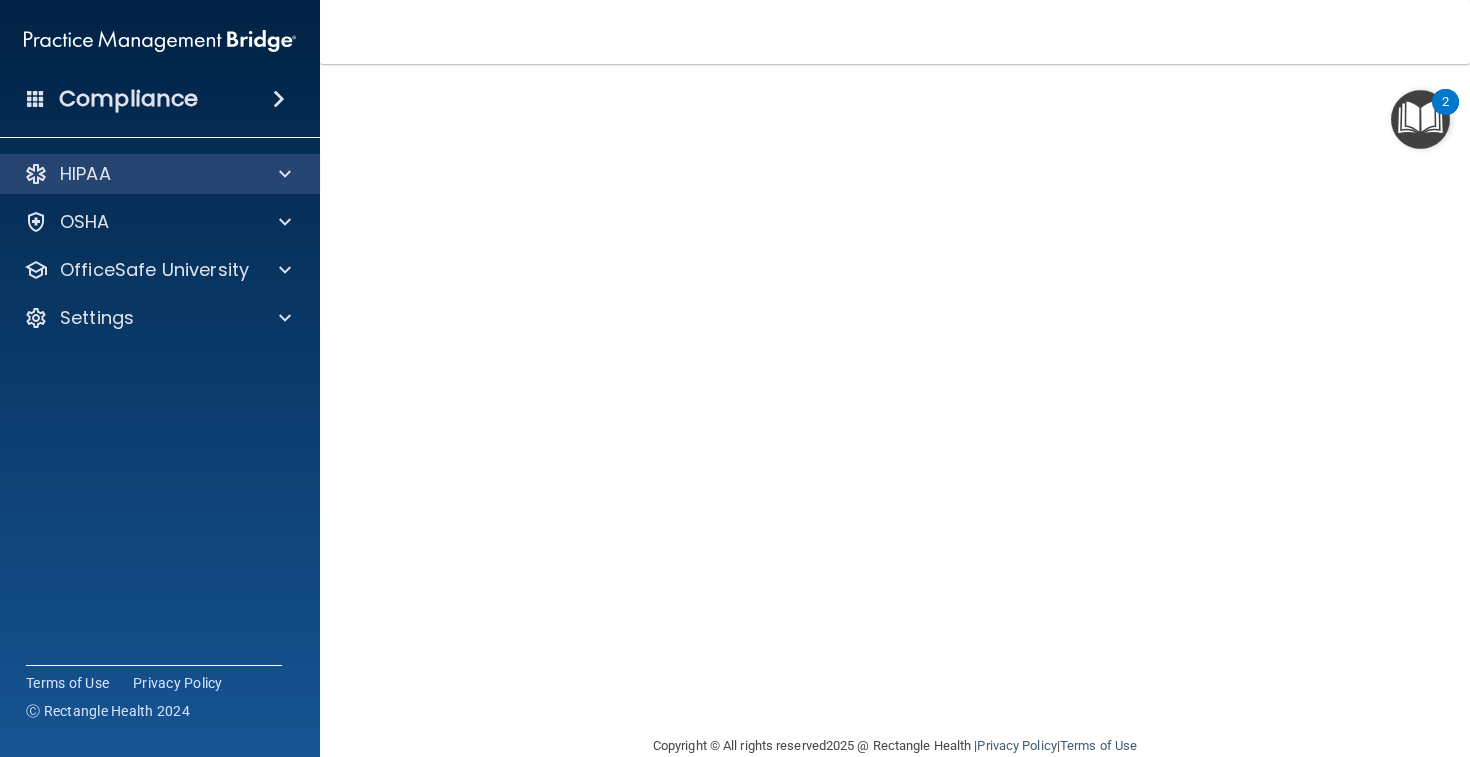 click at bounding box center [282, 174] 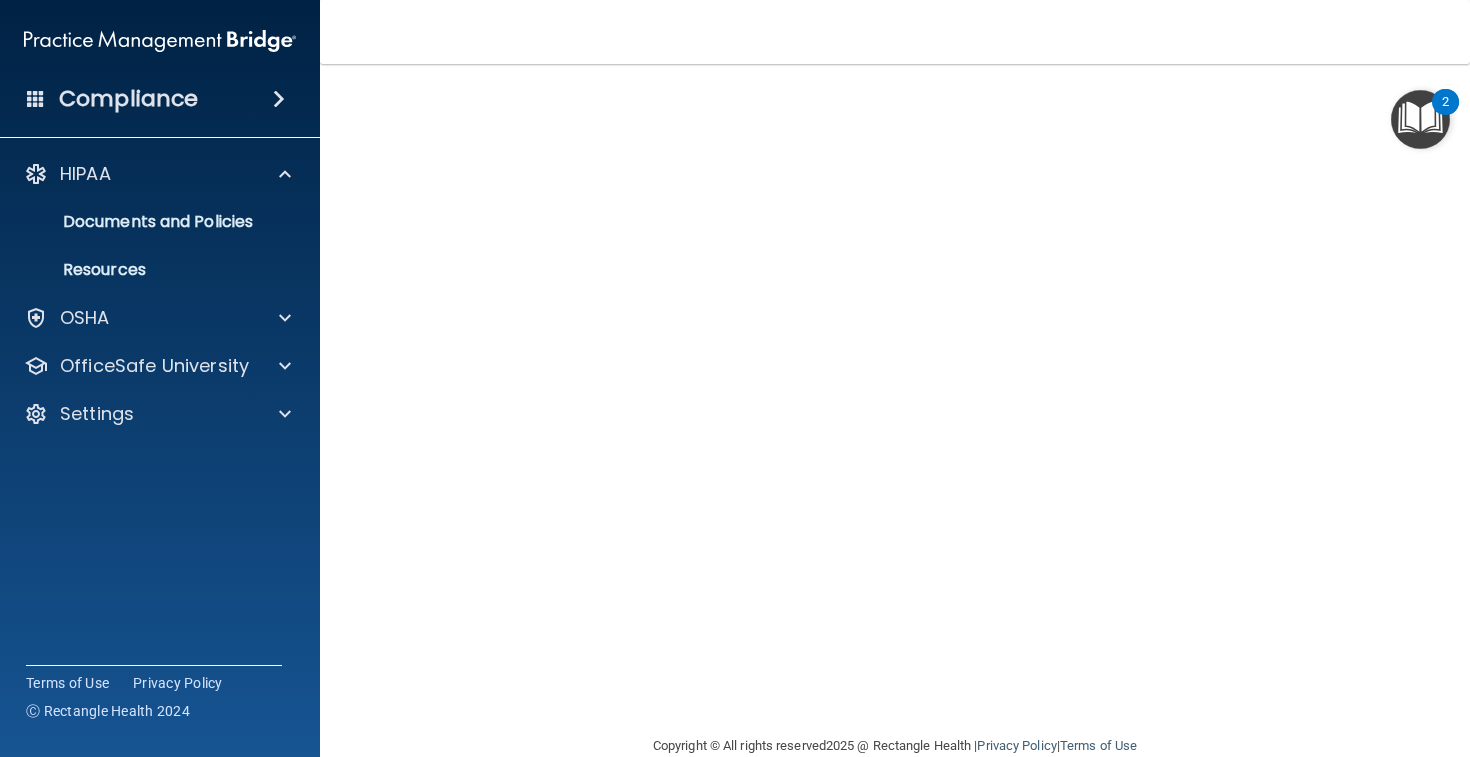 click at bounding box center (1420, 119) 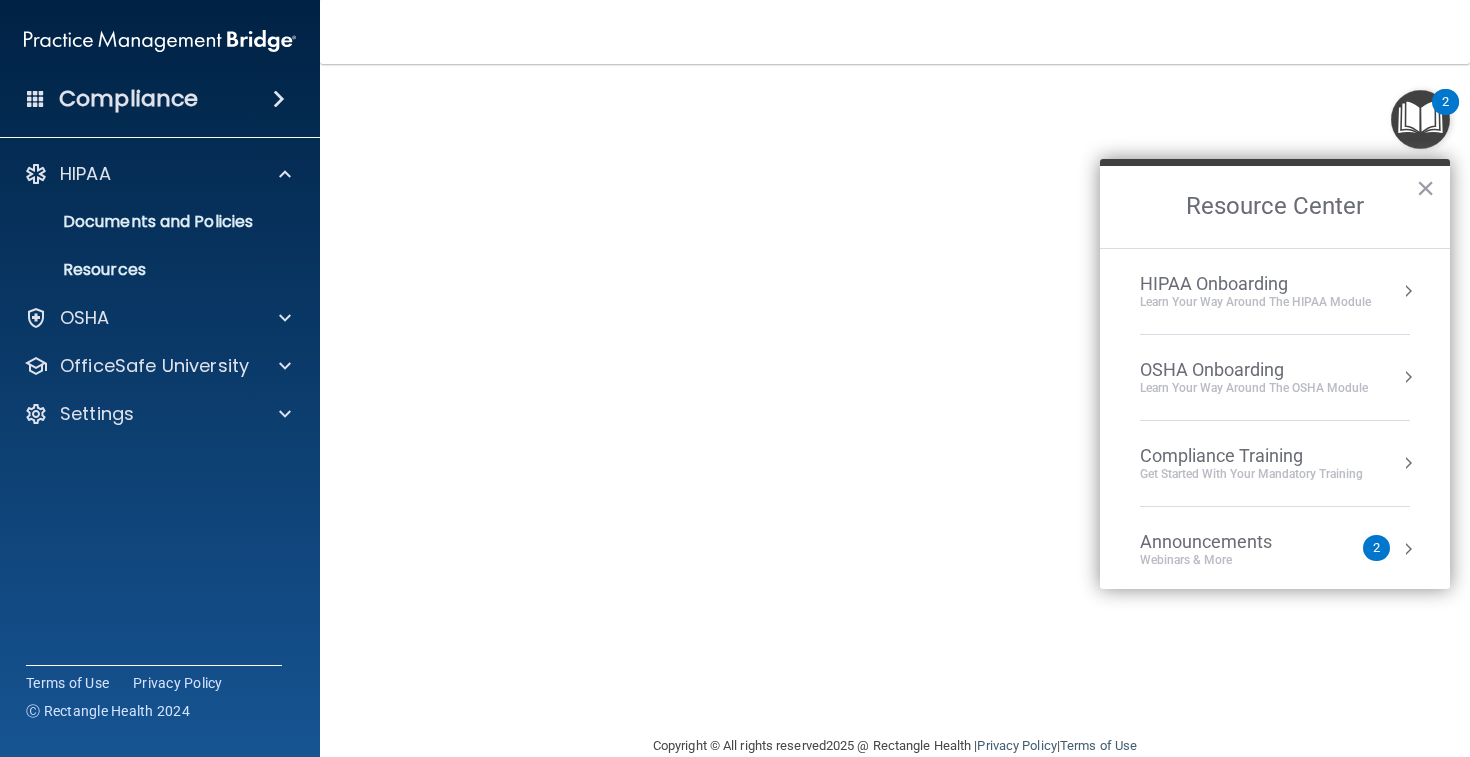 scroll, scrollTop: 22, scrollLeft: 0, axis: vertical 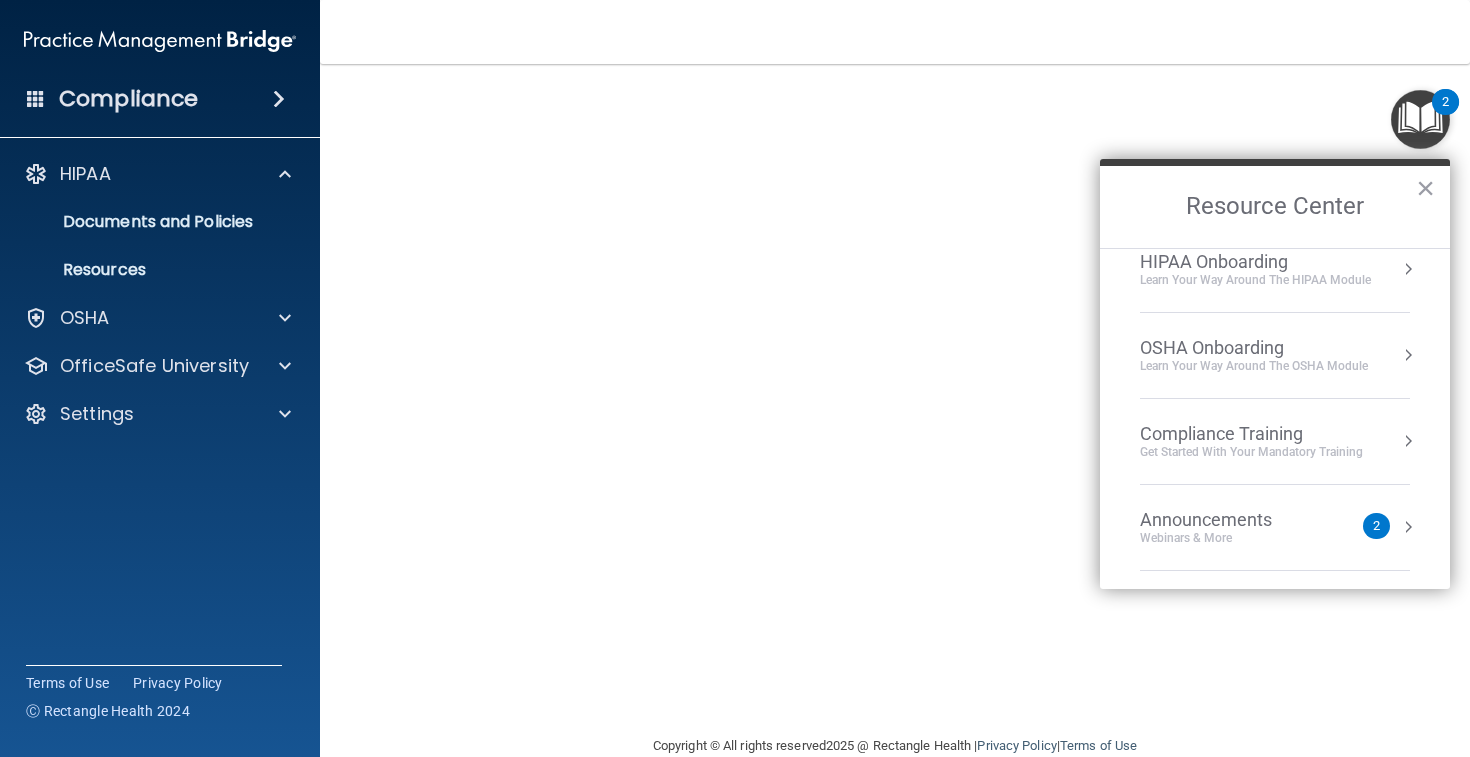 click at bounding box center [1408, 269] 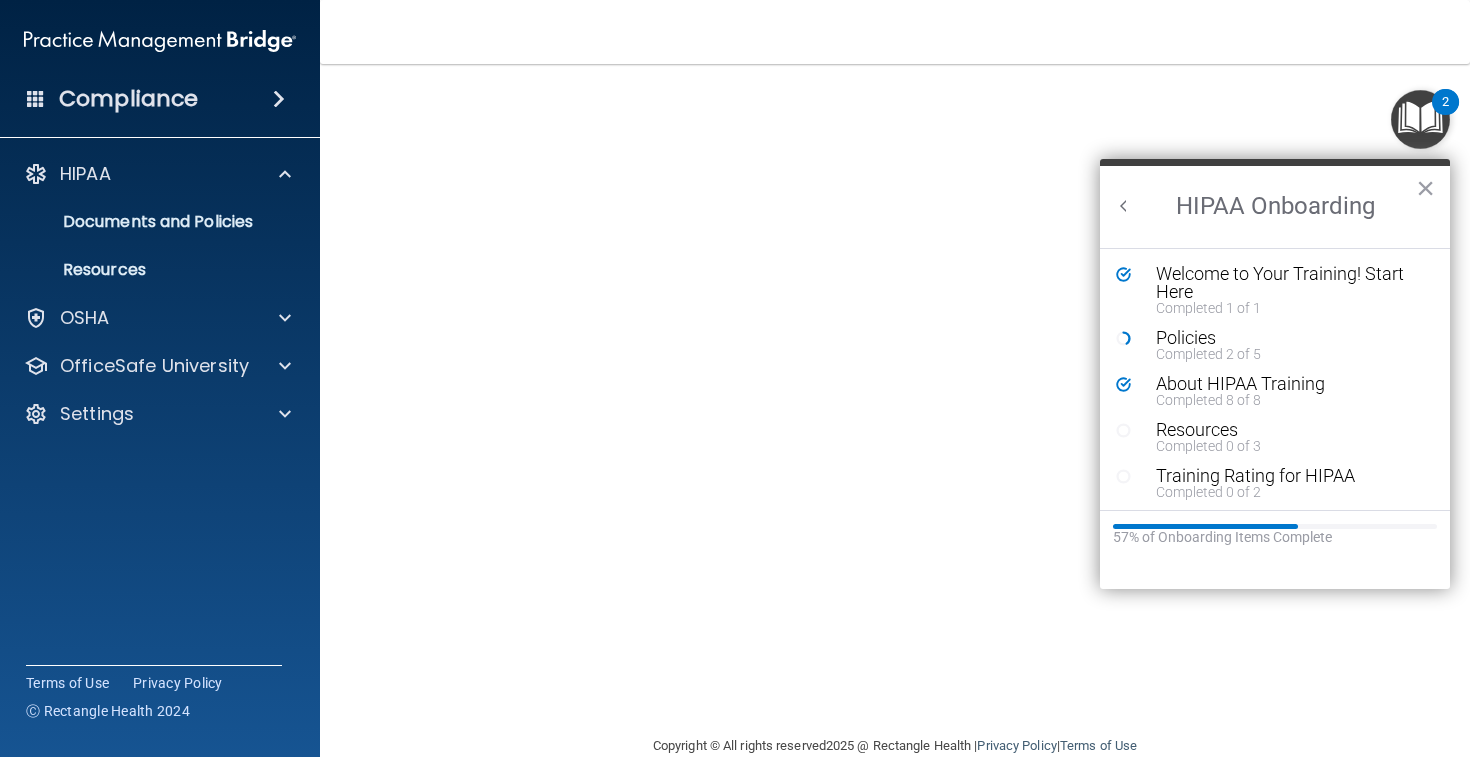 scroll, scrollTop: 0, scrollLeft: 0, axis: both 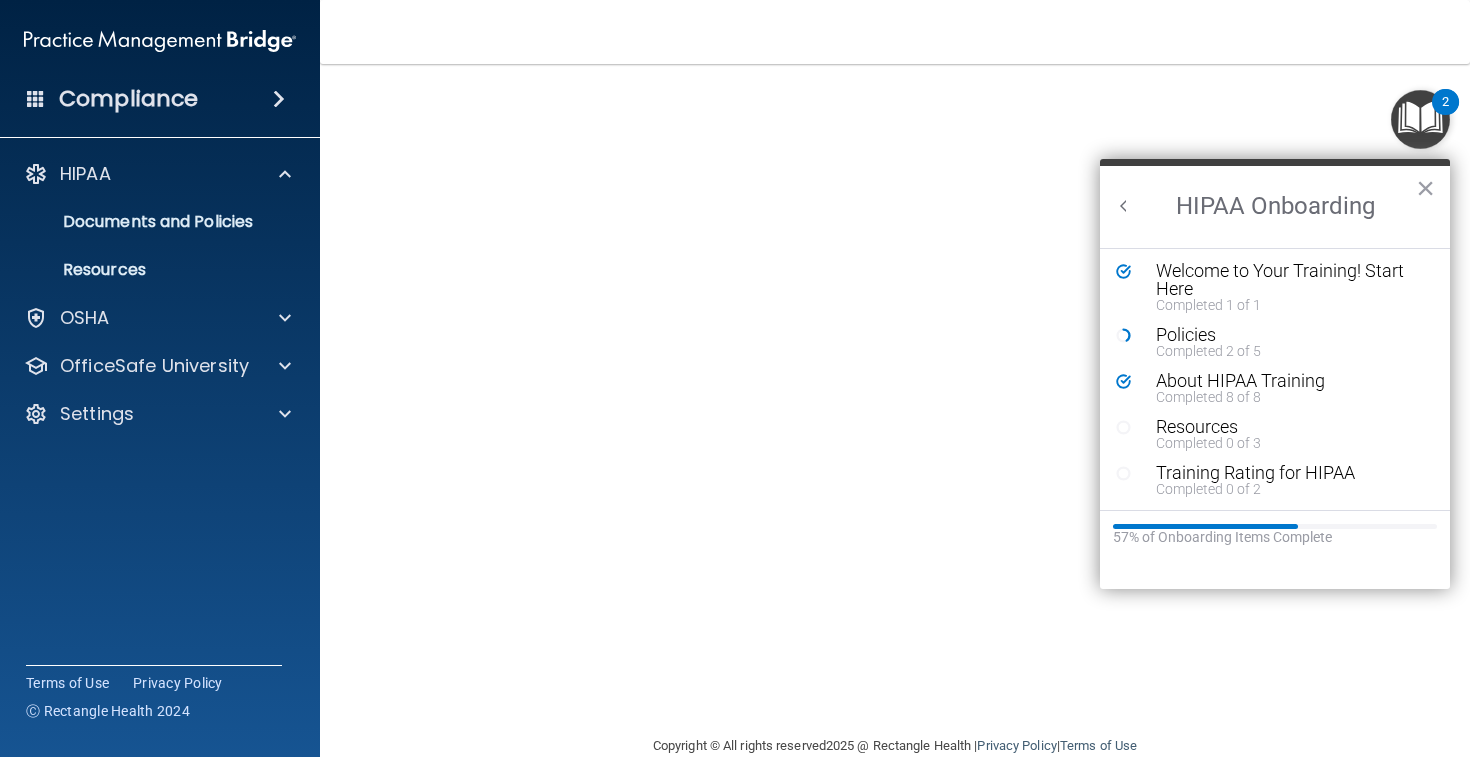 click at bounding box center [1420, 119] 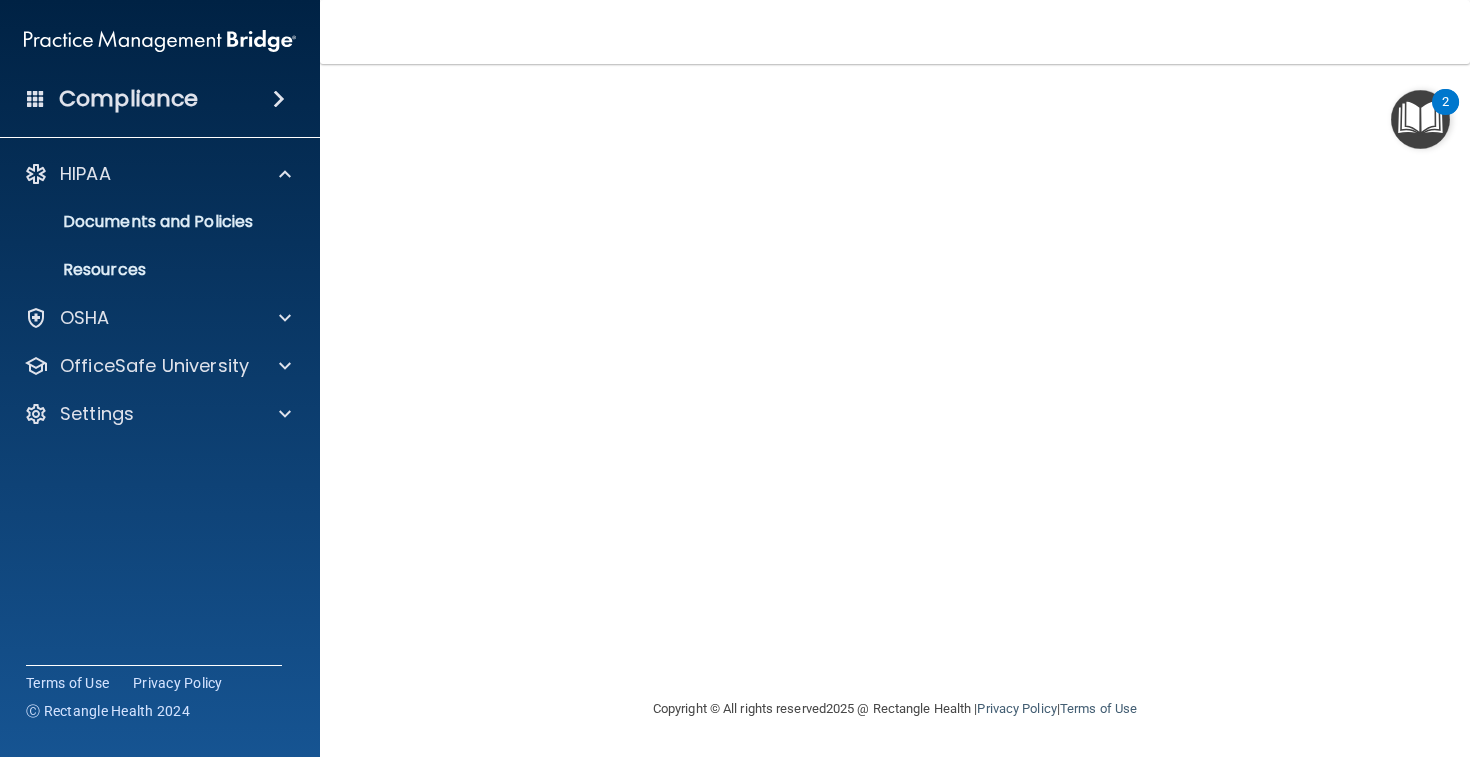 scroll, scrollTop: 133, scrollLeft: 0, axis: vertical 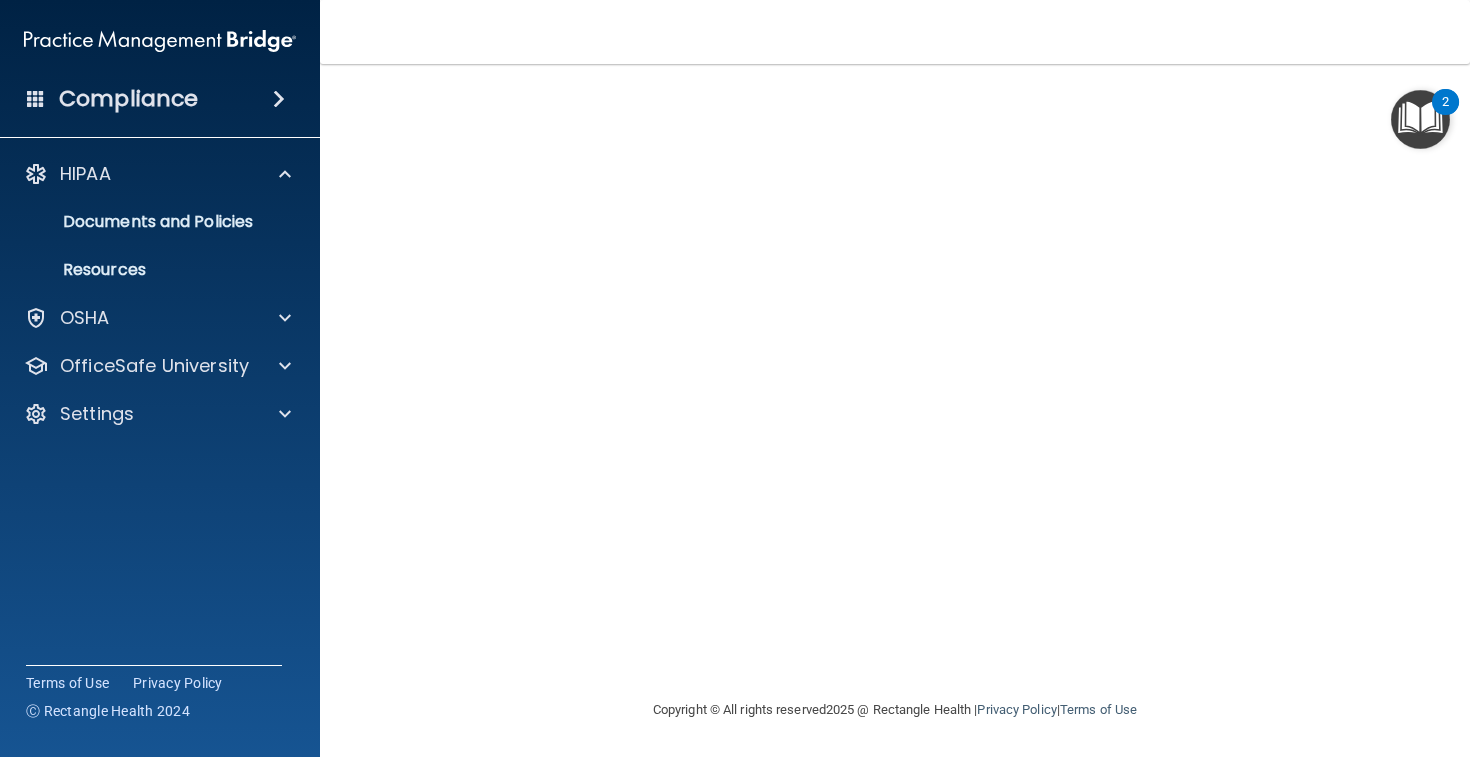 click at bounding box center [1420, 119] 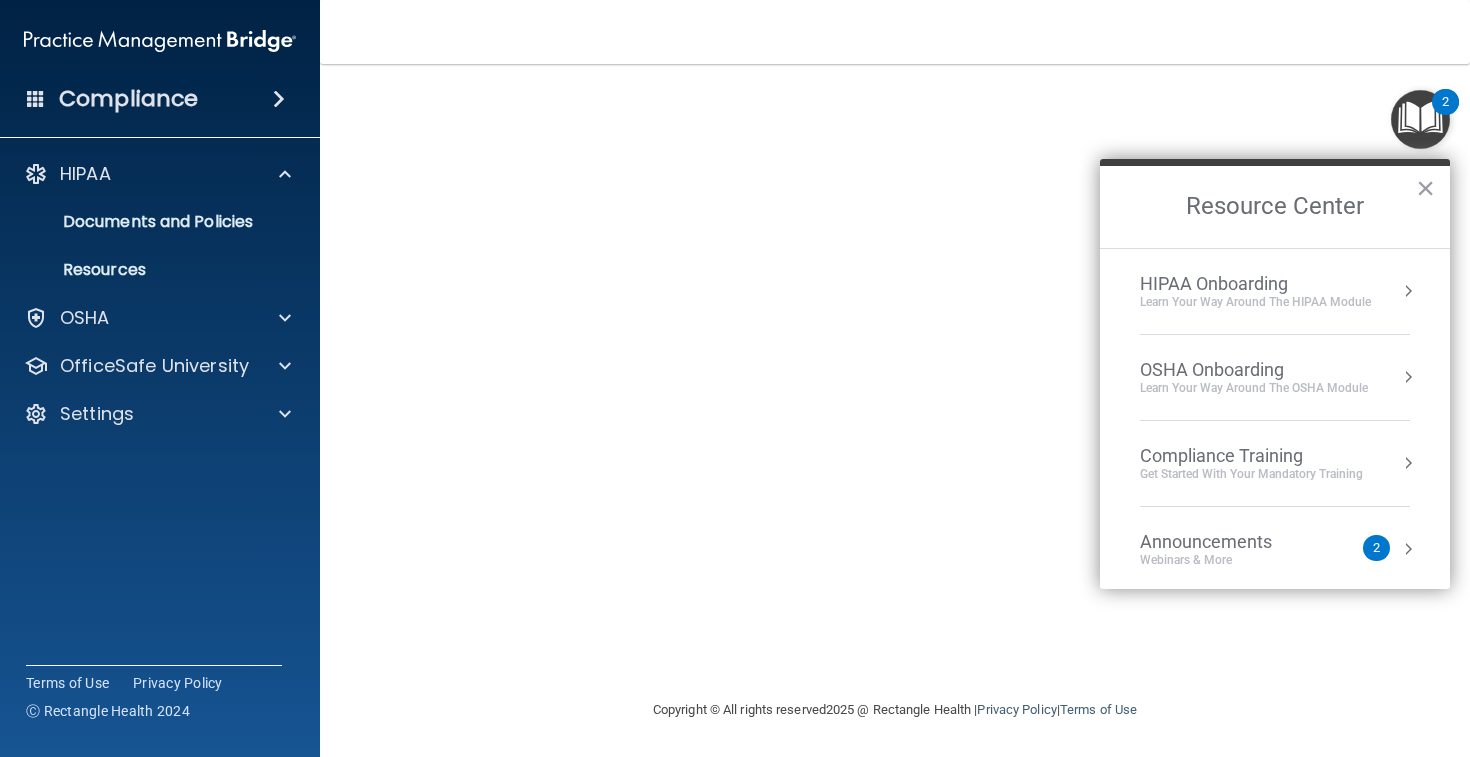 scroll, scrollTop: 6, scrollLeft: 0, axis: vertical 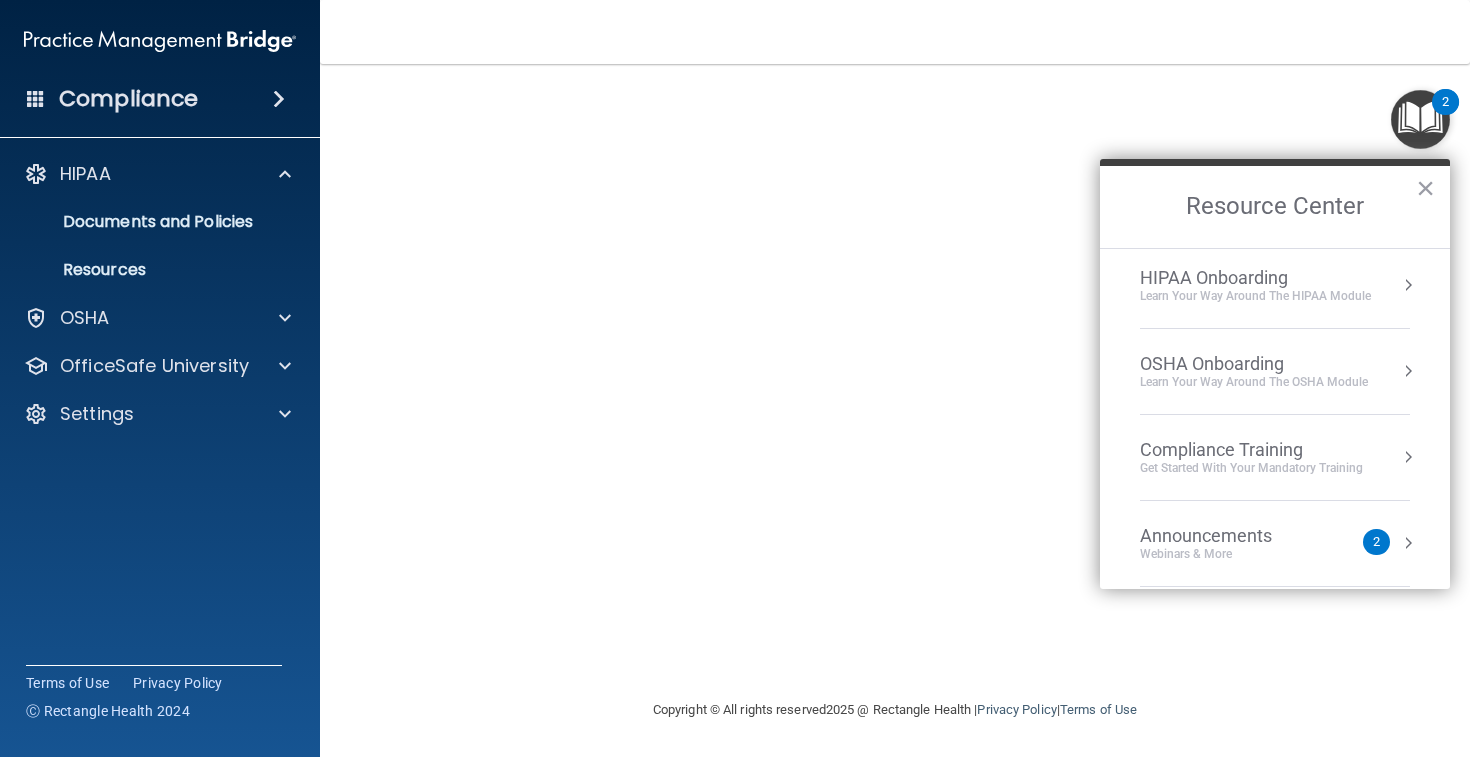 click on "HIPAA Onboarding Learn Your Way around the HIPAA module" at bounding box center (1275, 285) 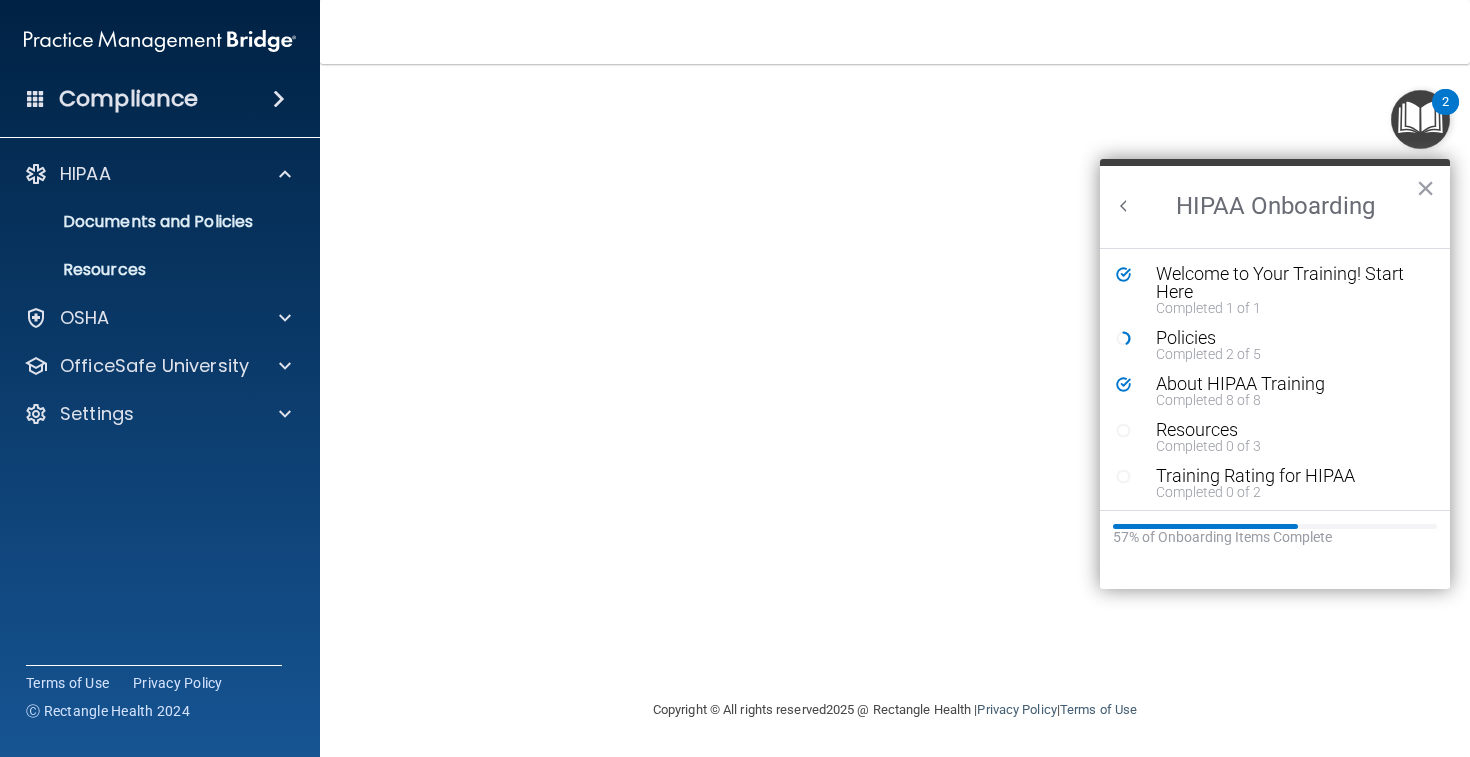 scroll, scrollTop: 0, scrollLeft: 0, axis: both 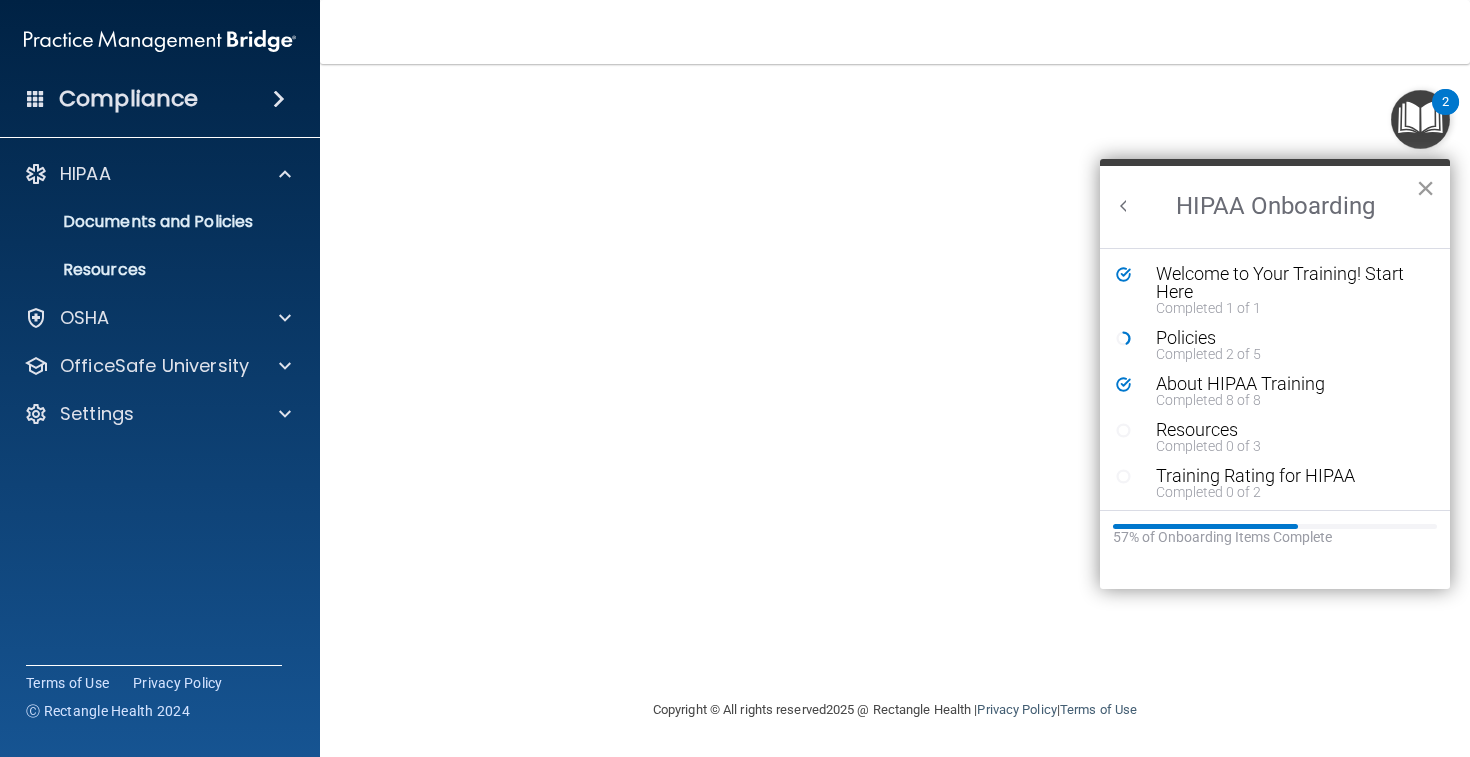click on "×" at bounding box center [1425, 188] 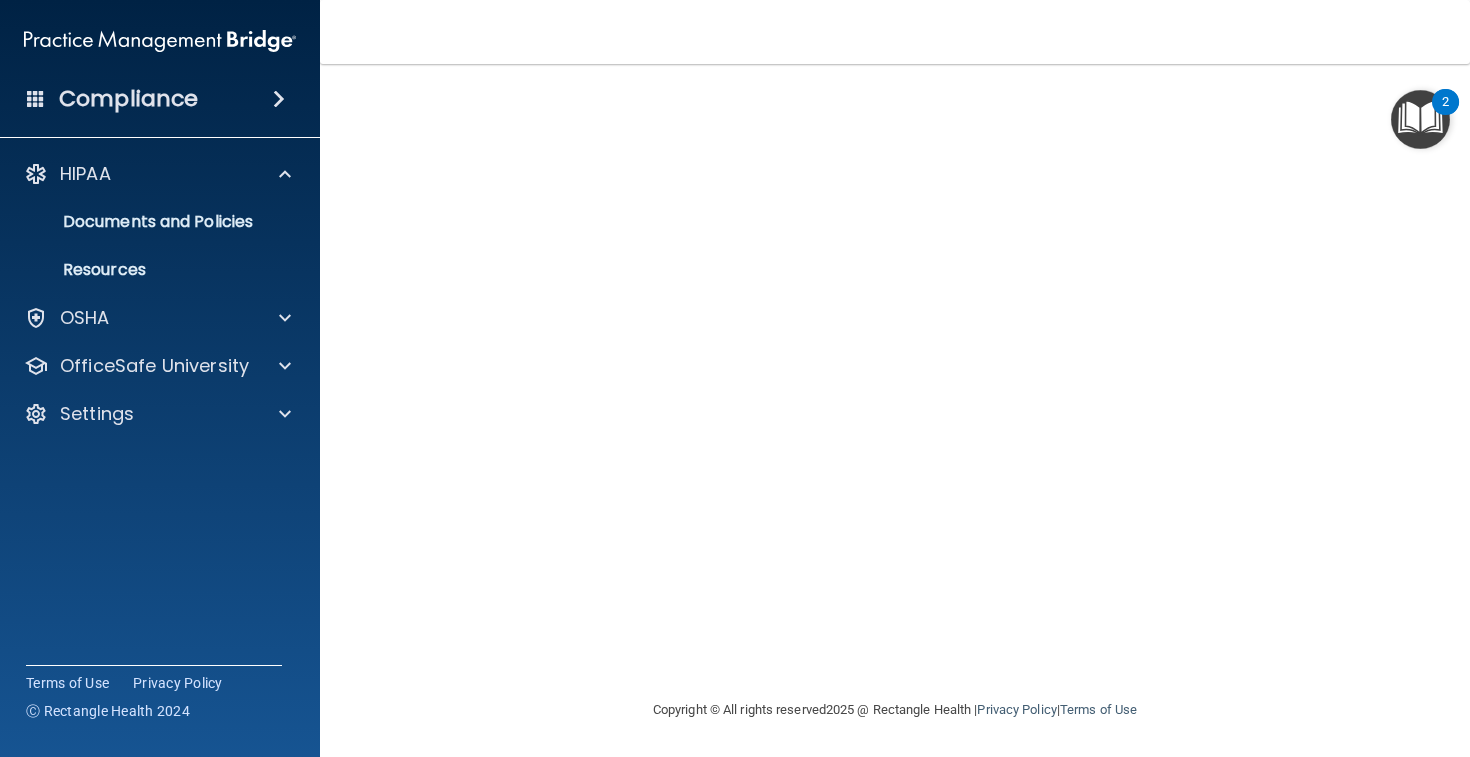 click at bounding box center (1420, 119) 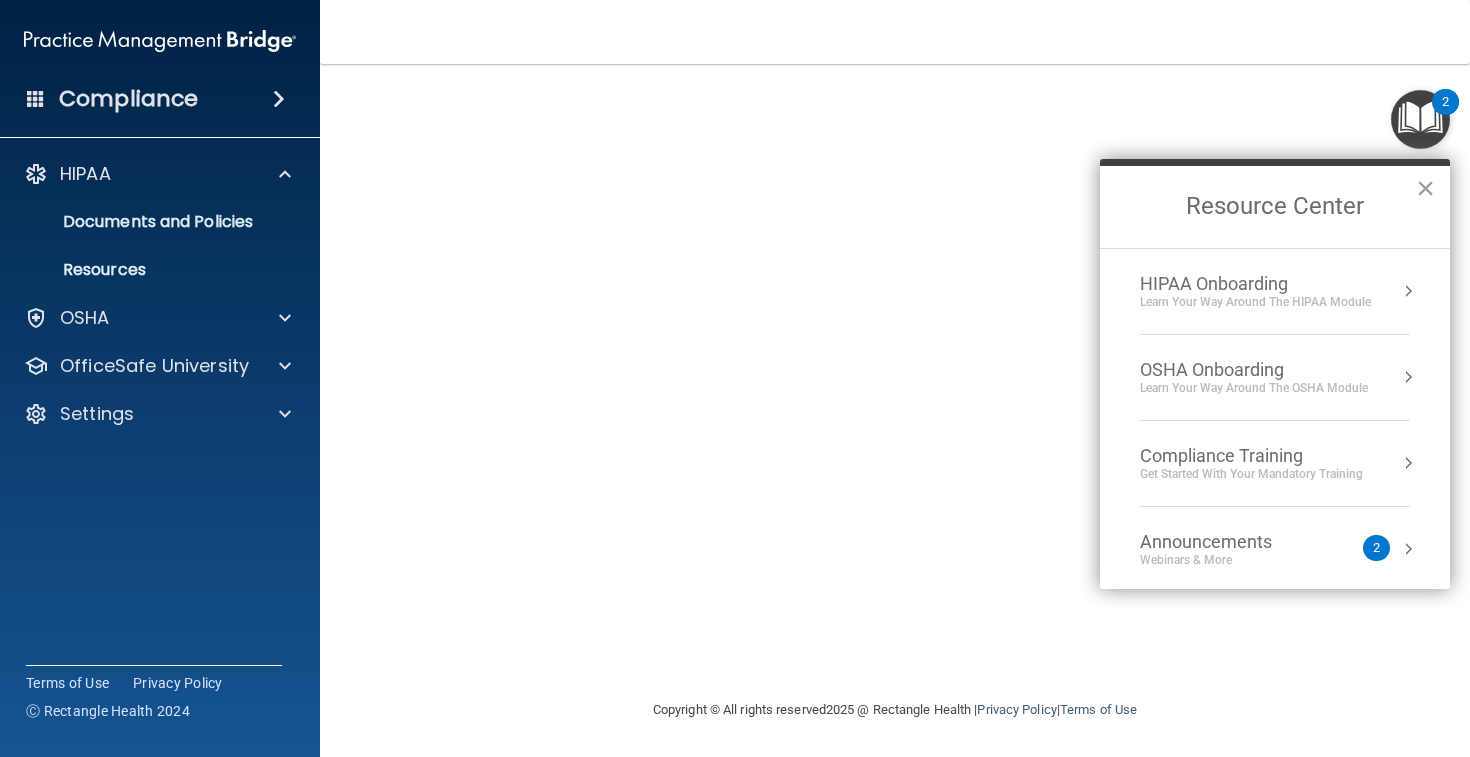 click on "HIPAA Onboarding Learn Your Way around the HIPAA module" at bounding box center (1275, 292) 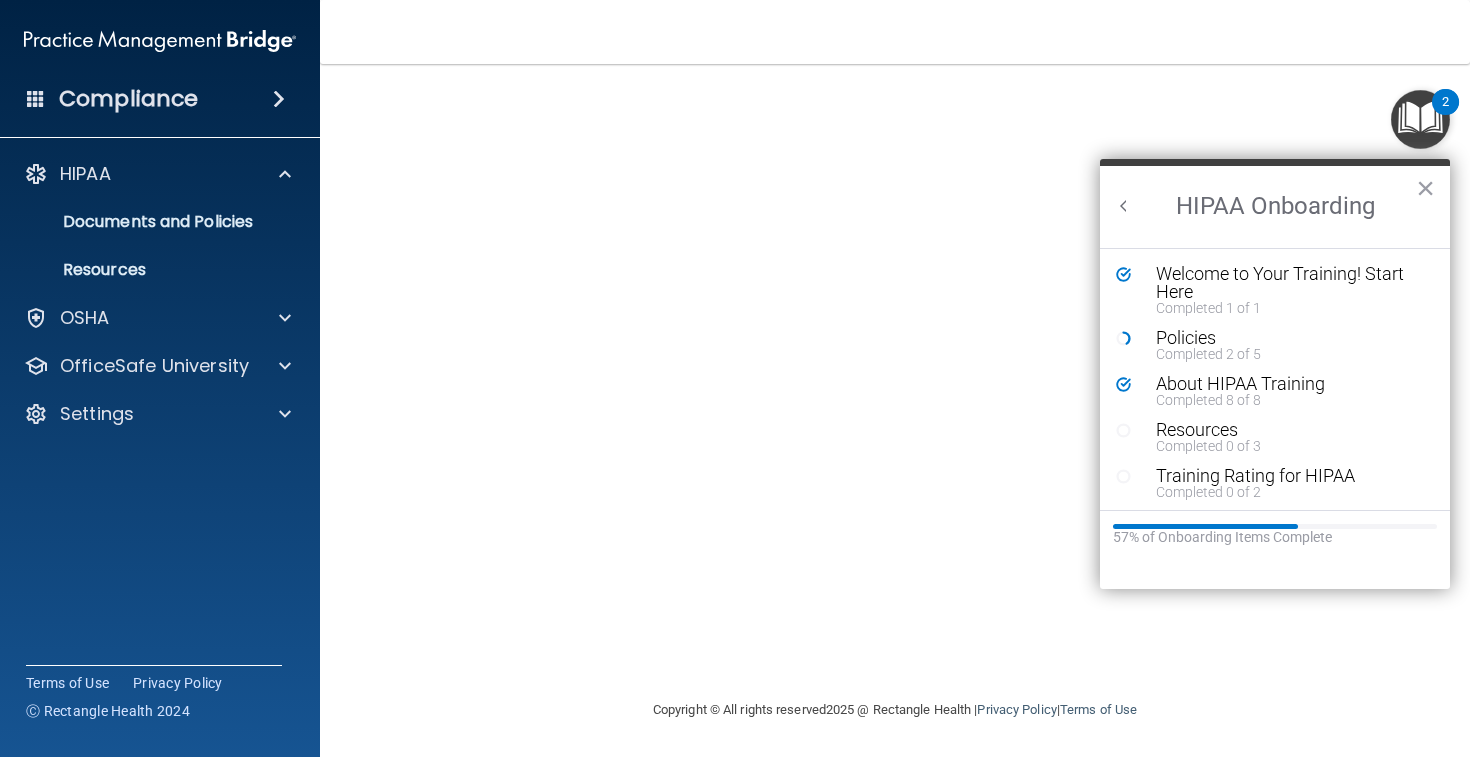 scroll, scrollTop: 0, scrollLeft: 0, axis: both 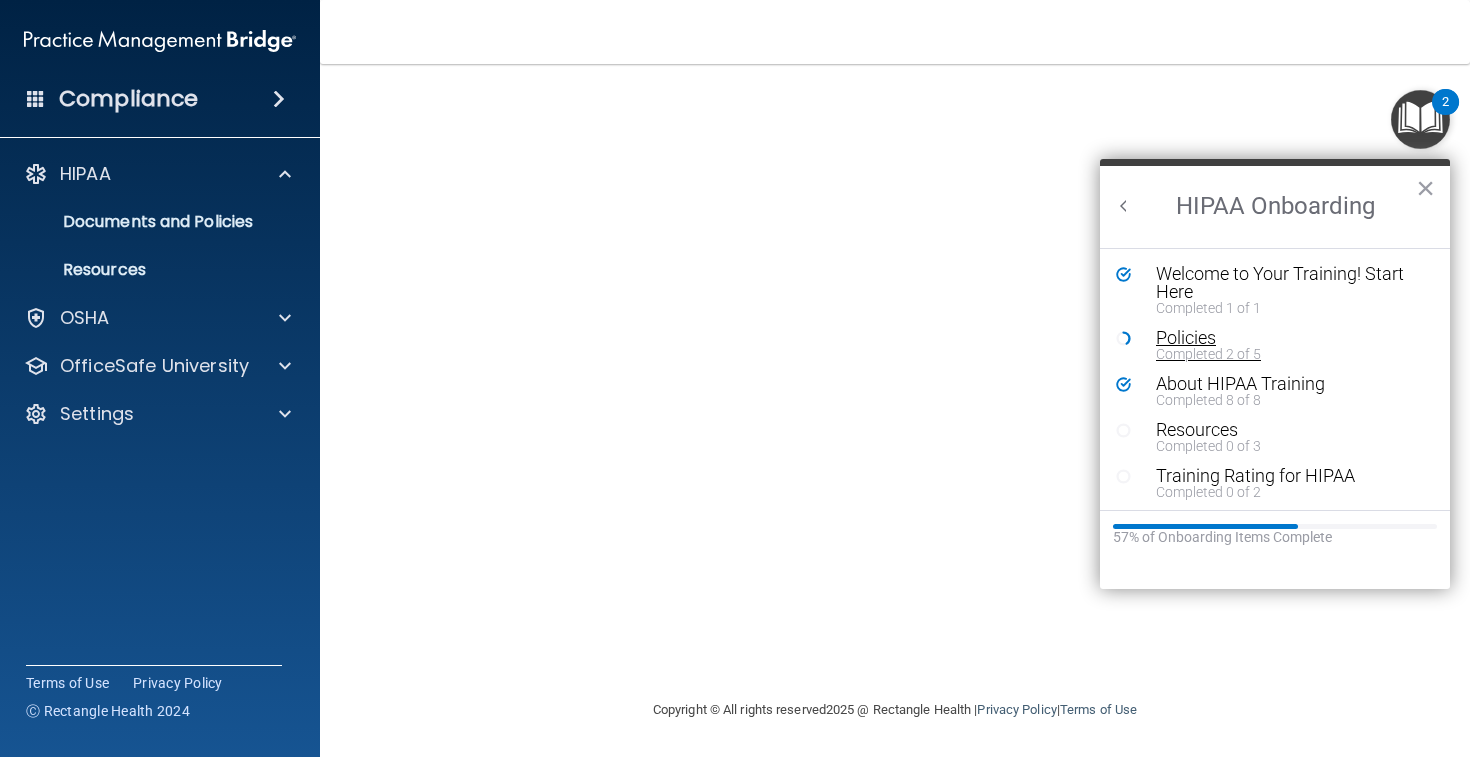 click on "Policies" at bounding box center (1290, 338) 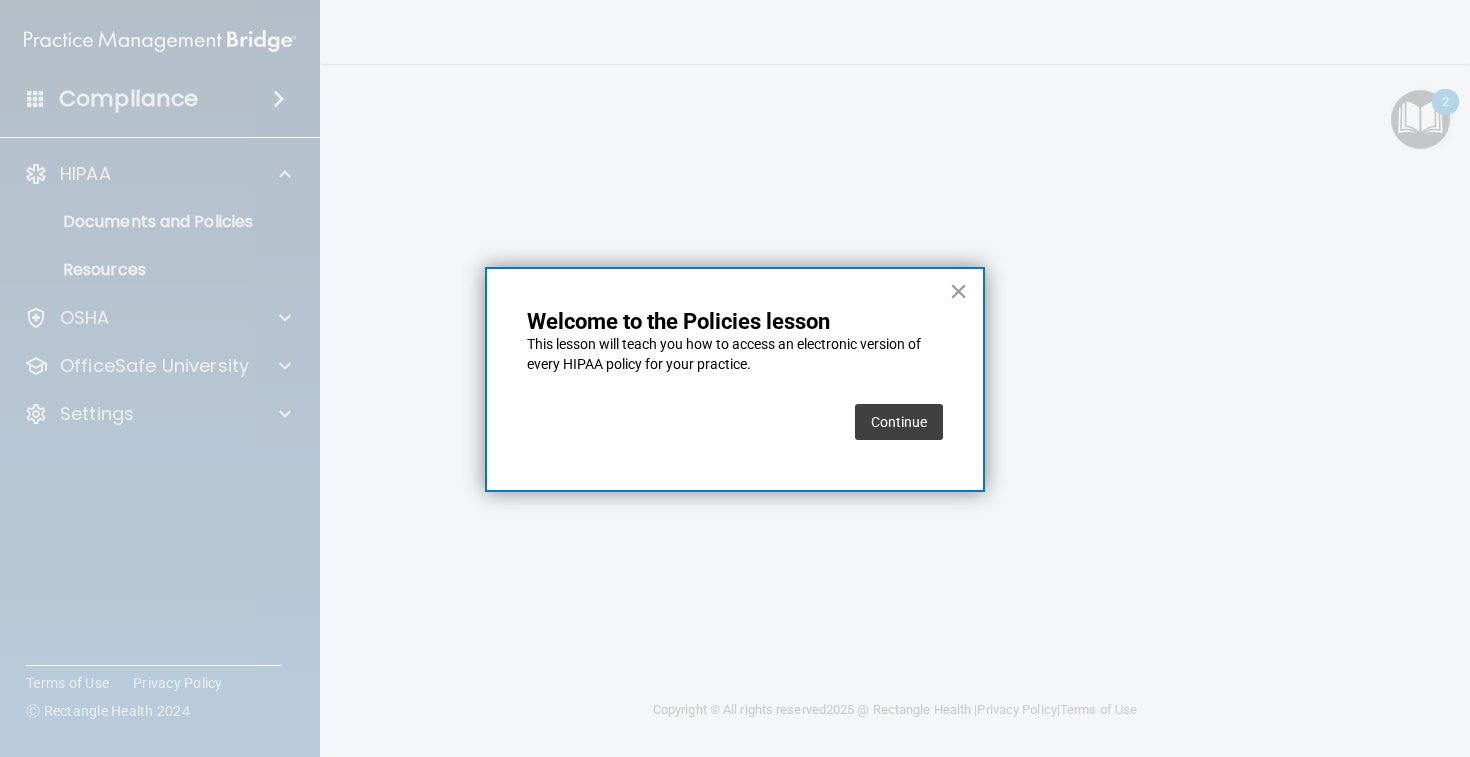 click on "Continue" at bounding box center (899, 422) 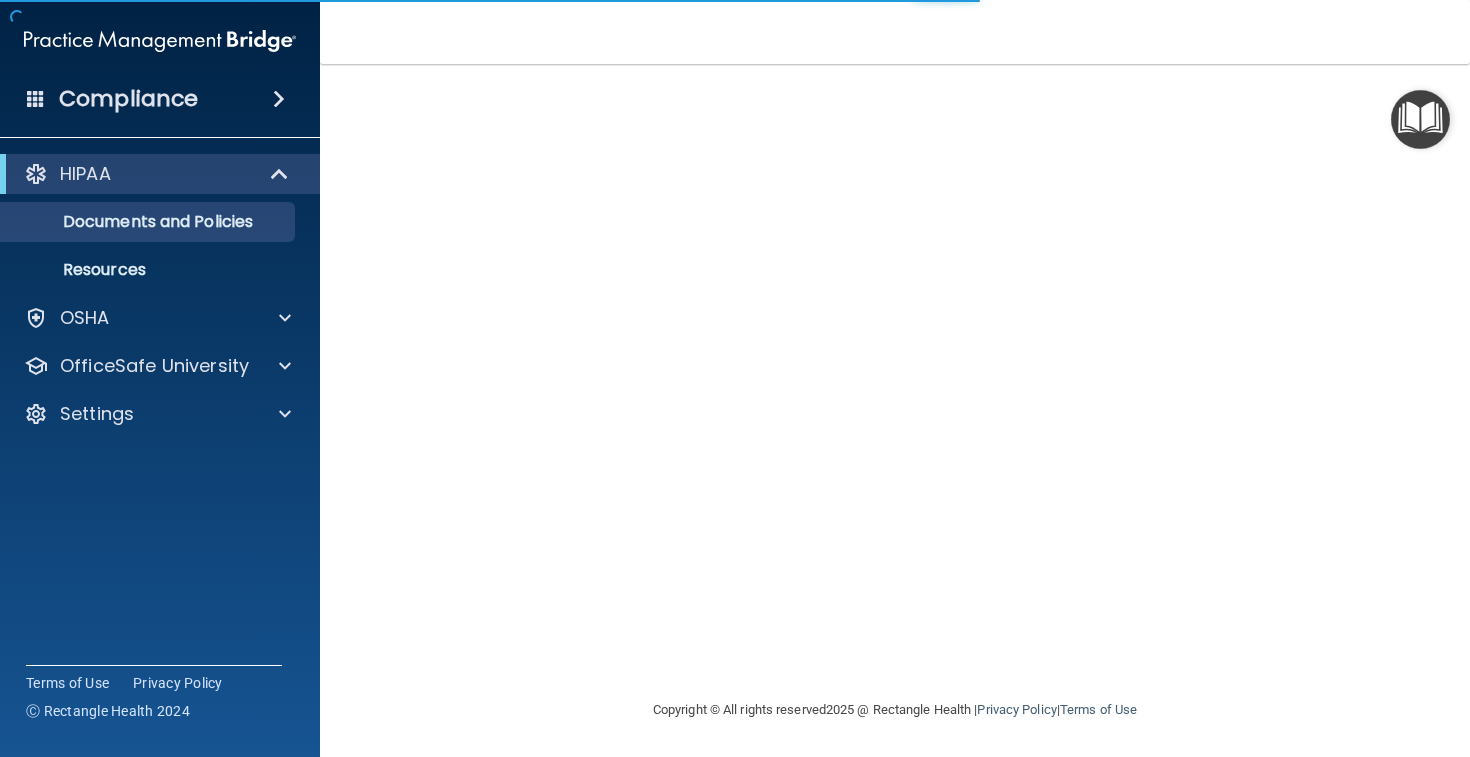 scroll, scrollTop: 0, scrollLeft: 0, axis: both 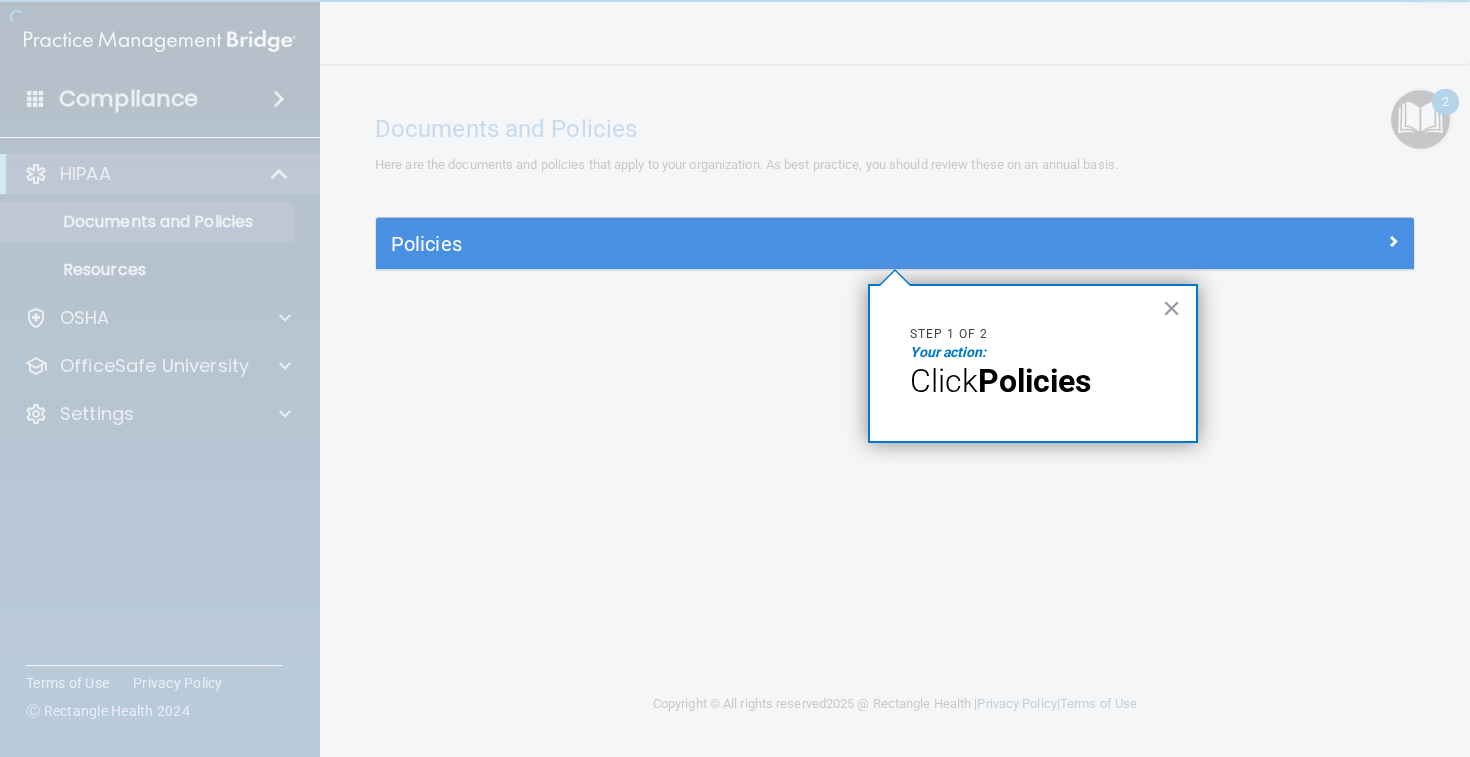 click on "Click" at bounding box center [944, 381] 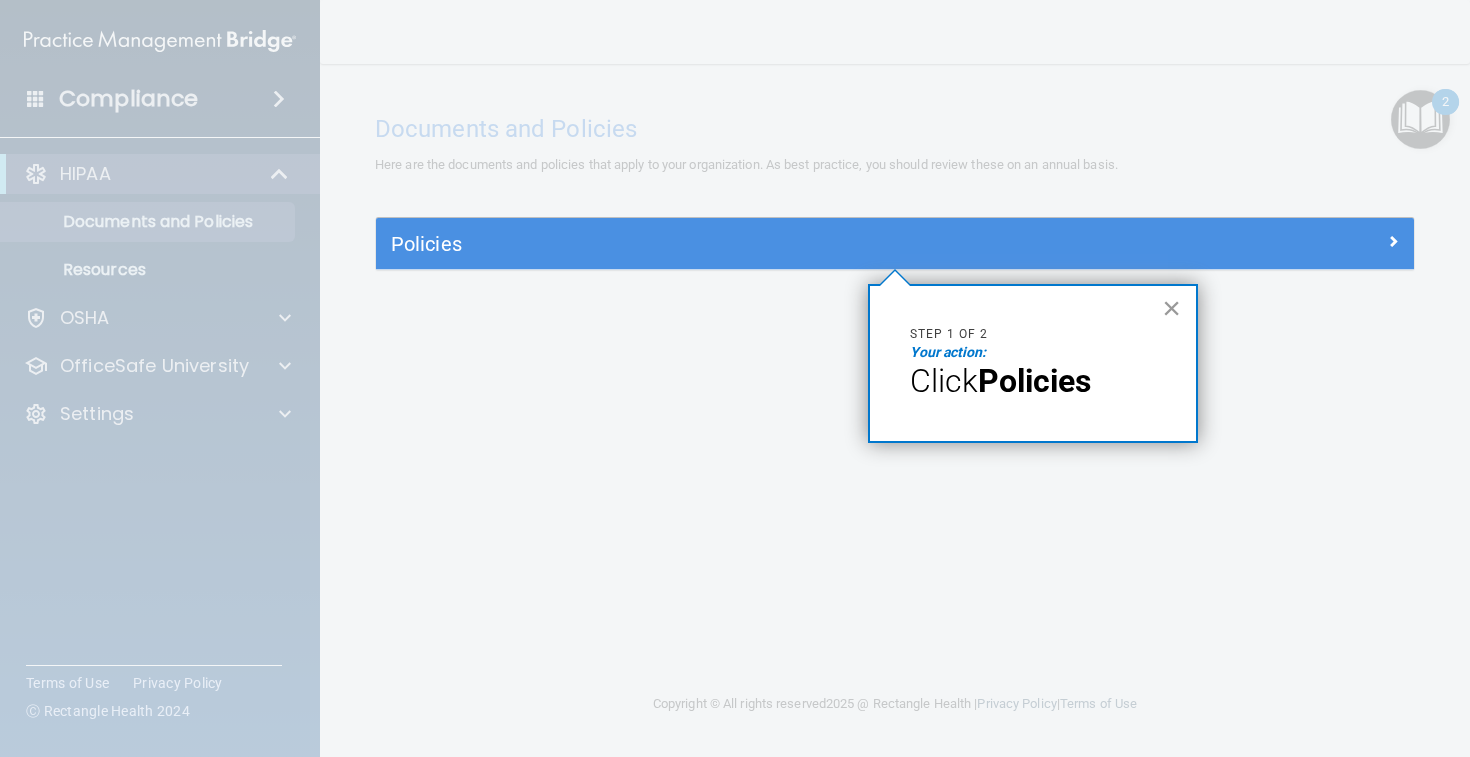 click on "×" at bounding box center (1171, 308) 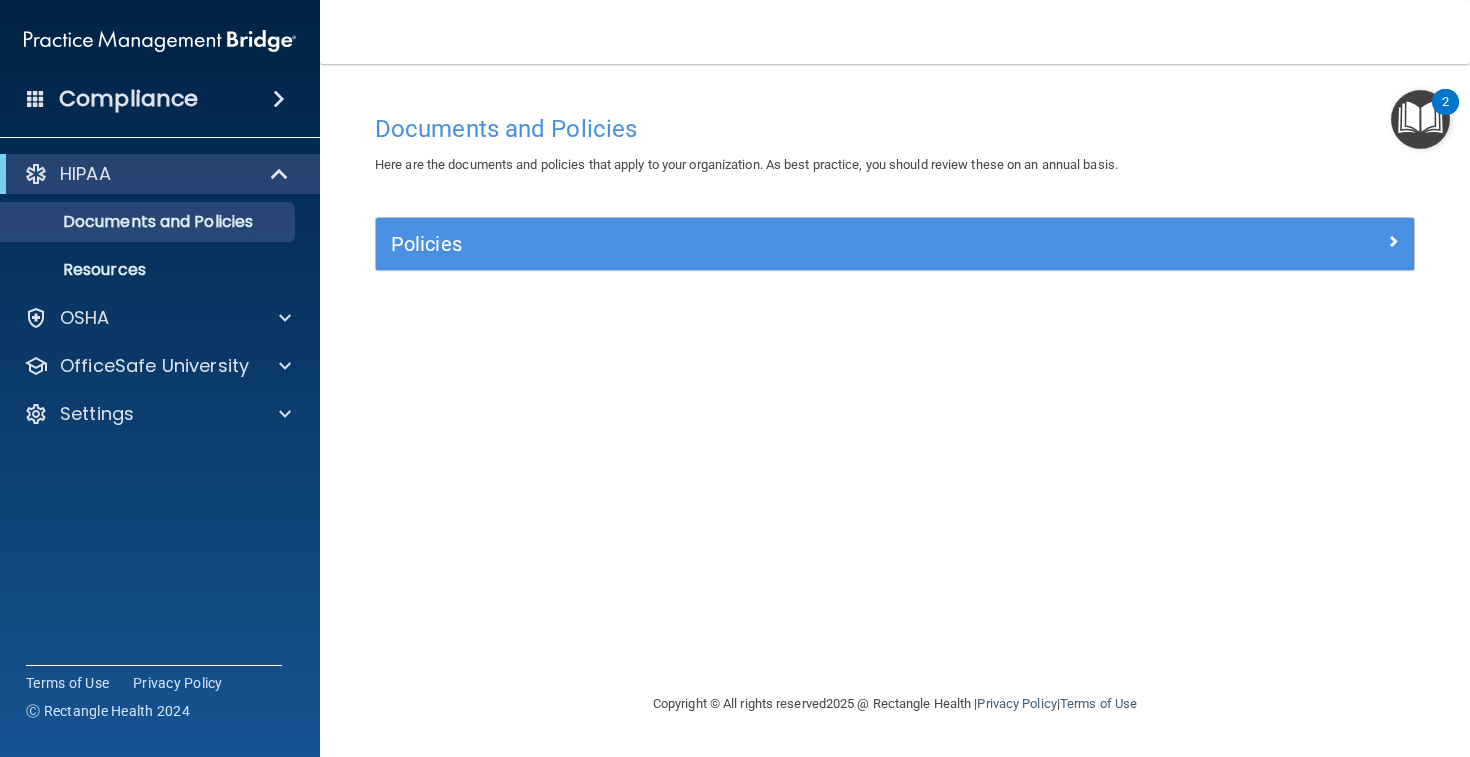 click on "Policies" at bounding box center (895, 244) 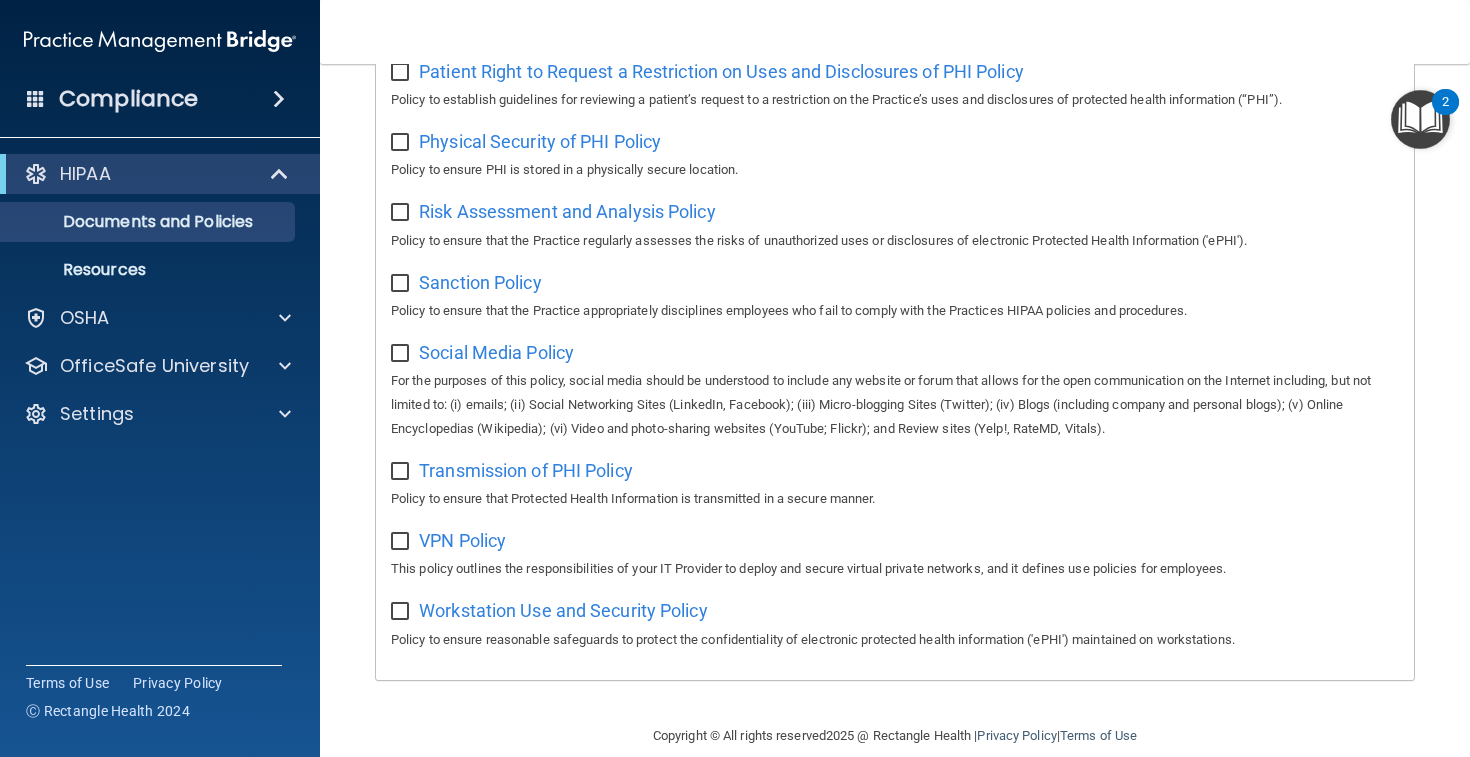 scroll, scrollTop: 1244, scrollLeft: 0, axis: vertical 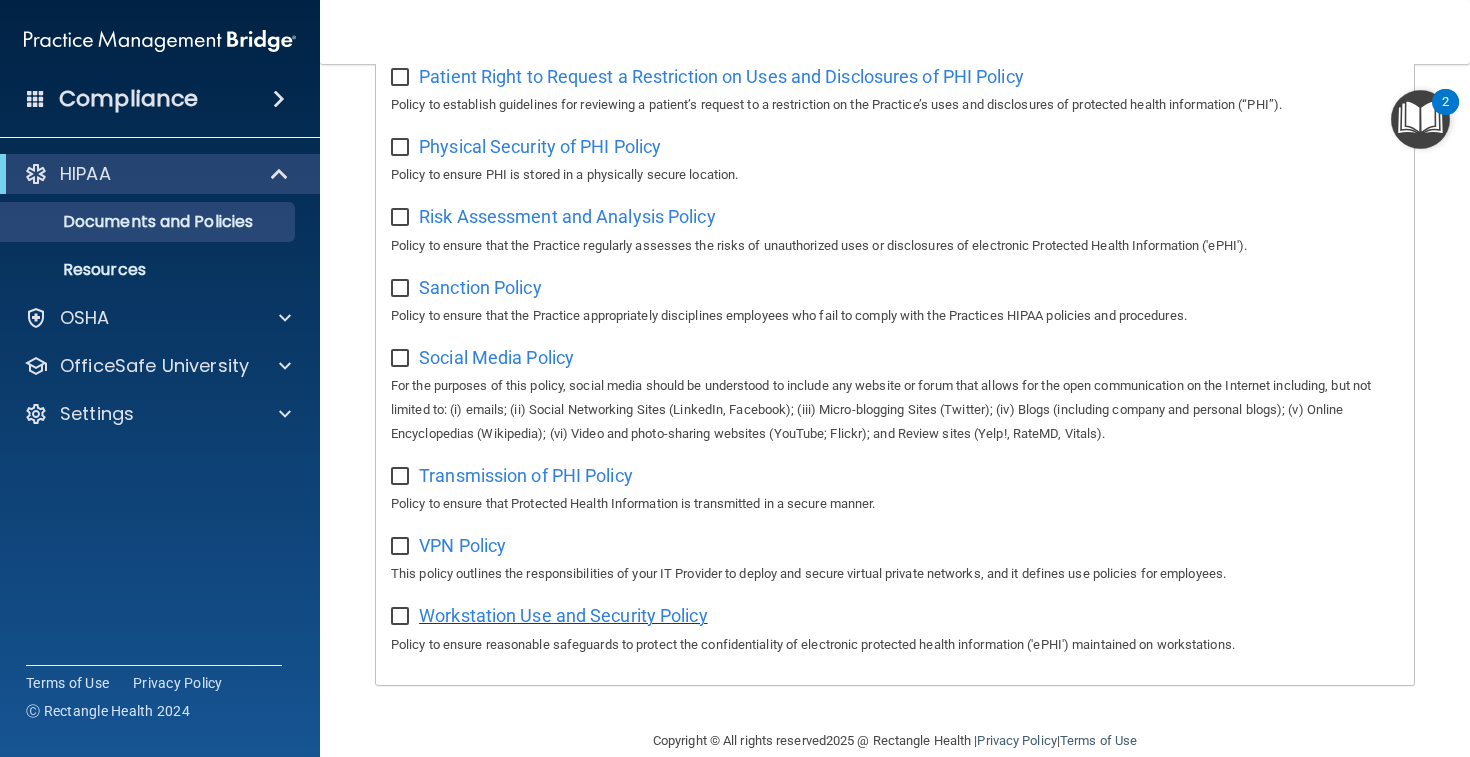 click on "Workstation Use and Security Policy" at bounding box center [563, 615] 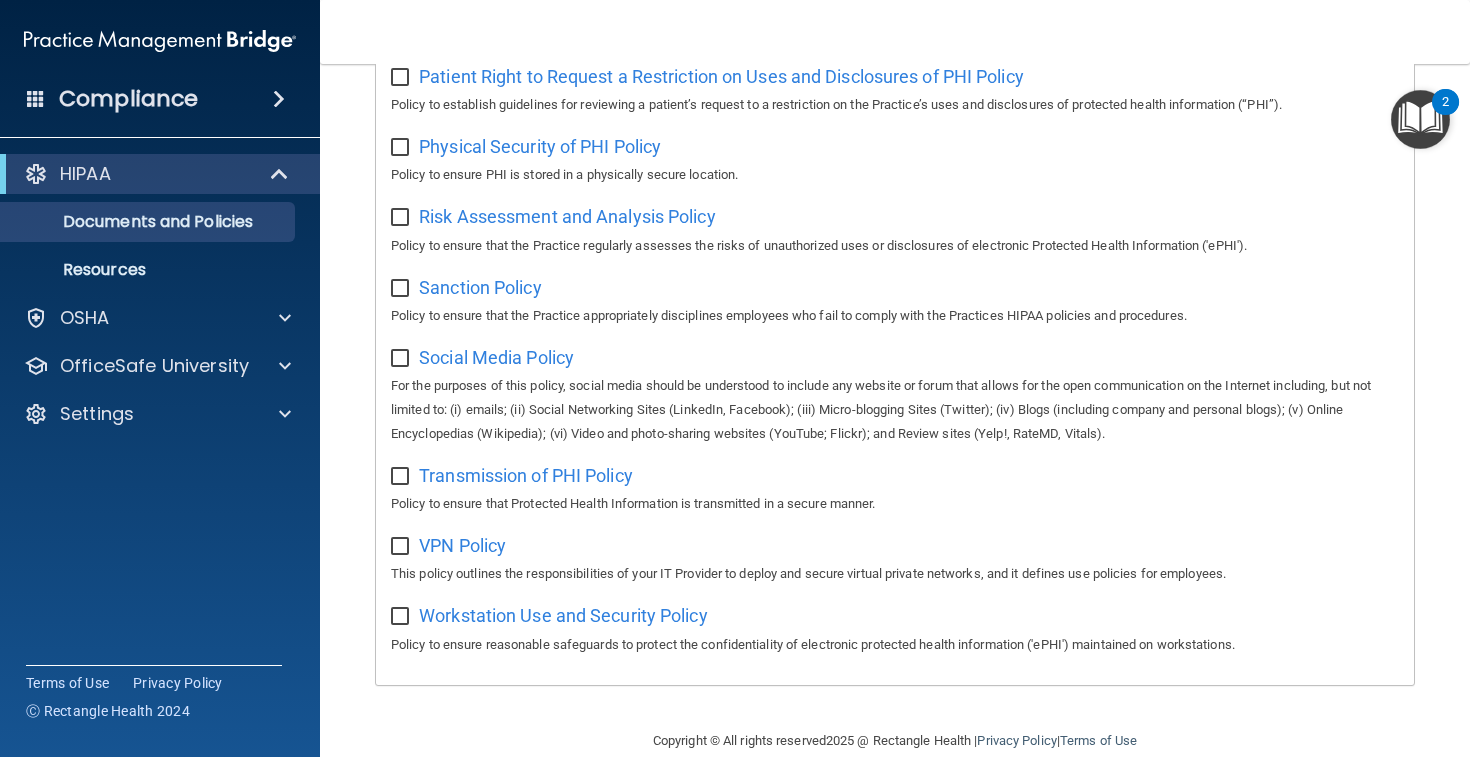 scroll, scrollTop: 624, scrollLeft: 0, axis: vertical 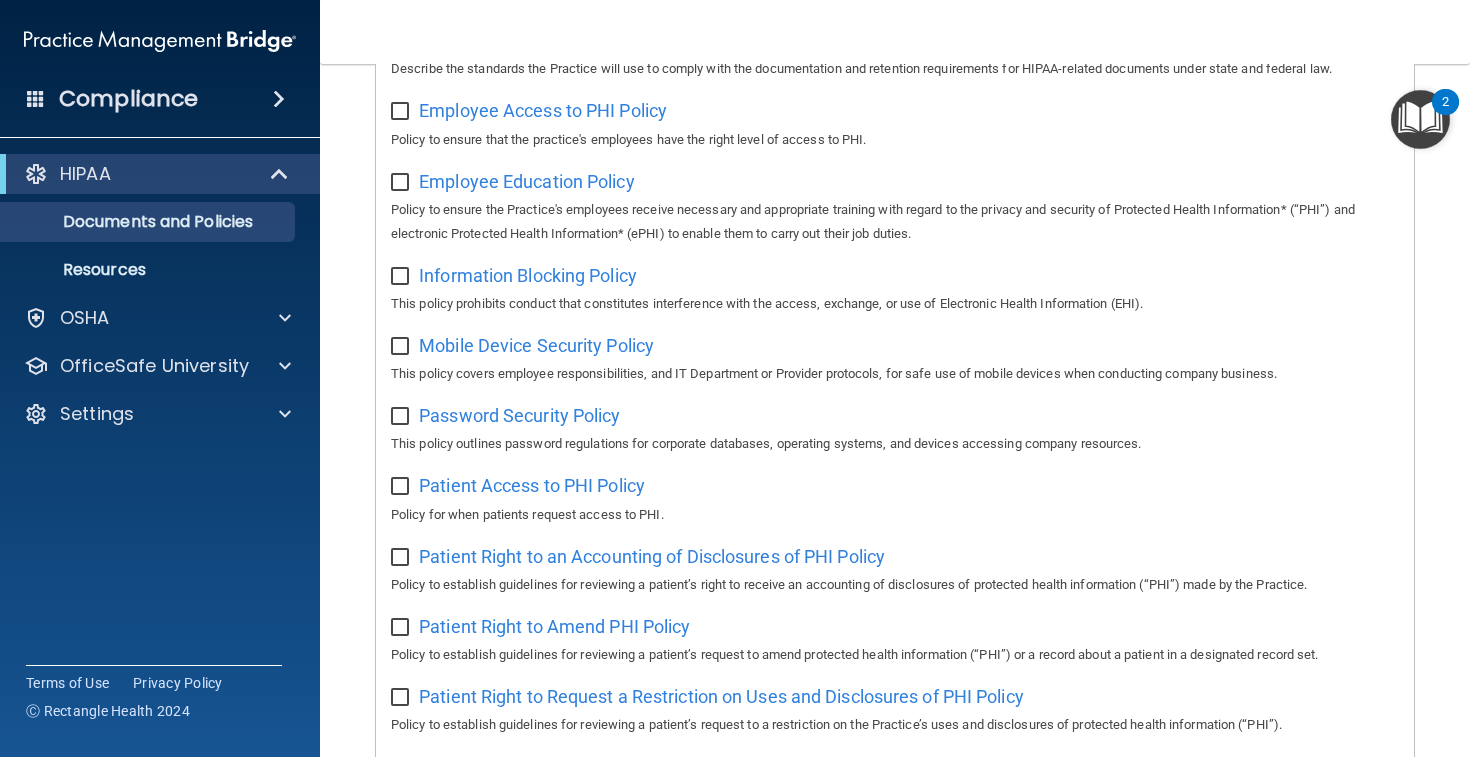 click at bounding box center [1420, 119] 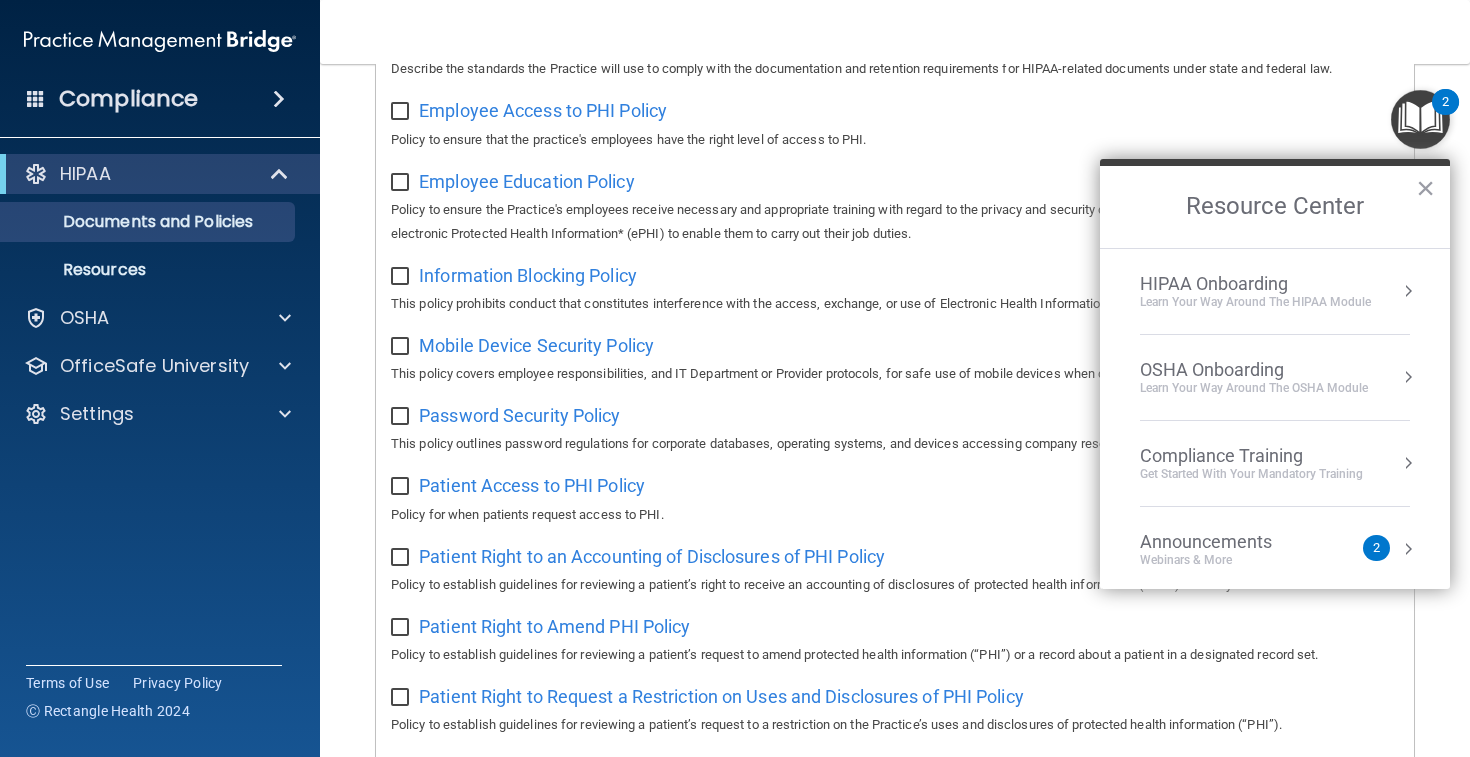 click on "HIPAA Onboarding Learn Your Way around the HIPAA module" at bounding box center (1275, 291) 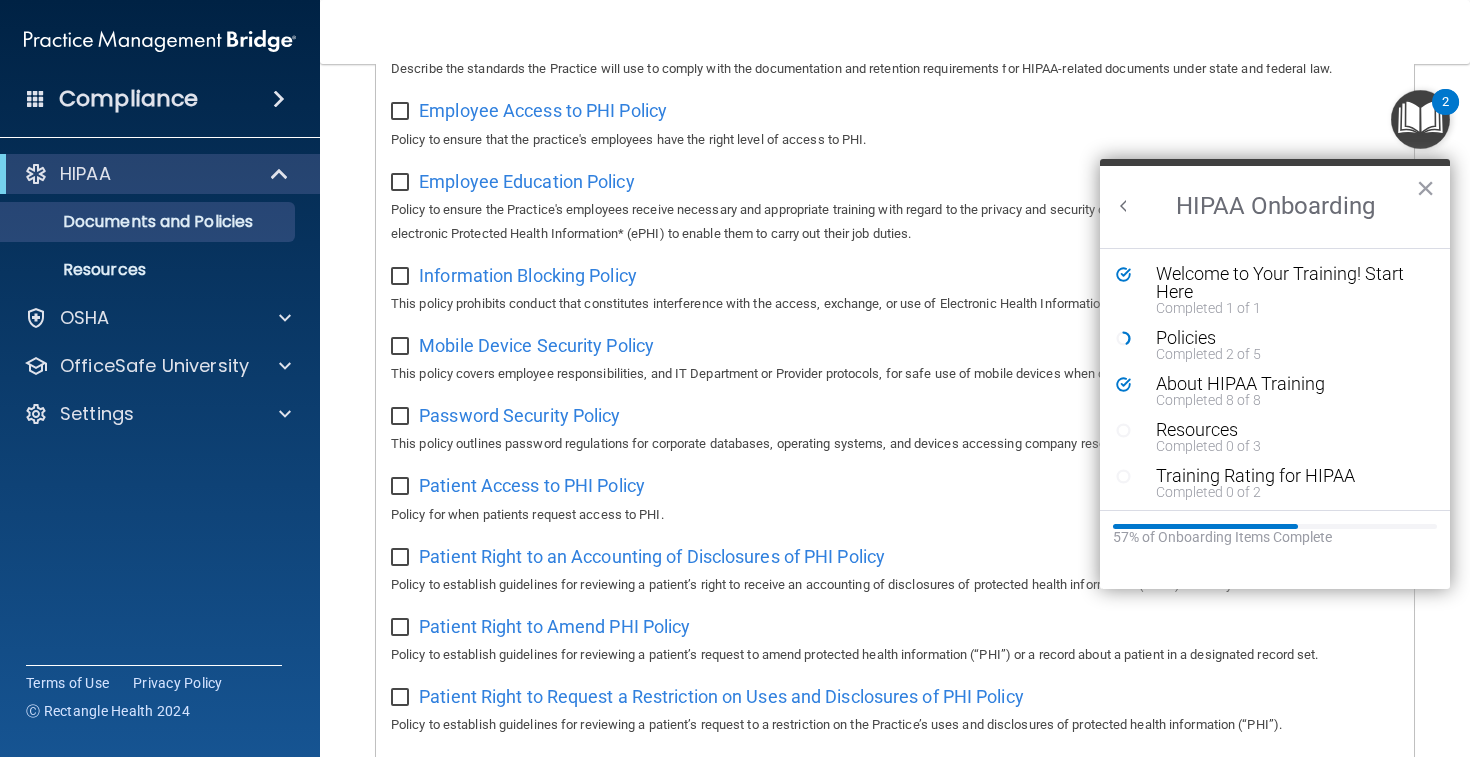 scroll, scrollTop: 0, scrollLeft: 0, axis: both 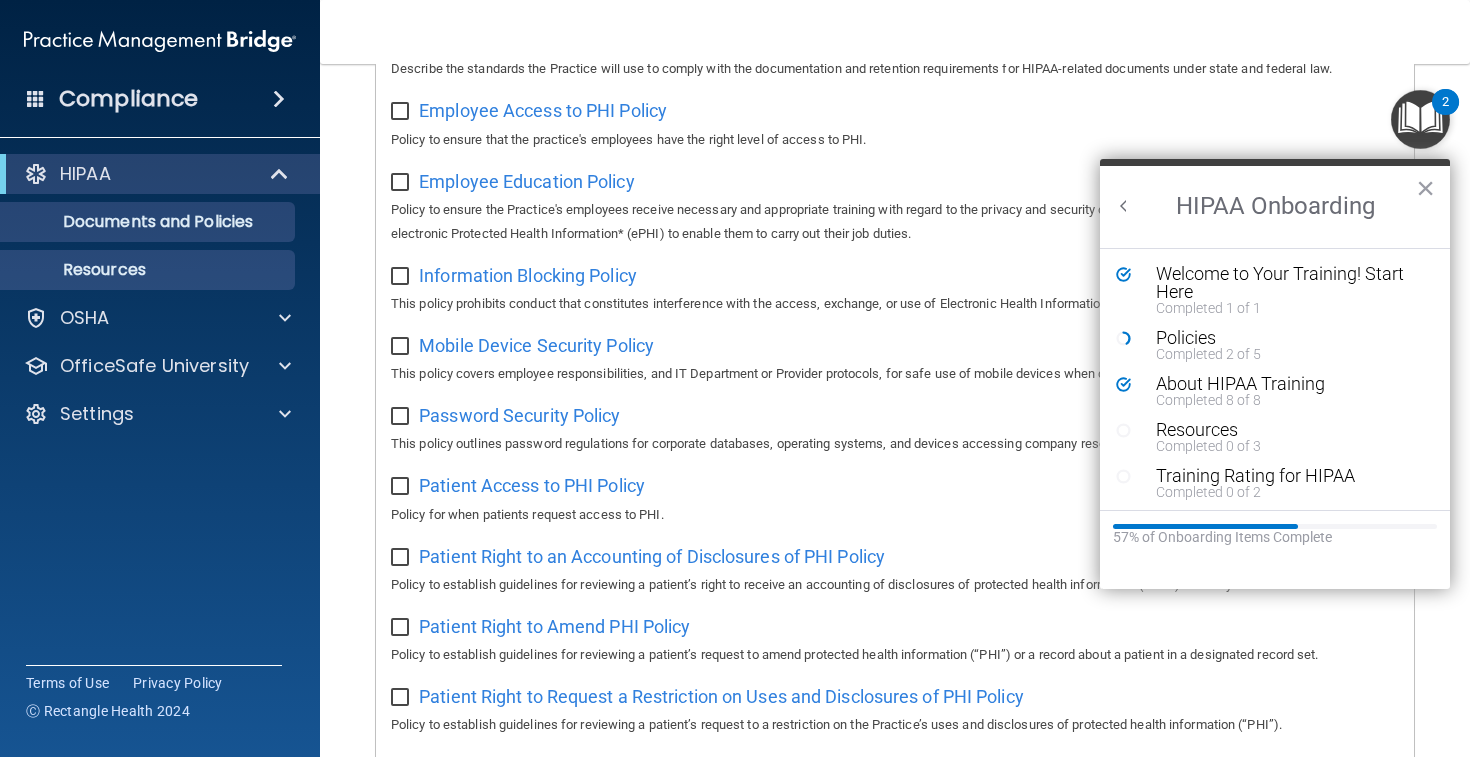 click on "Resources" at bounding box center [137, 270] 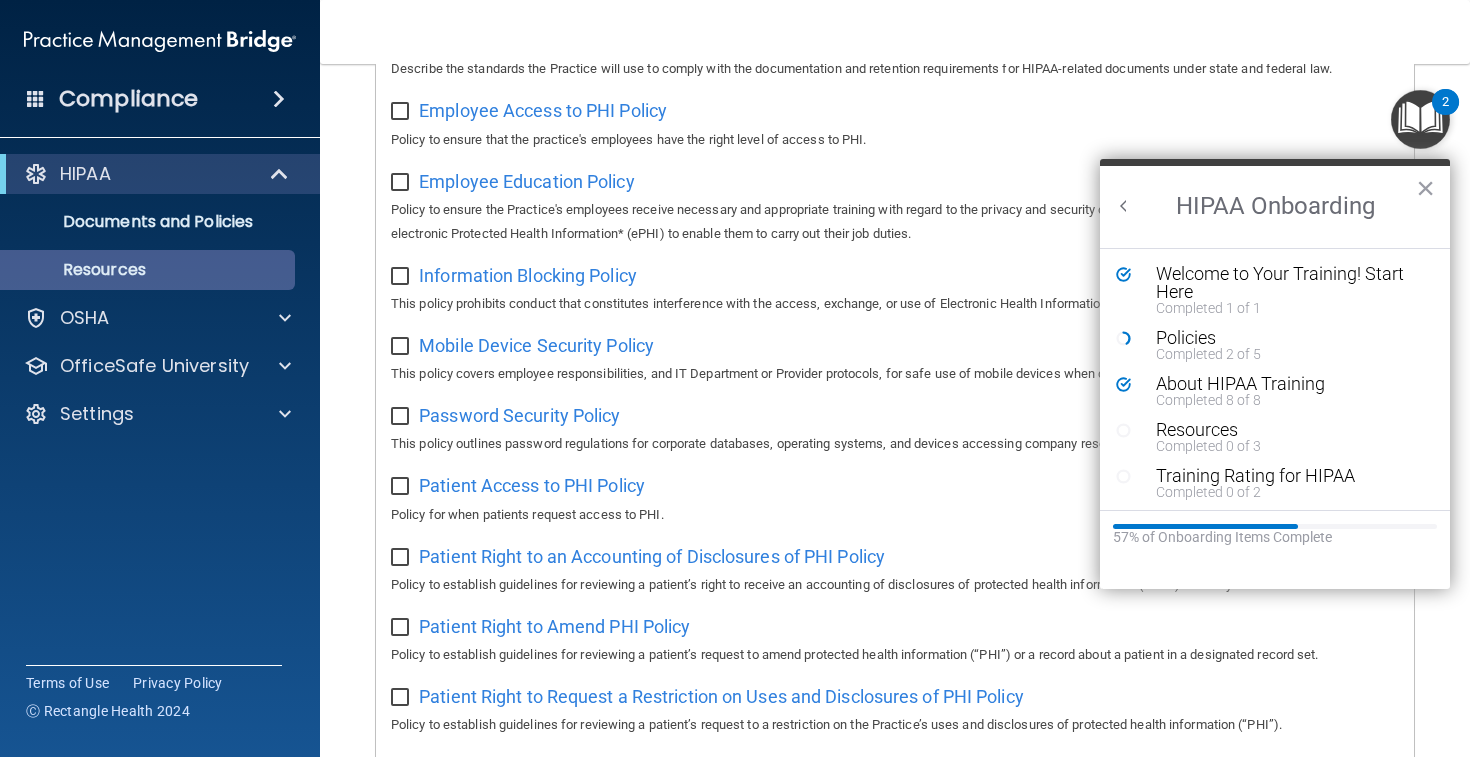 scroll, scrollTop: 0, scrollLeft: 0, axis: both 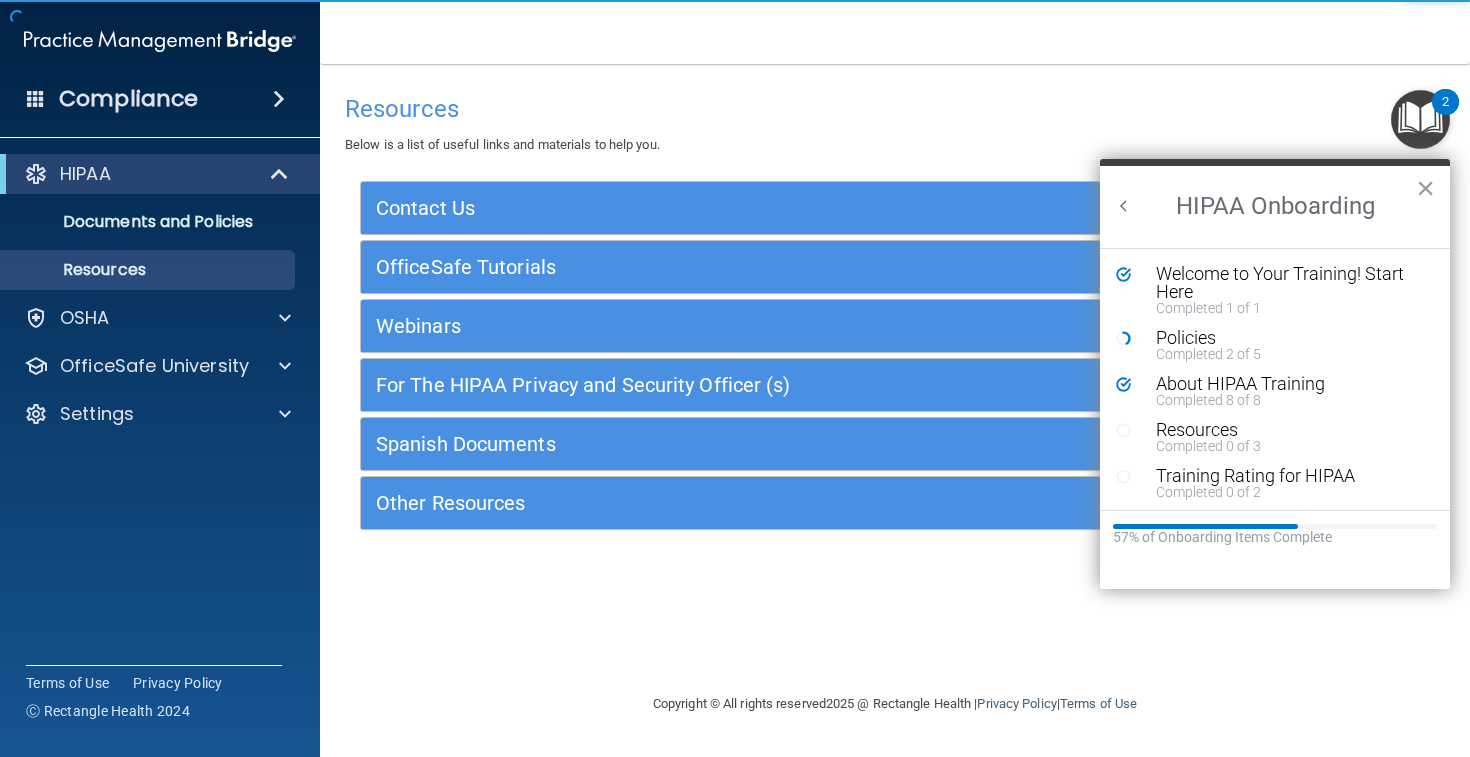 click on "Resources   Below is a list of useful links and materials to help you.
Contact Us
Main Number: [PHONE_NUMBER]   E-mail Us Anytime at  [EMAIL_ADDRESS][DOMAIN_NAME]   Merchant Services Support:  [PHONE_NUMBER]   PCIHIPAA   [STREET_ADDRESS][US_STATE]    [DOMAIN_NAME]
OfficeSafe Tutorials
How to Update Your Information and Change your Password  (1:27)              How to Automatically Send and Upload Business Associate Agreements  (3:44)              How to Log Workforce Member Access Right  (2:51)              How to Complete Your Emergency and Incident Response Plan  (2:25)              How to Use the HIPAA Checklist   (2:32)
Webinars" at bounding box center [895, 410] 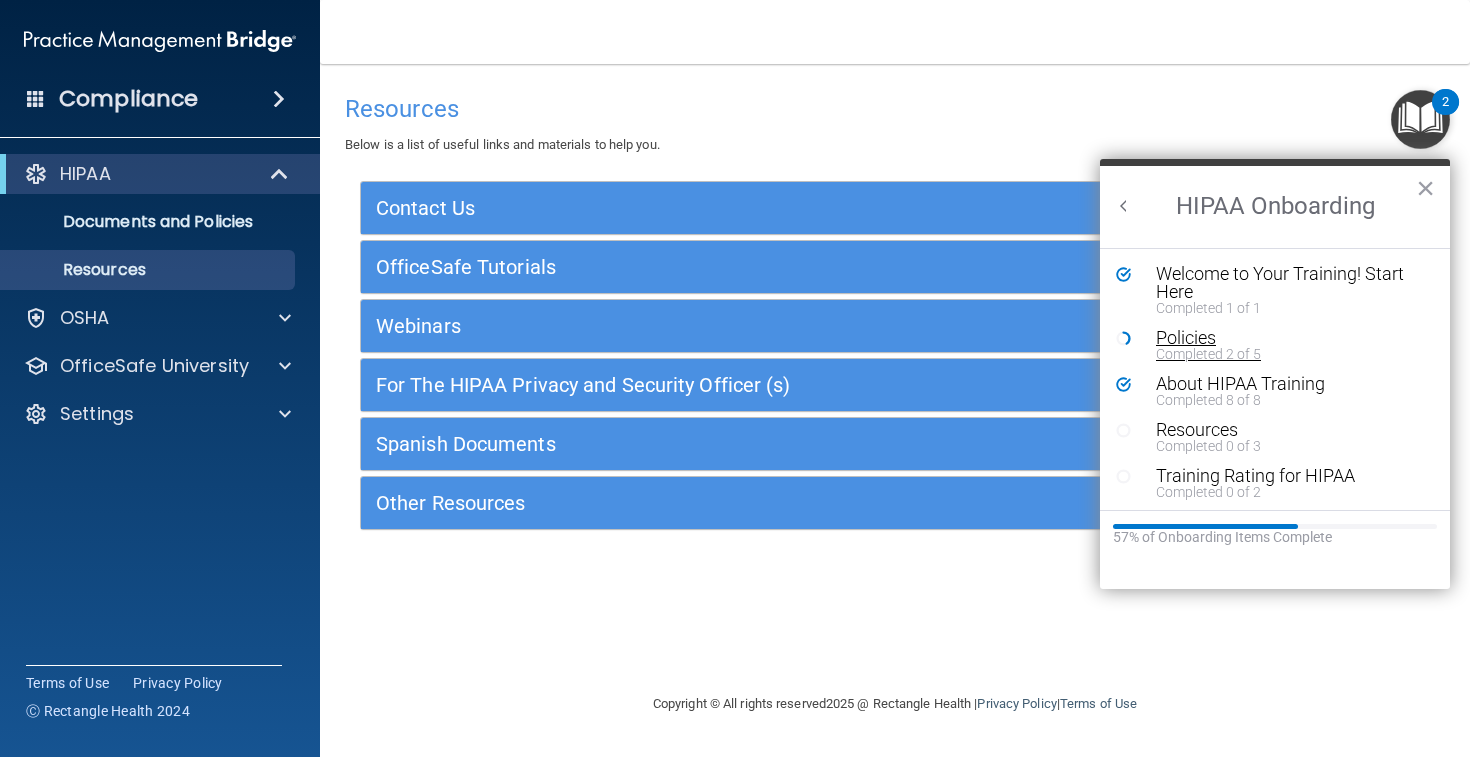 click on "Policies" at bounding box center [1290, 338] 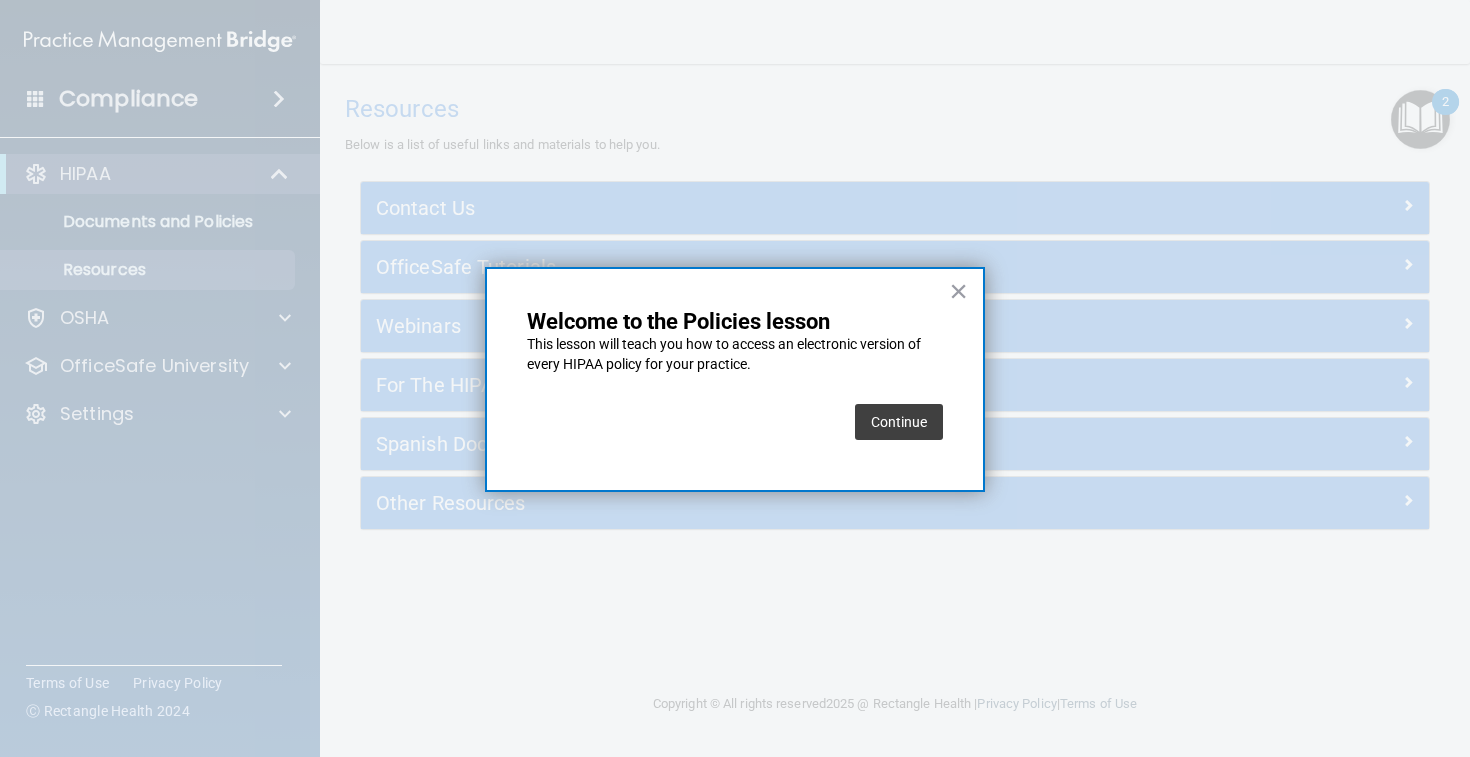 click on "Continue" at bounding box center (899, 422) 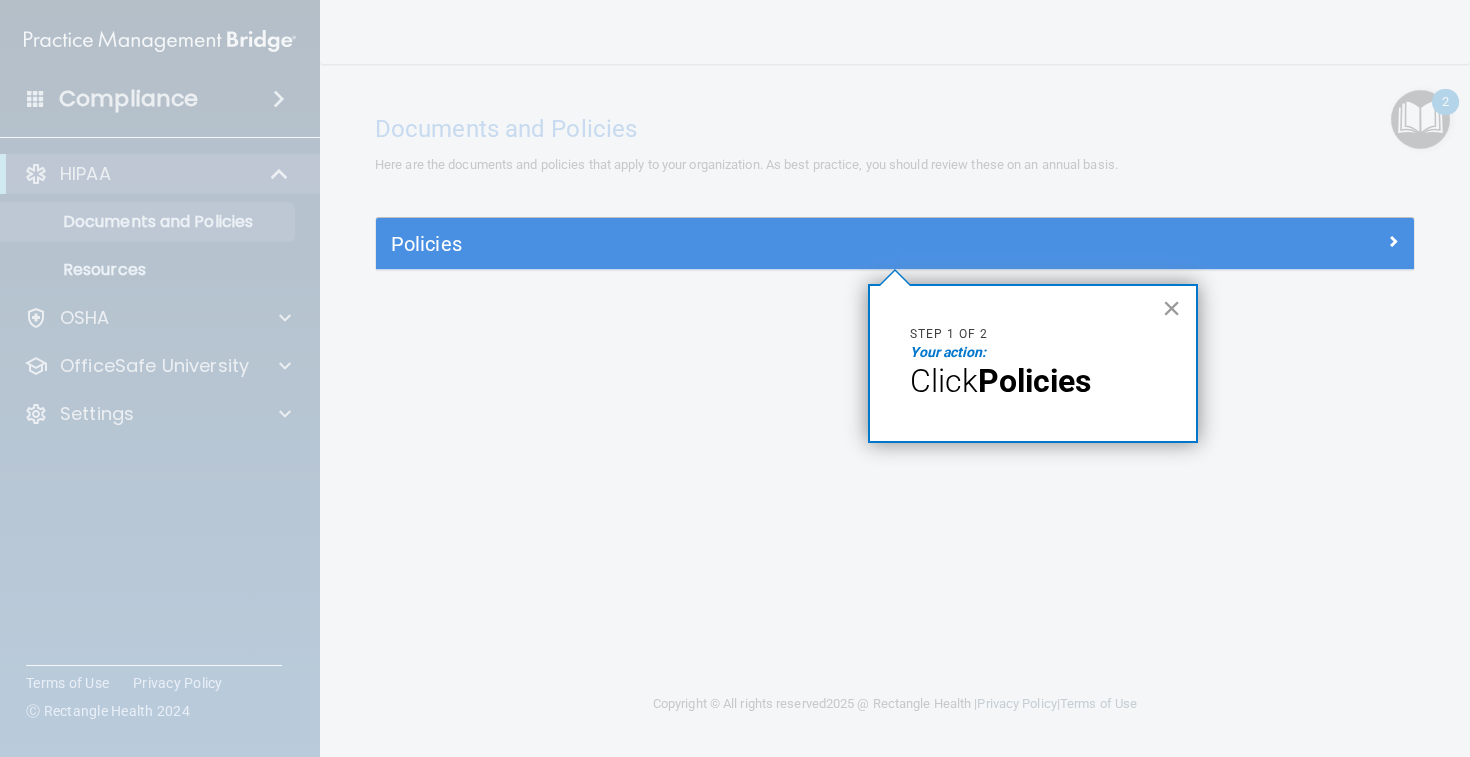 click on "×" at bounding box center (1171, 308) 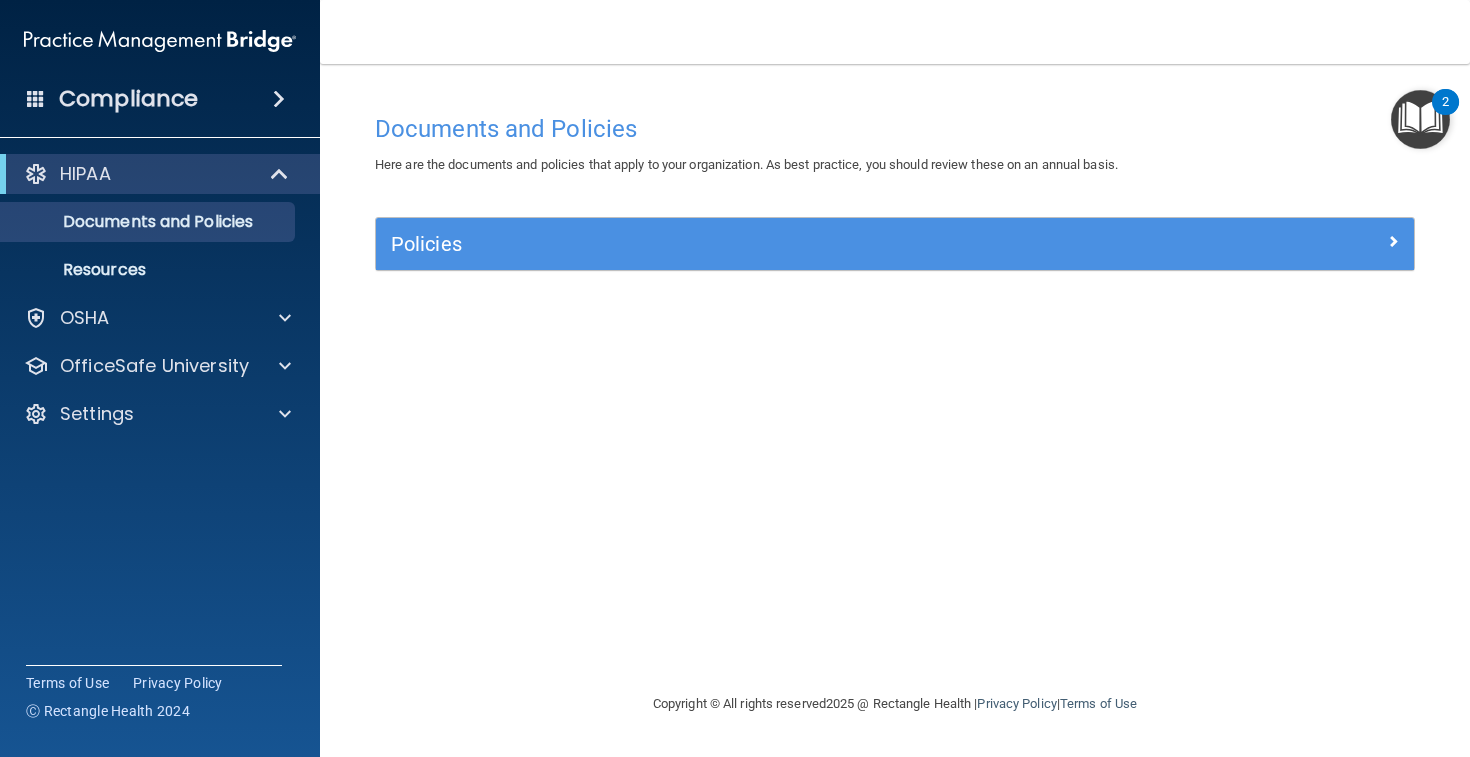 click on "Policies" at bounding box center (765, 244) 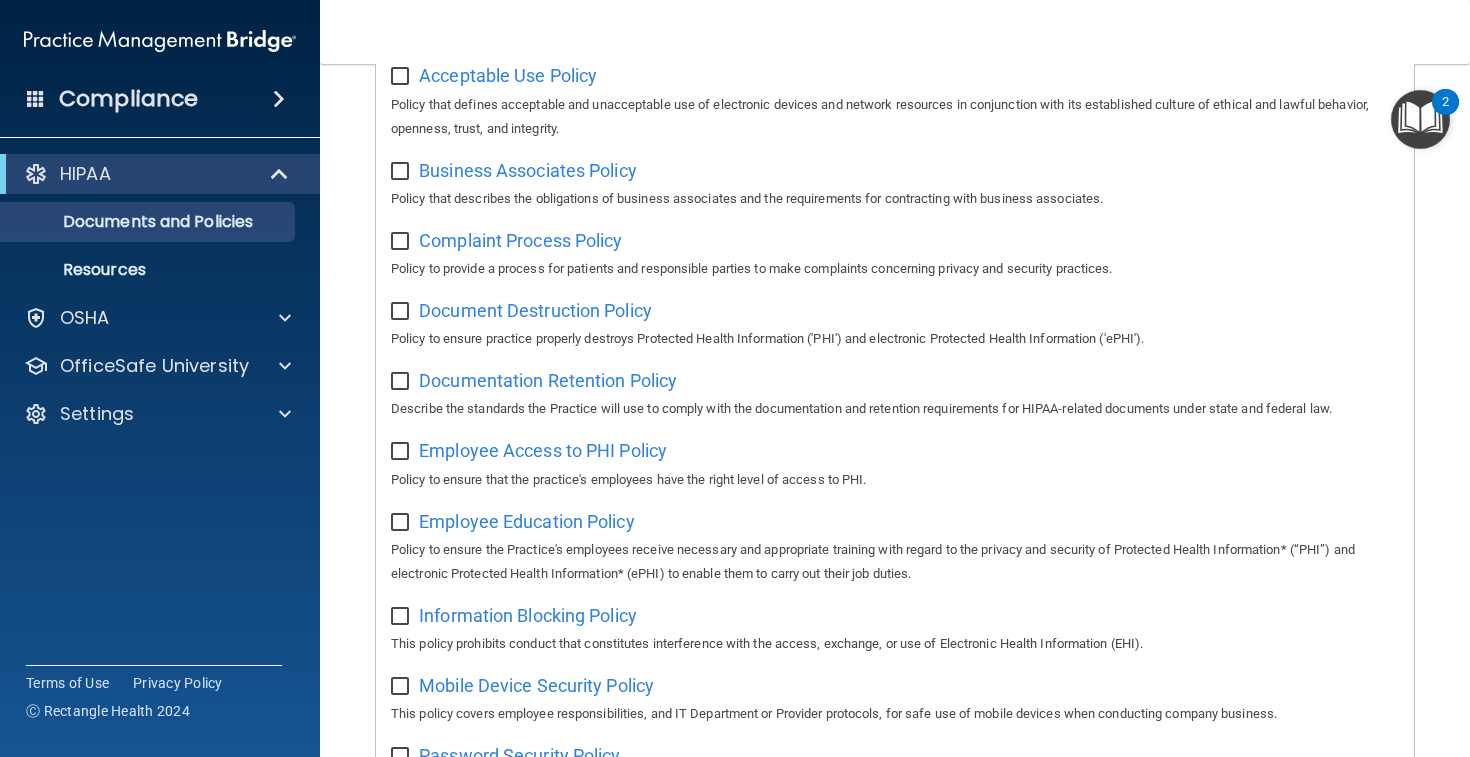 scroll, scrollTop: 173, scrollLeft: 0, axis: vertical 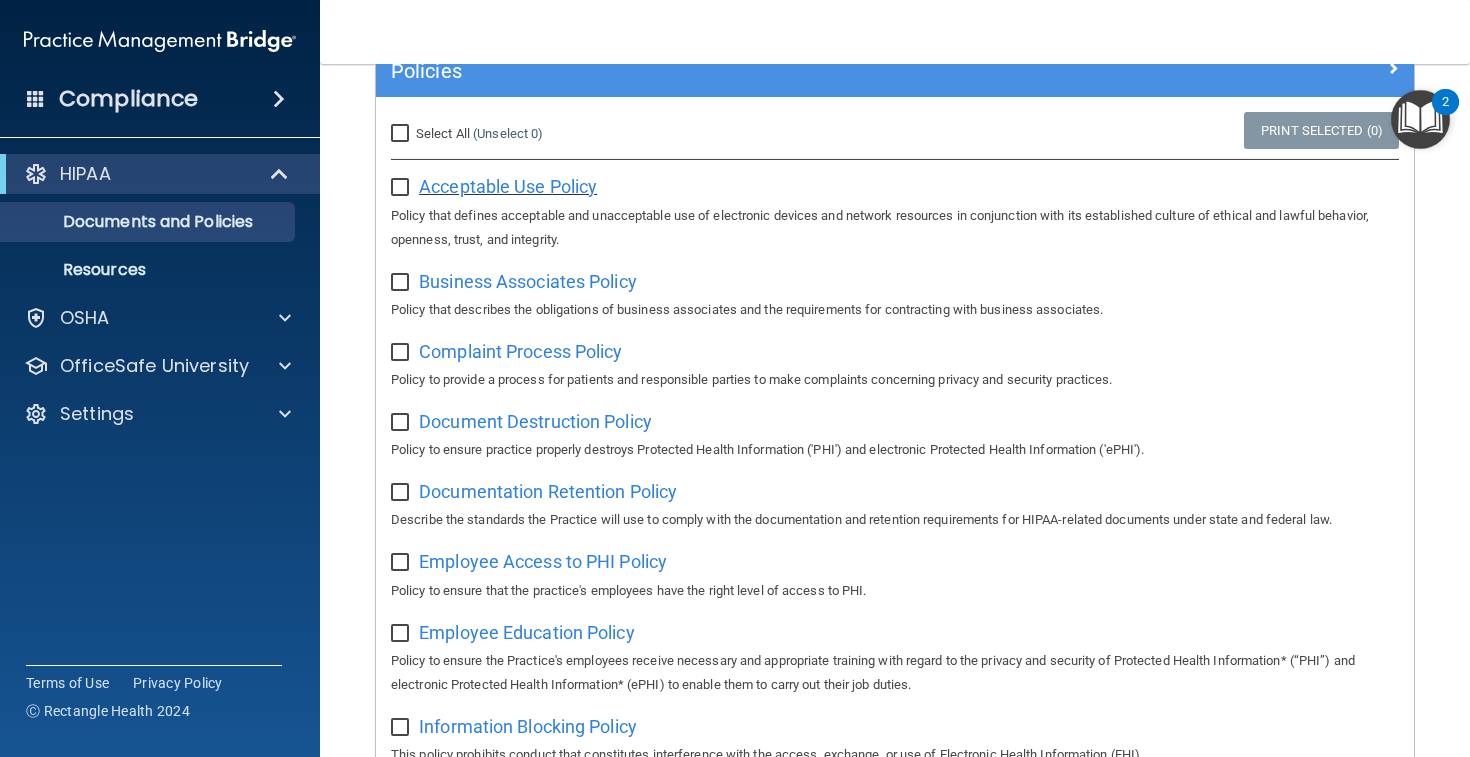 click on "Acceptable Use Policy" at bounding box center [508, 186] 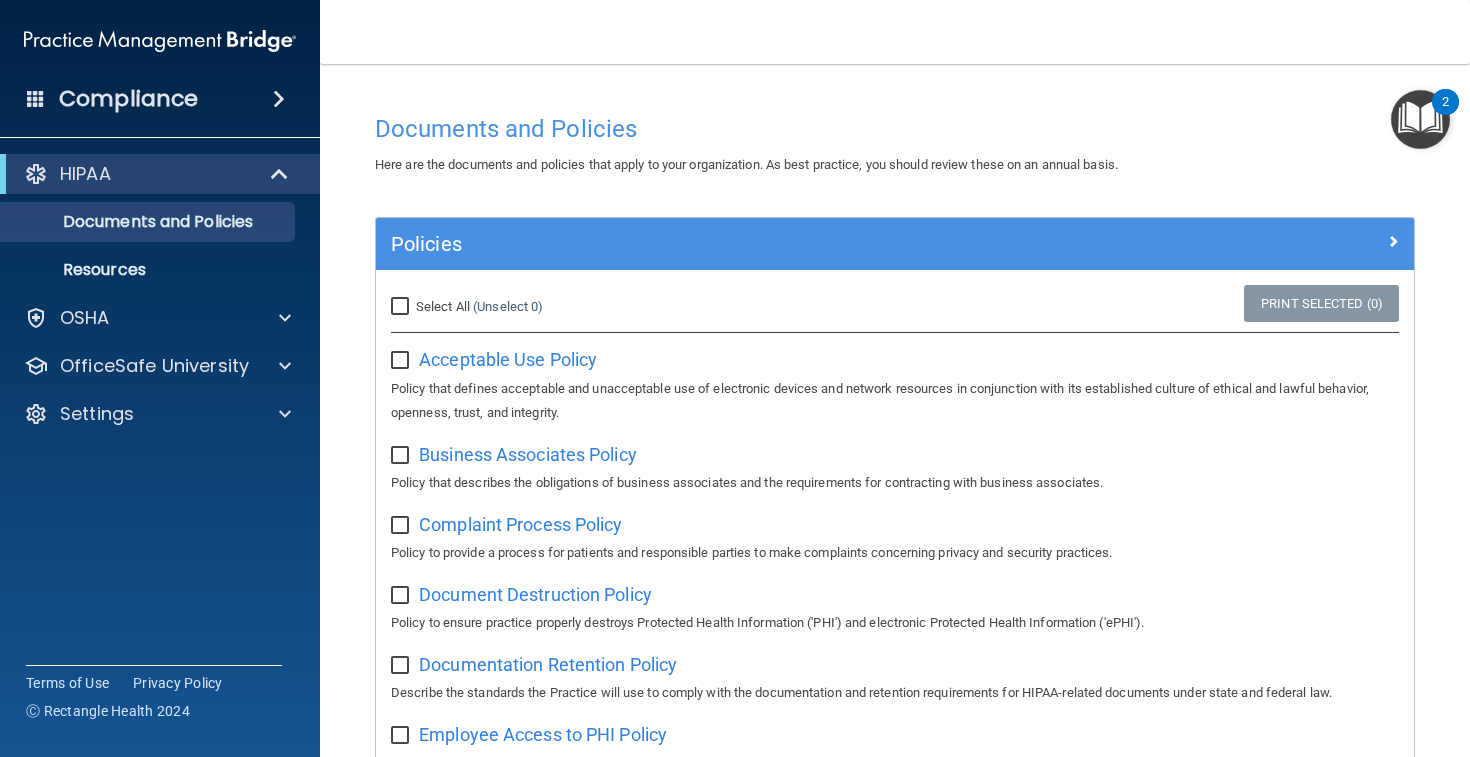 scroll, scrollTop: 33, scrollLeft: 0, axis: vertical 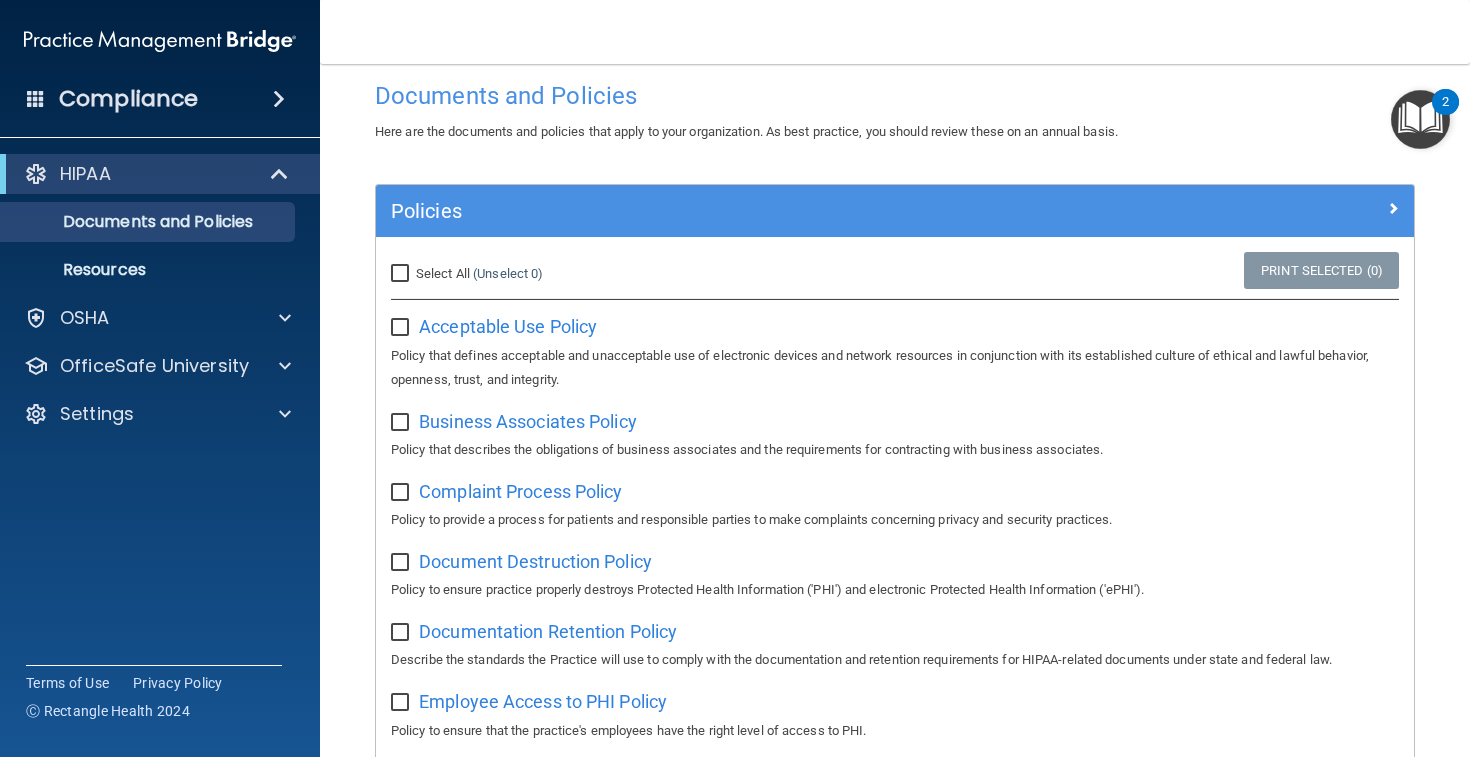 click on "Select All   (Unselect 0)    Unselect All" at bounding box center [549, 274] 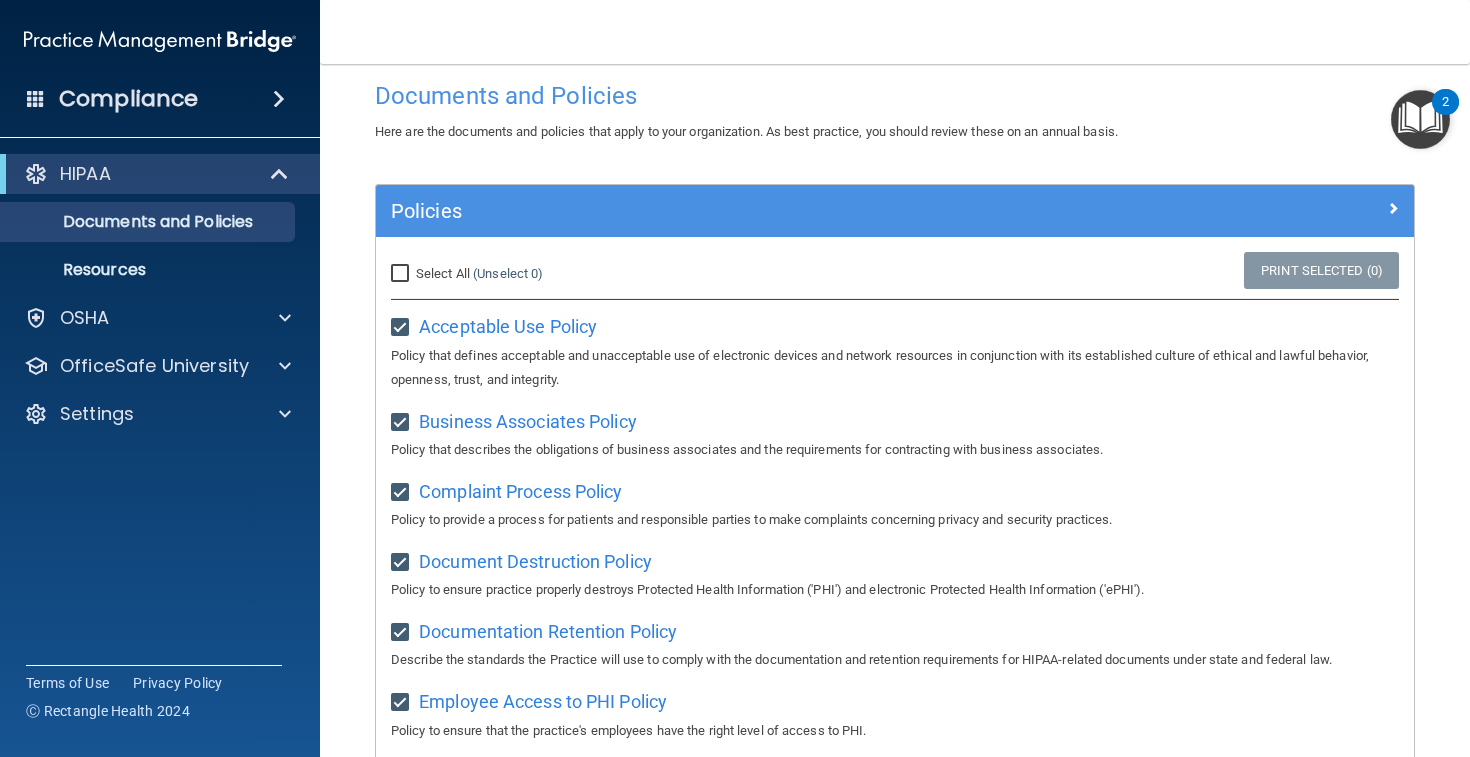 checkbox on "true" 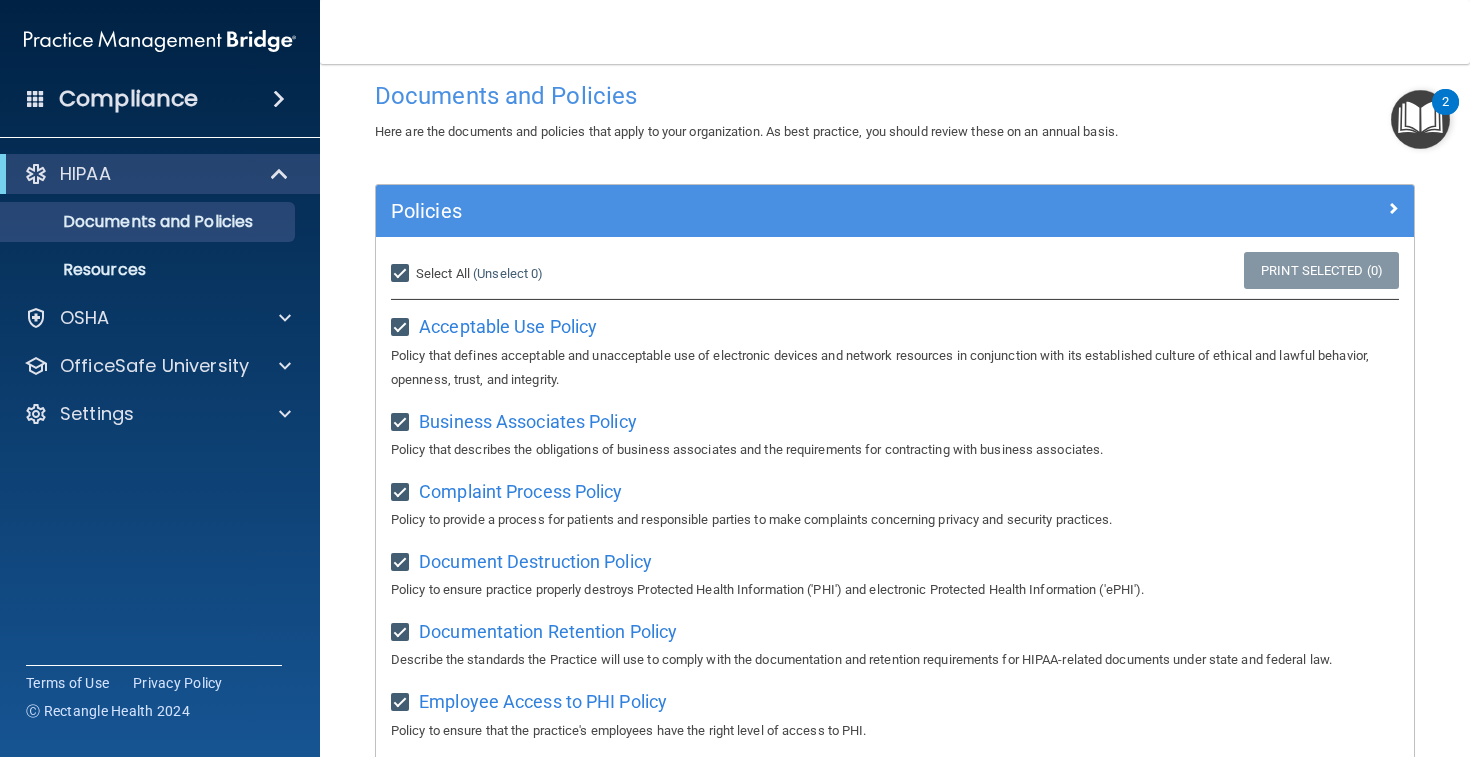 checkbox on "true" 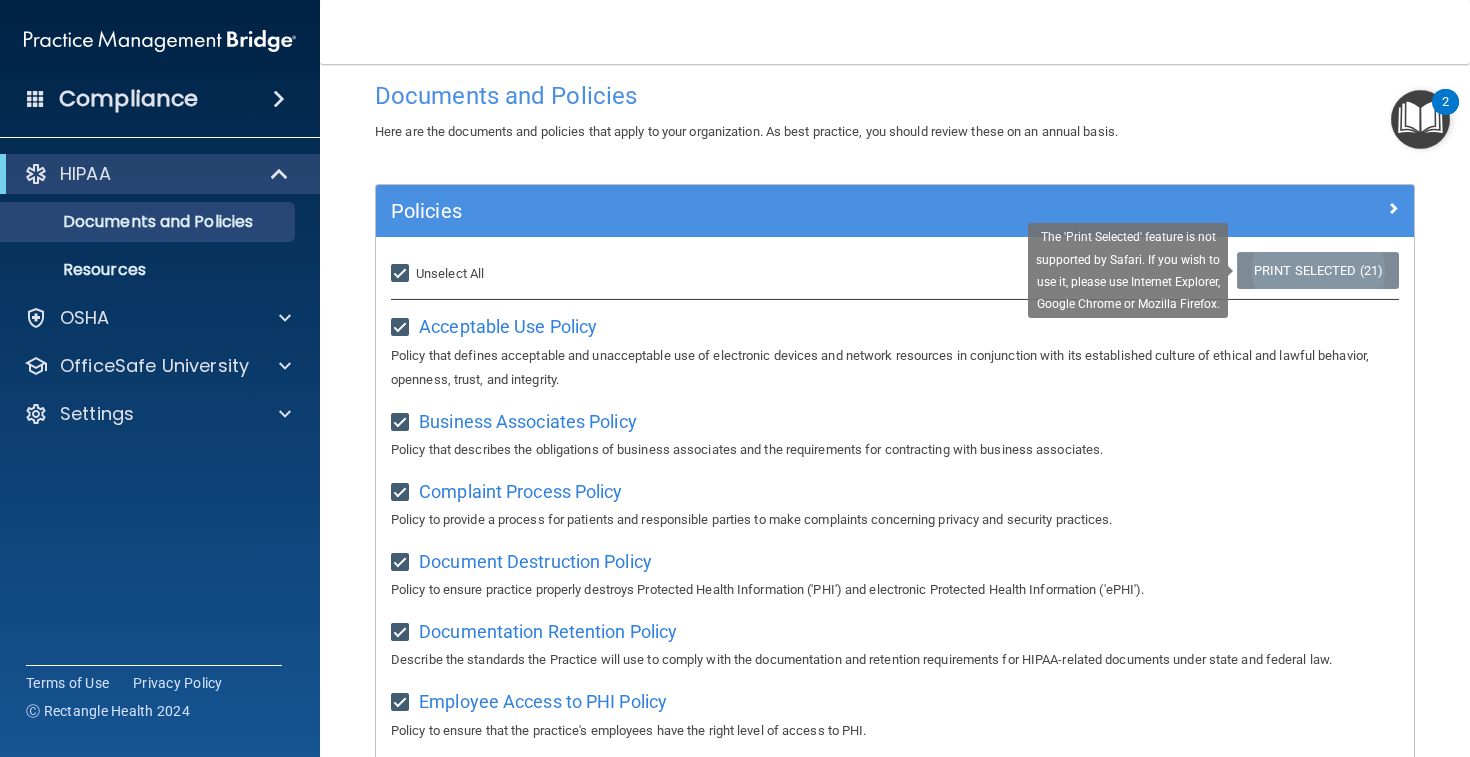 click on "Print Selected (21)" at bounding box center (1318, 270) 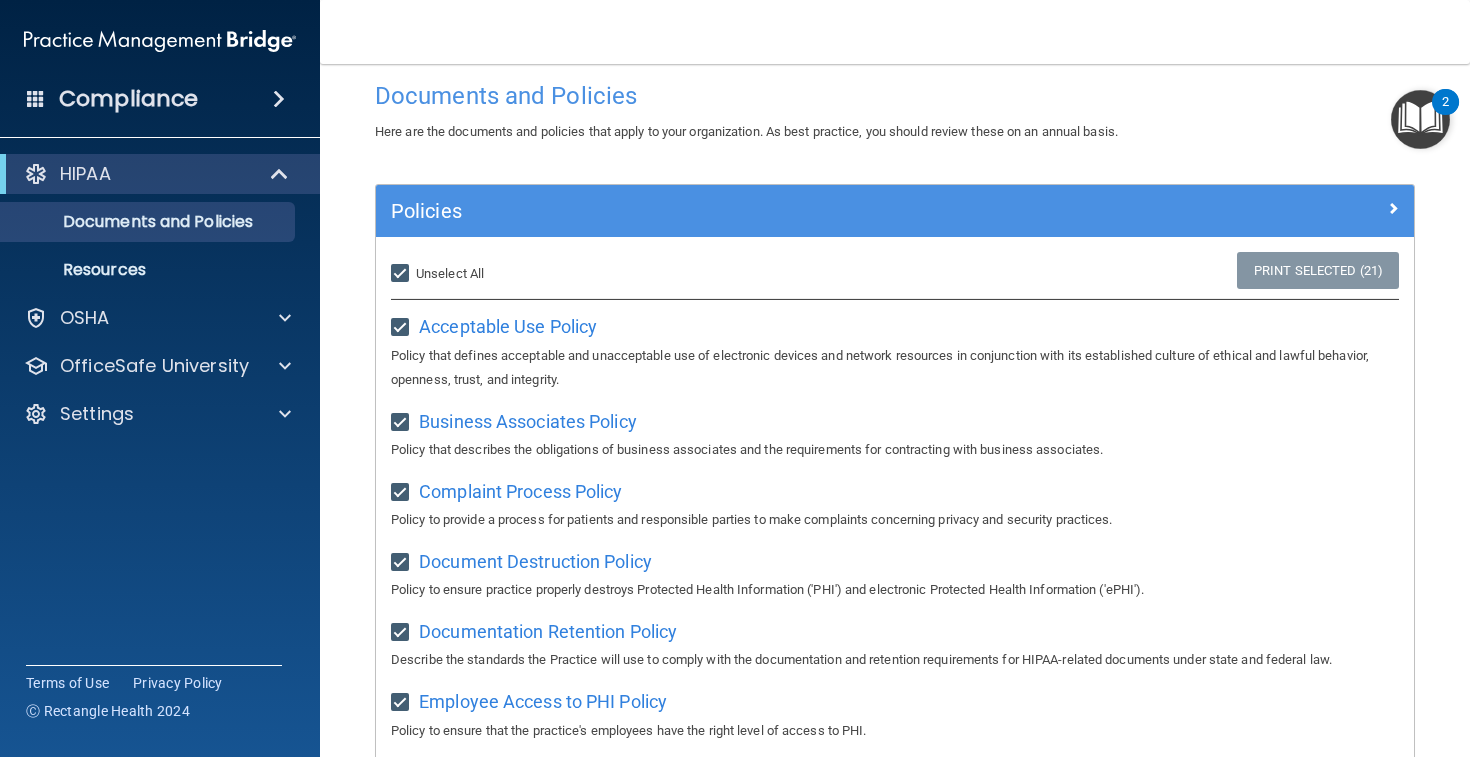 click on "Here are the documents and policies that apply to your organization. As best practice, you should review these on an annual basis." at bounding box center (746, 131) 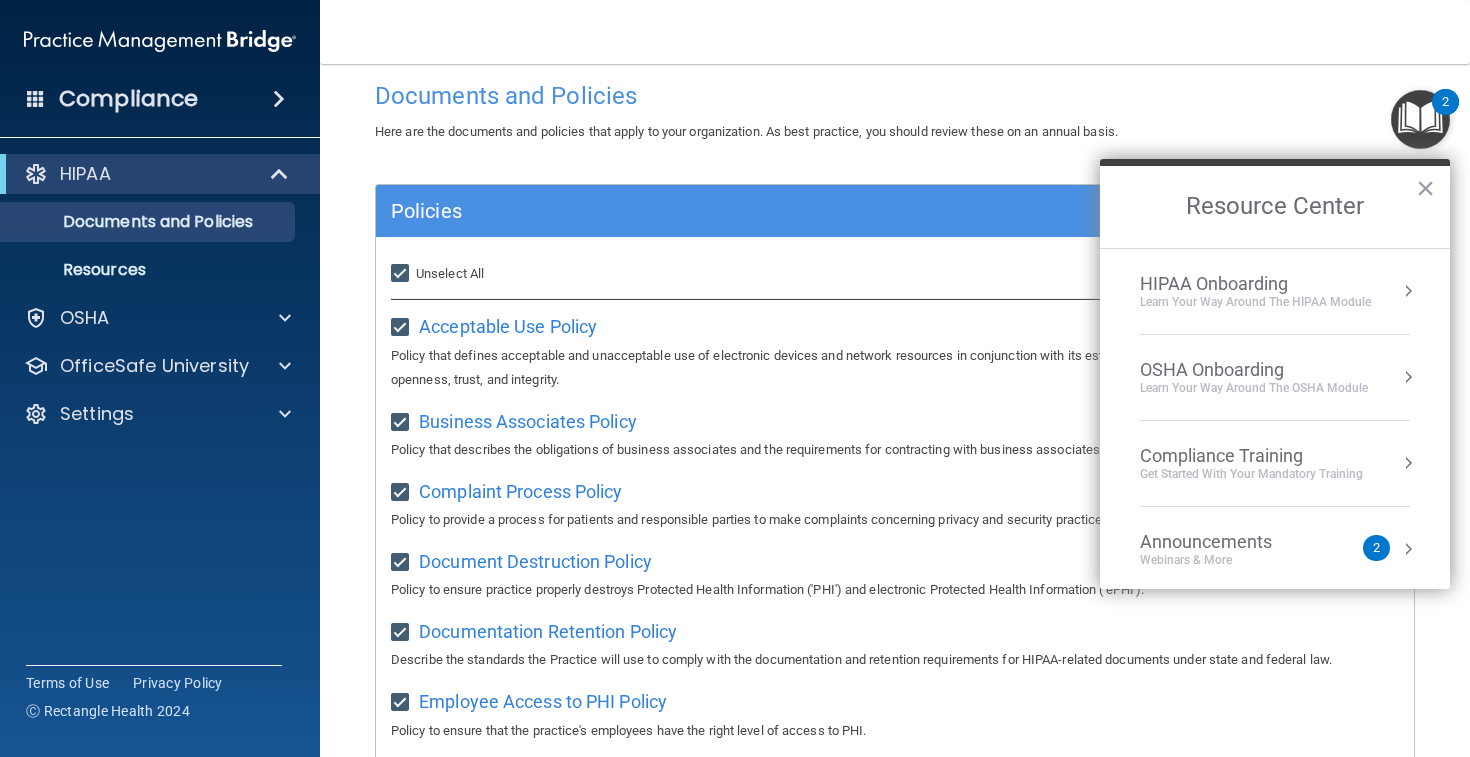 click on "Compliance" at bounding box center [160, 99] 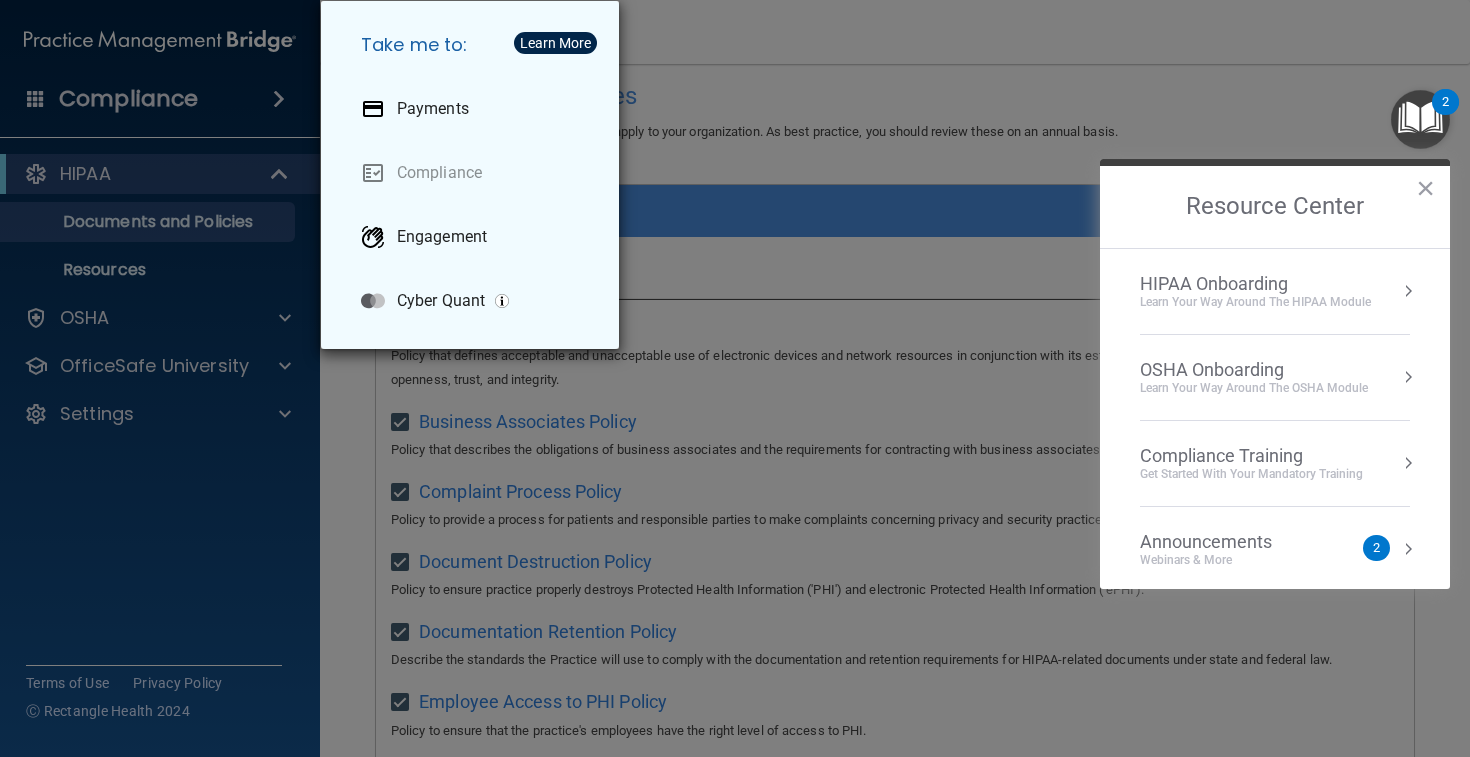 click on "Take me to:             Payments                   Compliance                     Engagement                     Cyber Quant" at bounding box center [735, 378] 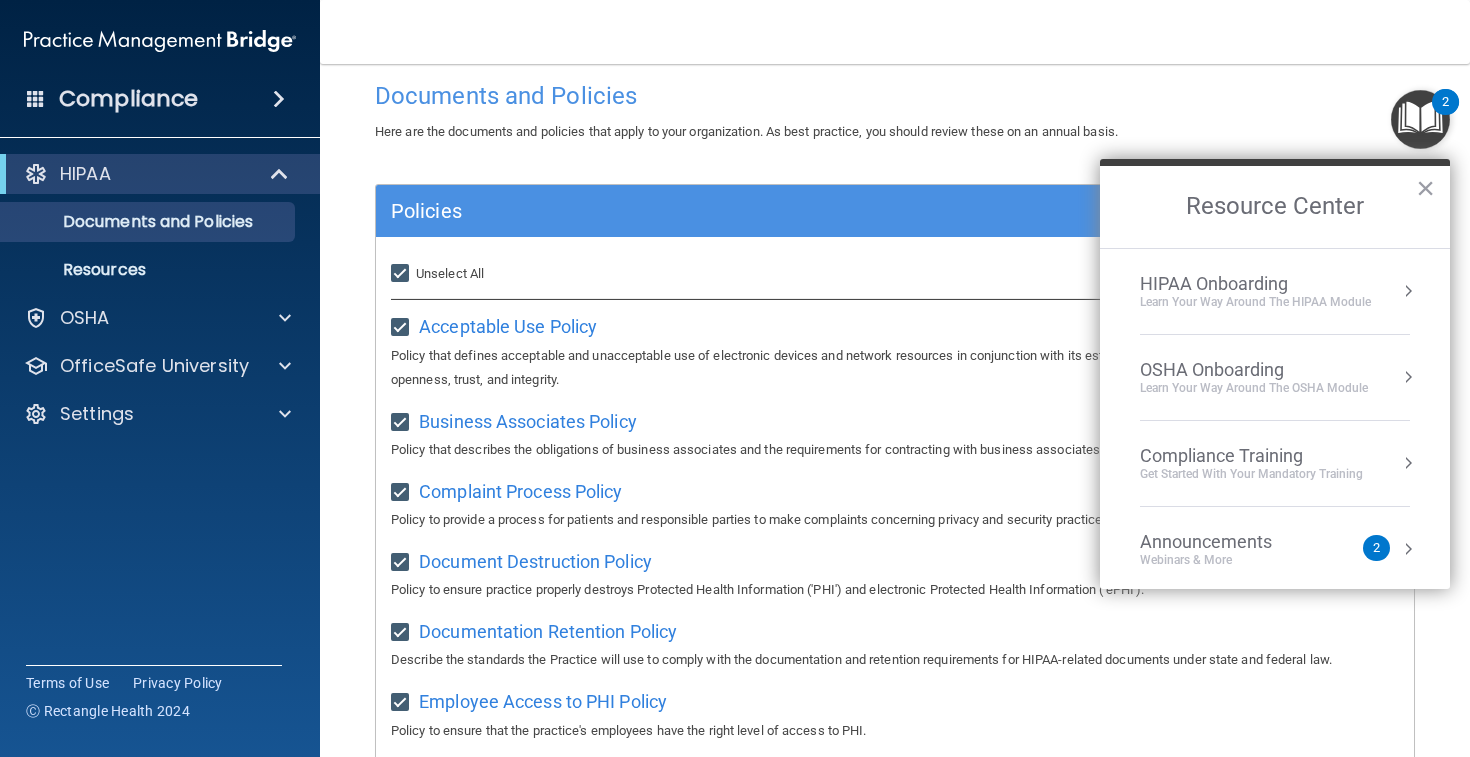click on "HIPAA Onboarding" at bounding box center (1255, 284) 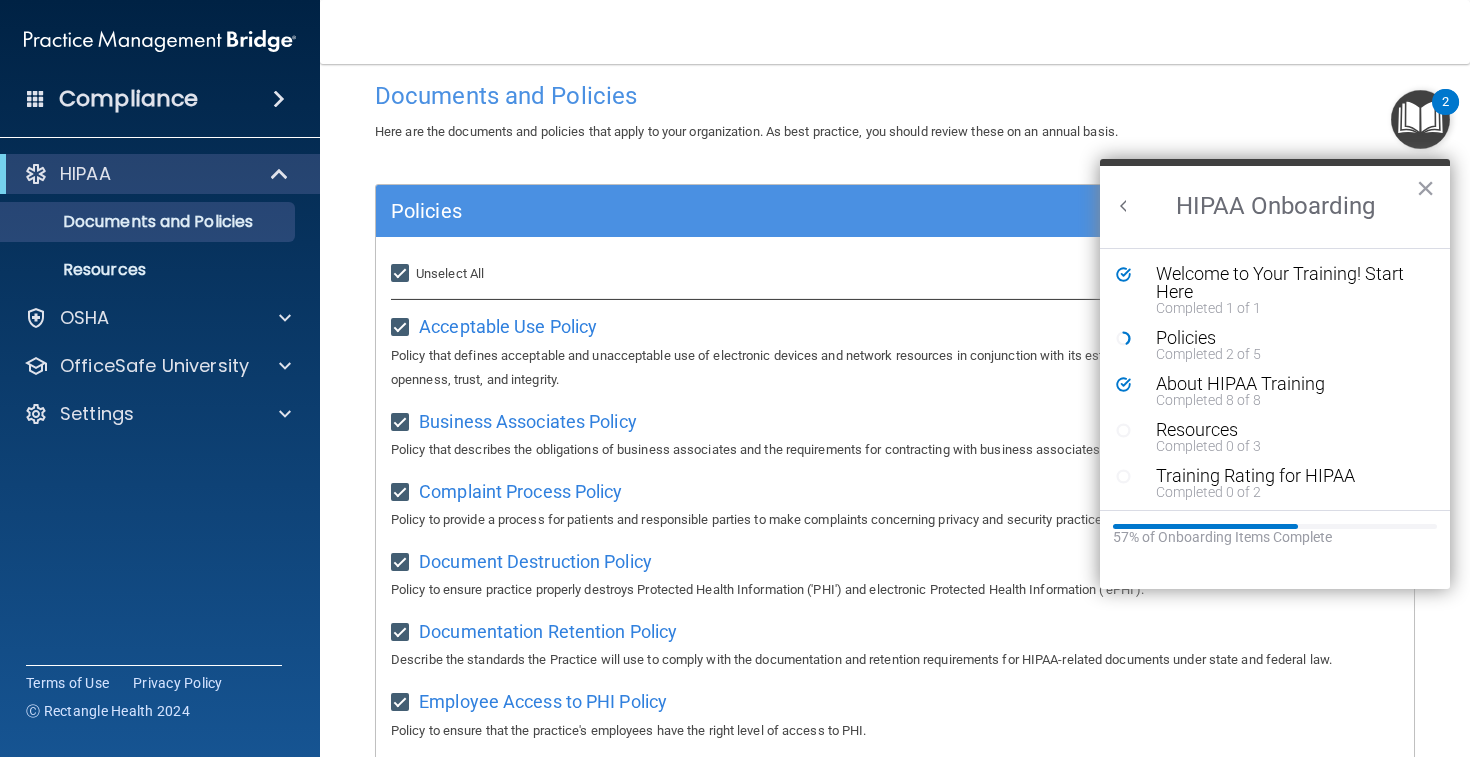 scroll, scrollTop: 0, scrollLeft: 0, axis: both 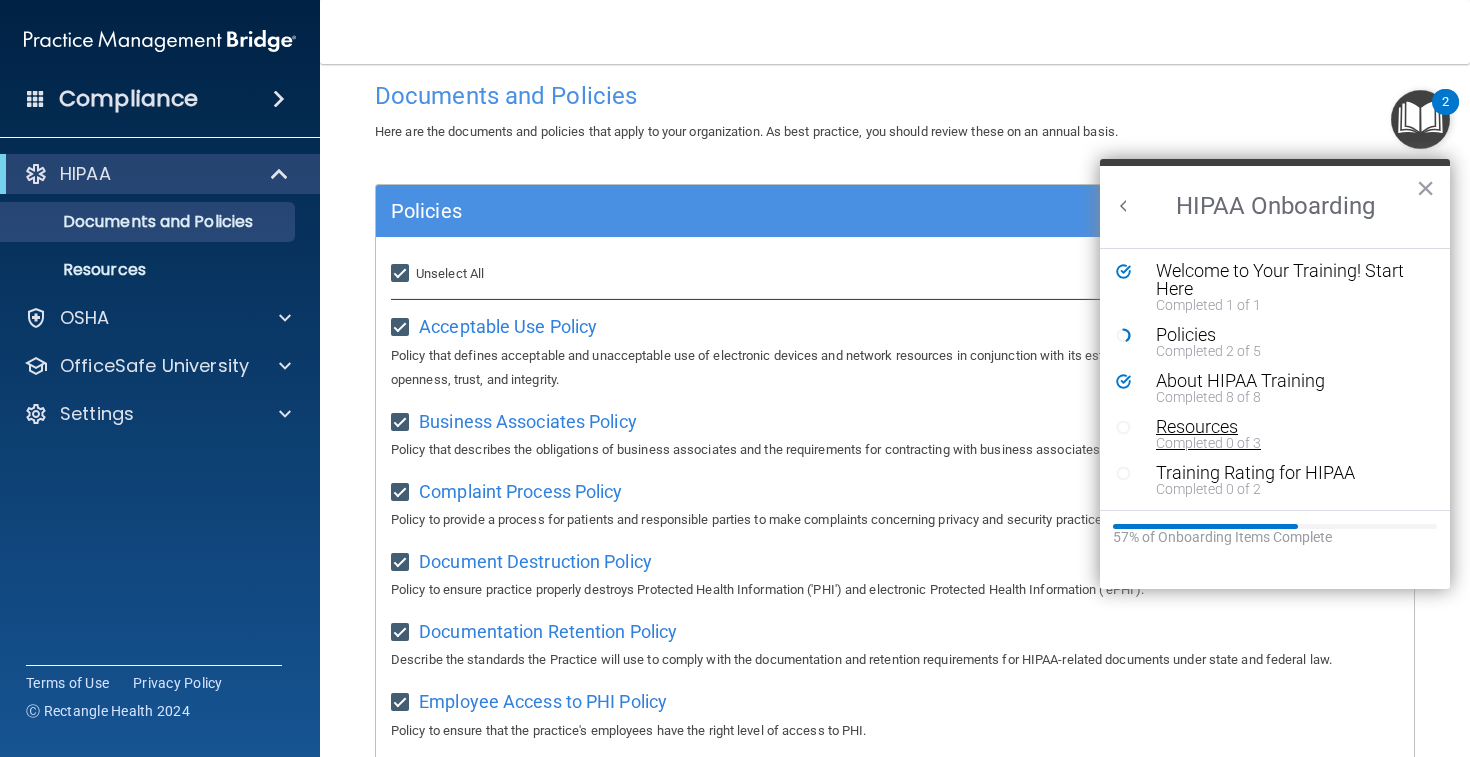 click on "Resources" at bounding box center (1290, 427) 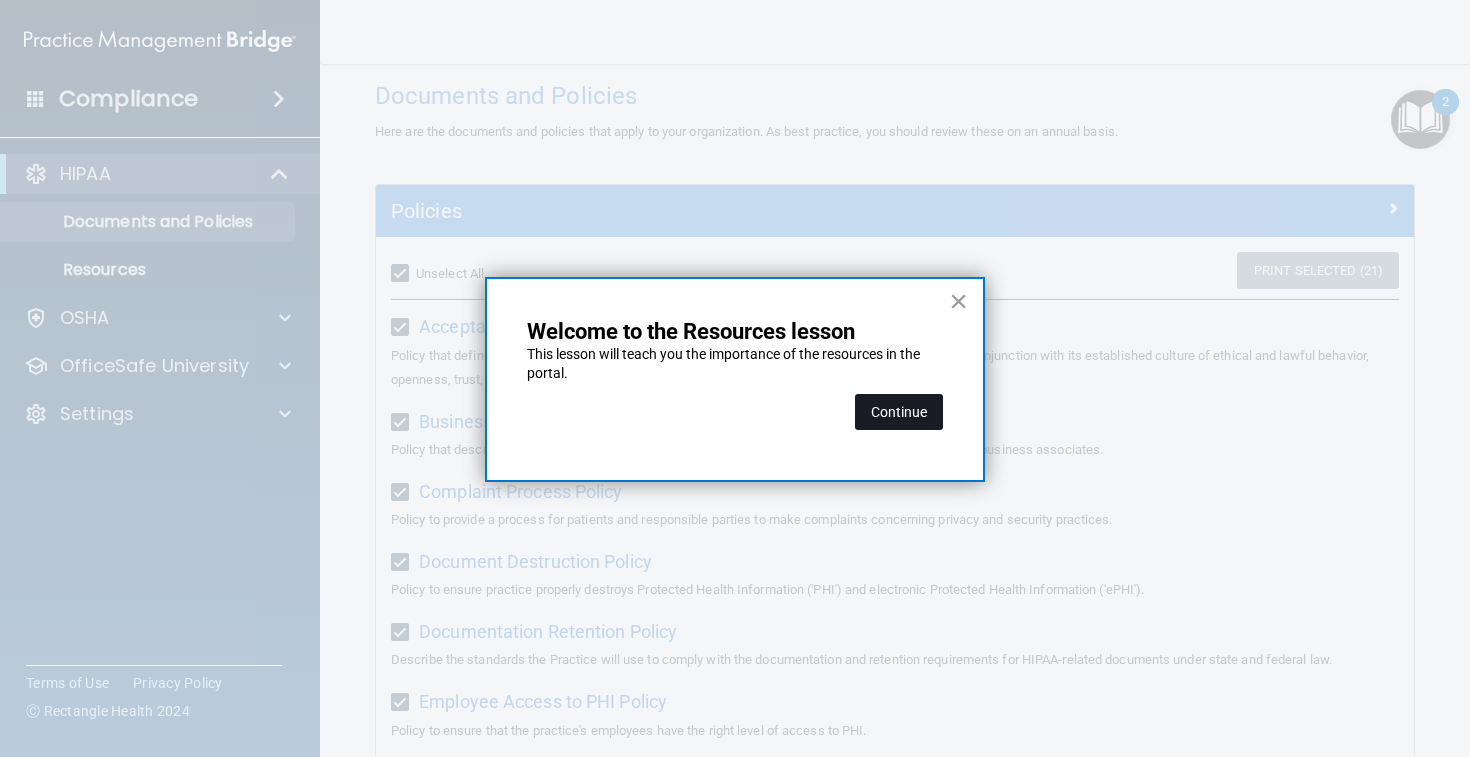 click on "Continue" at bounding box center [899, 412] 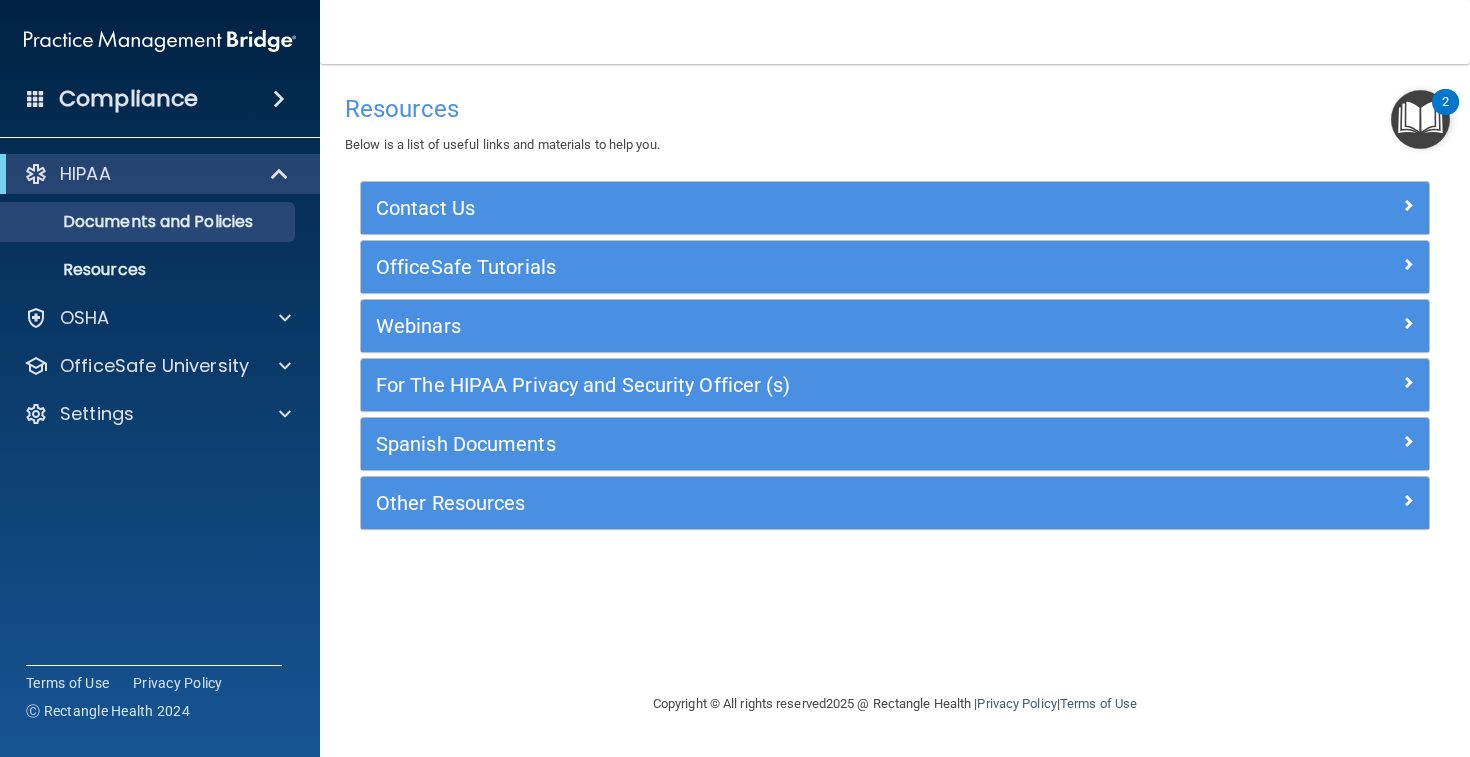 scroll, scrollTop: 0, scrollLeft: 0, axis: both 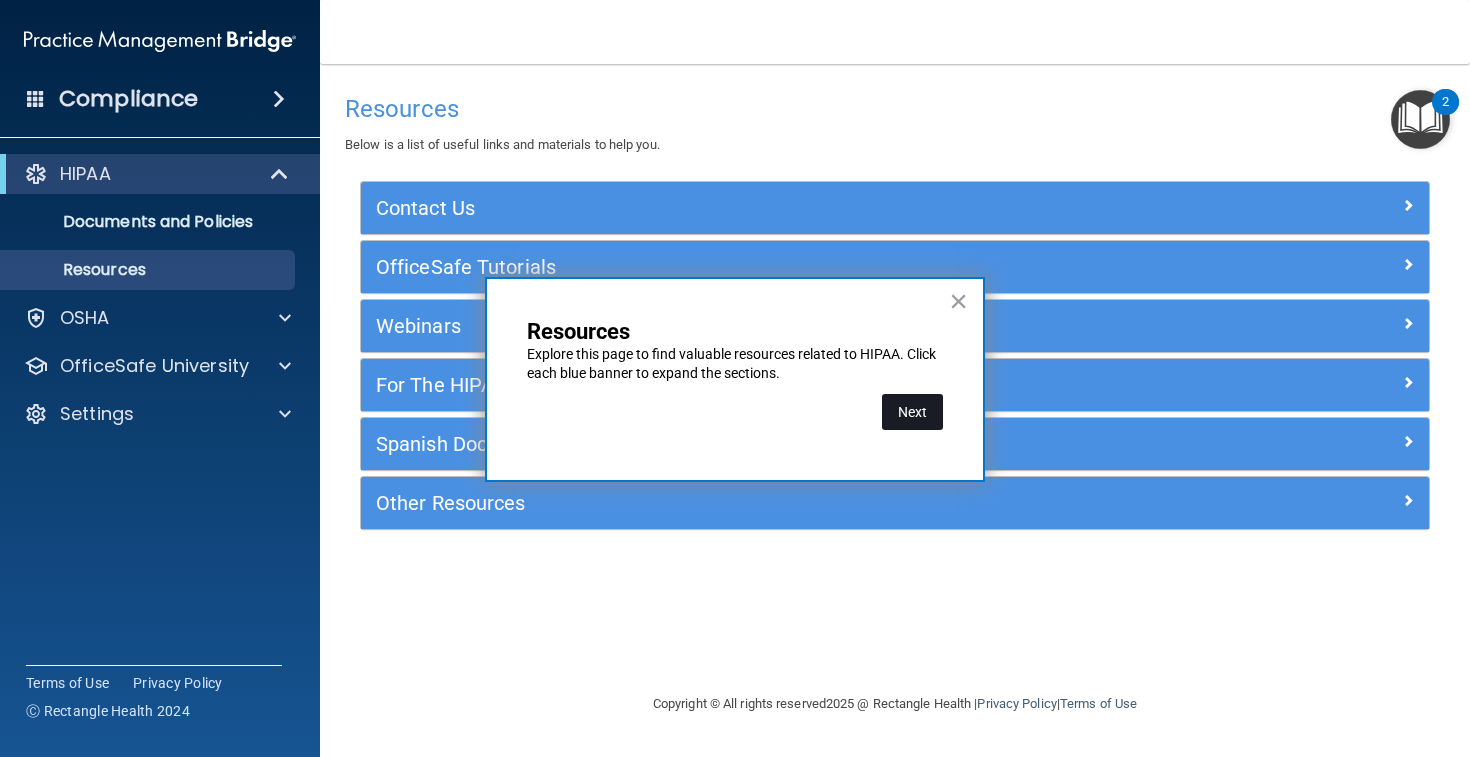 click on "Next" at bounding box center [912, 412] 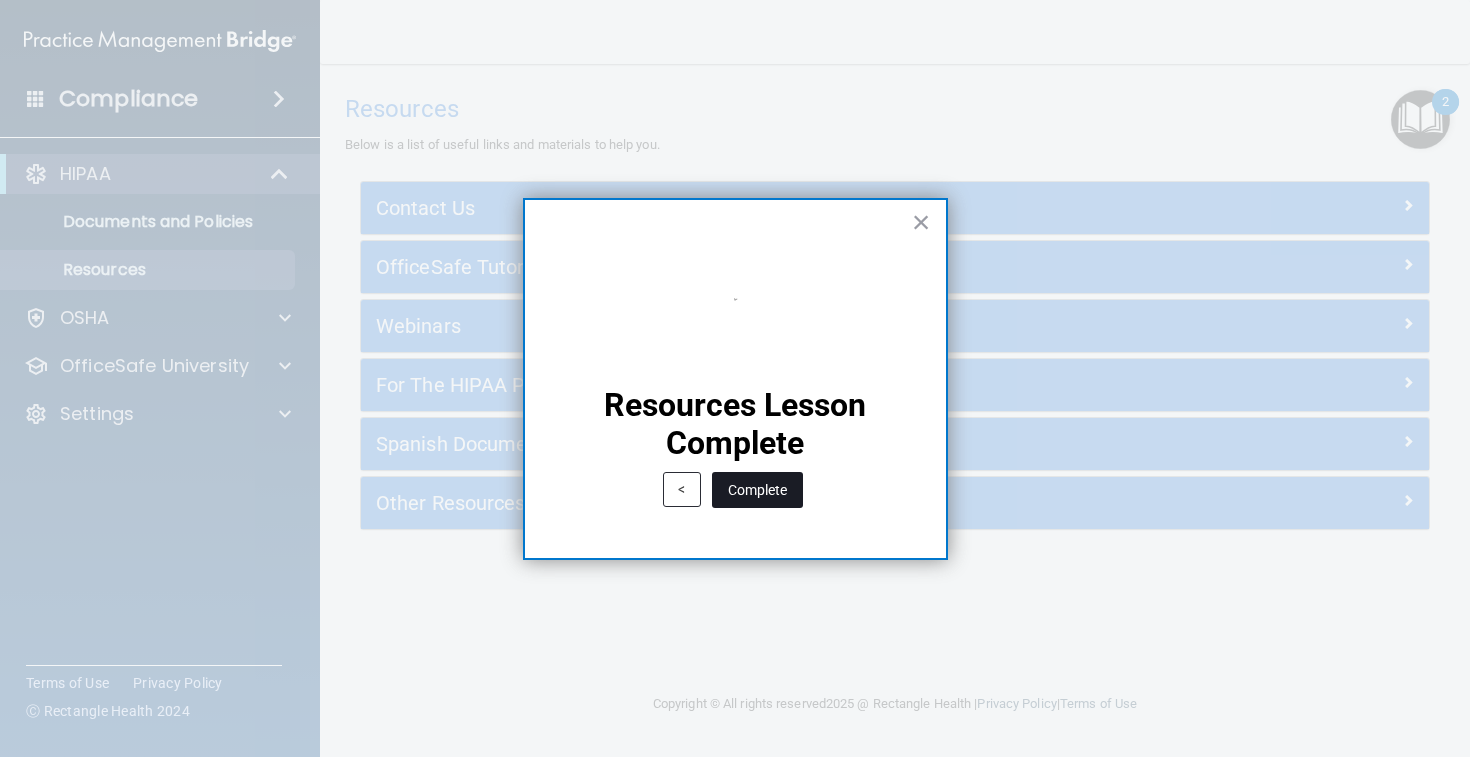 click on "Complete" at bounding box center (757, 490) 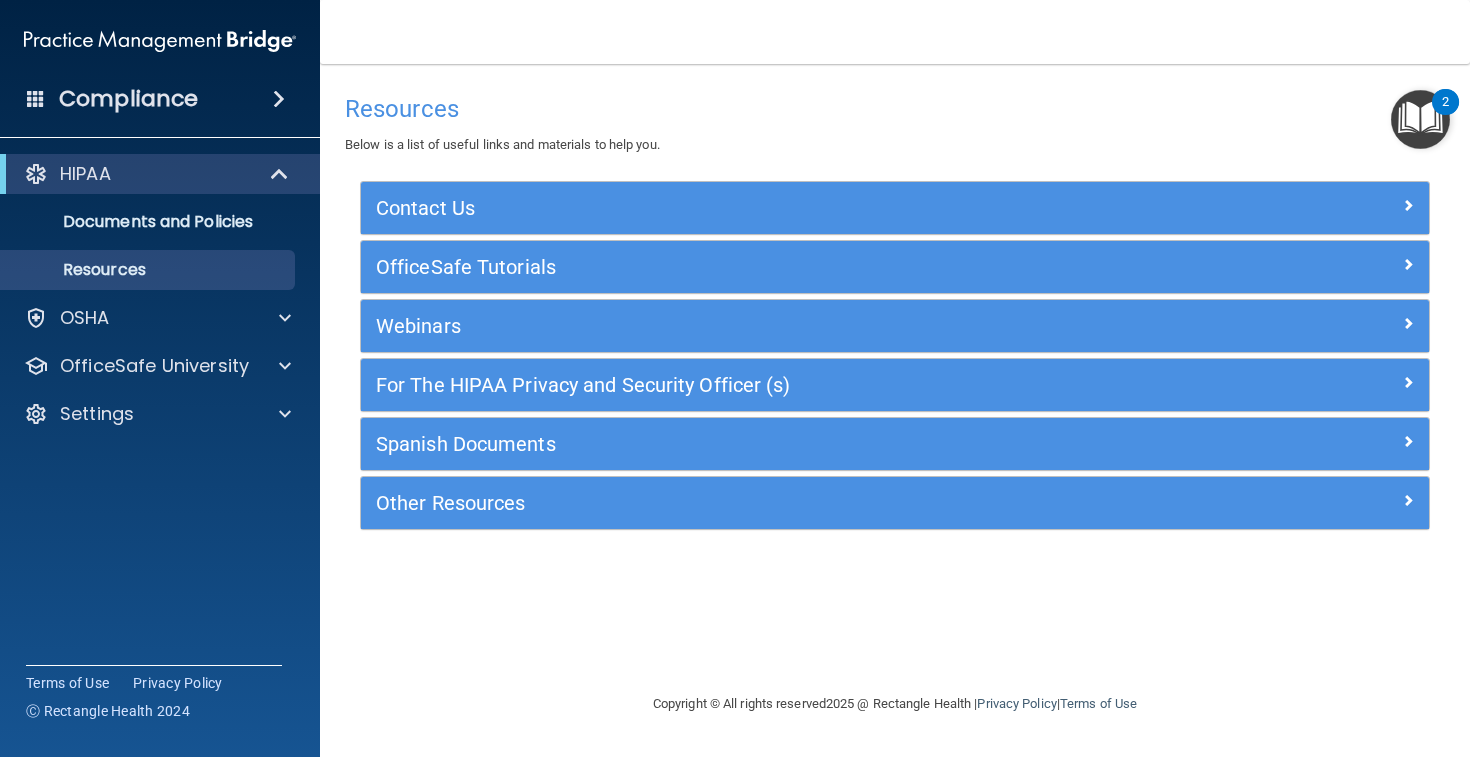 click at bounding box center (1420, 119) 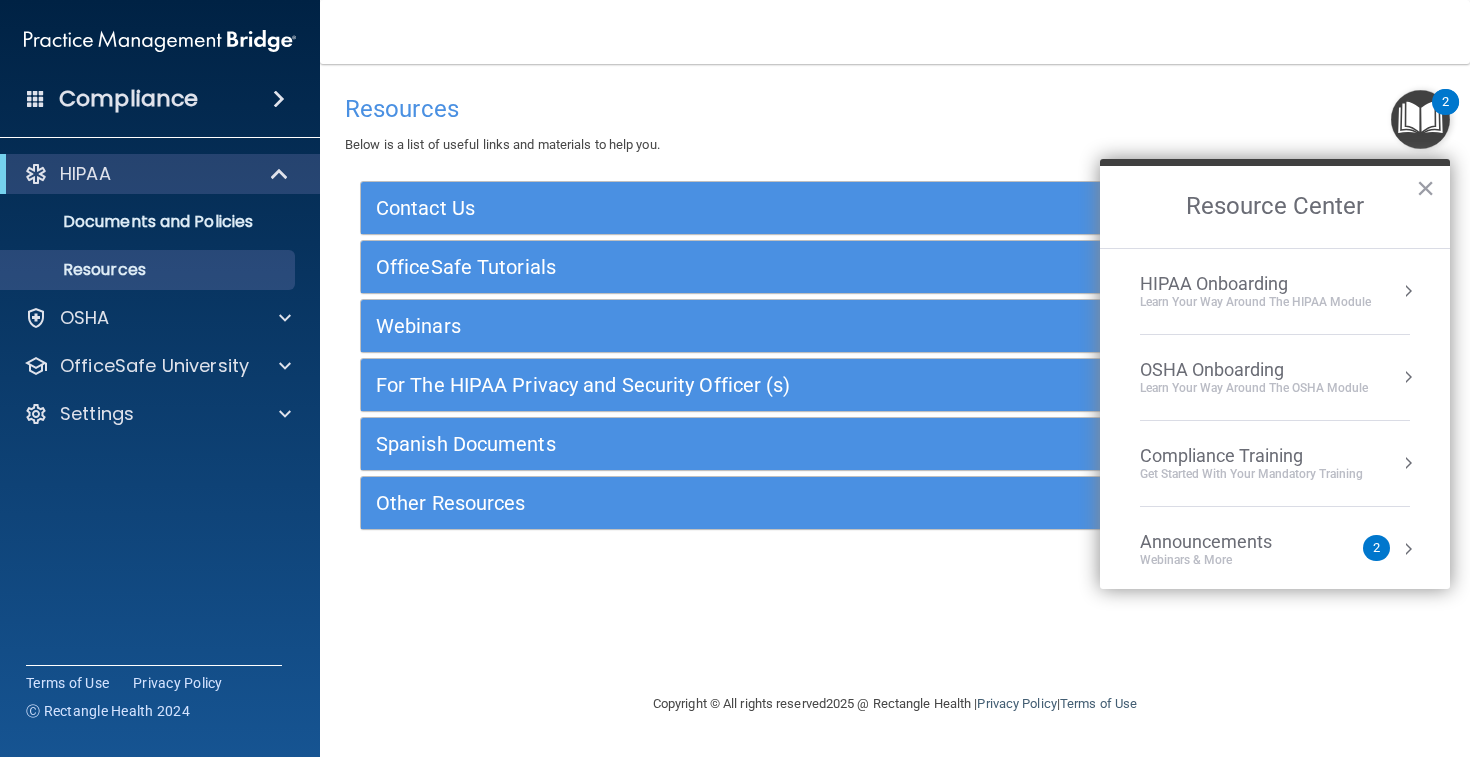 click on "HIPAA Onboarding Learn Your Way around the HIPAA module" at bounding box center [1275, 292] 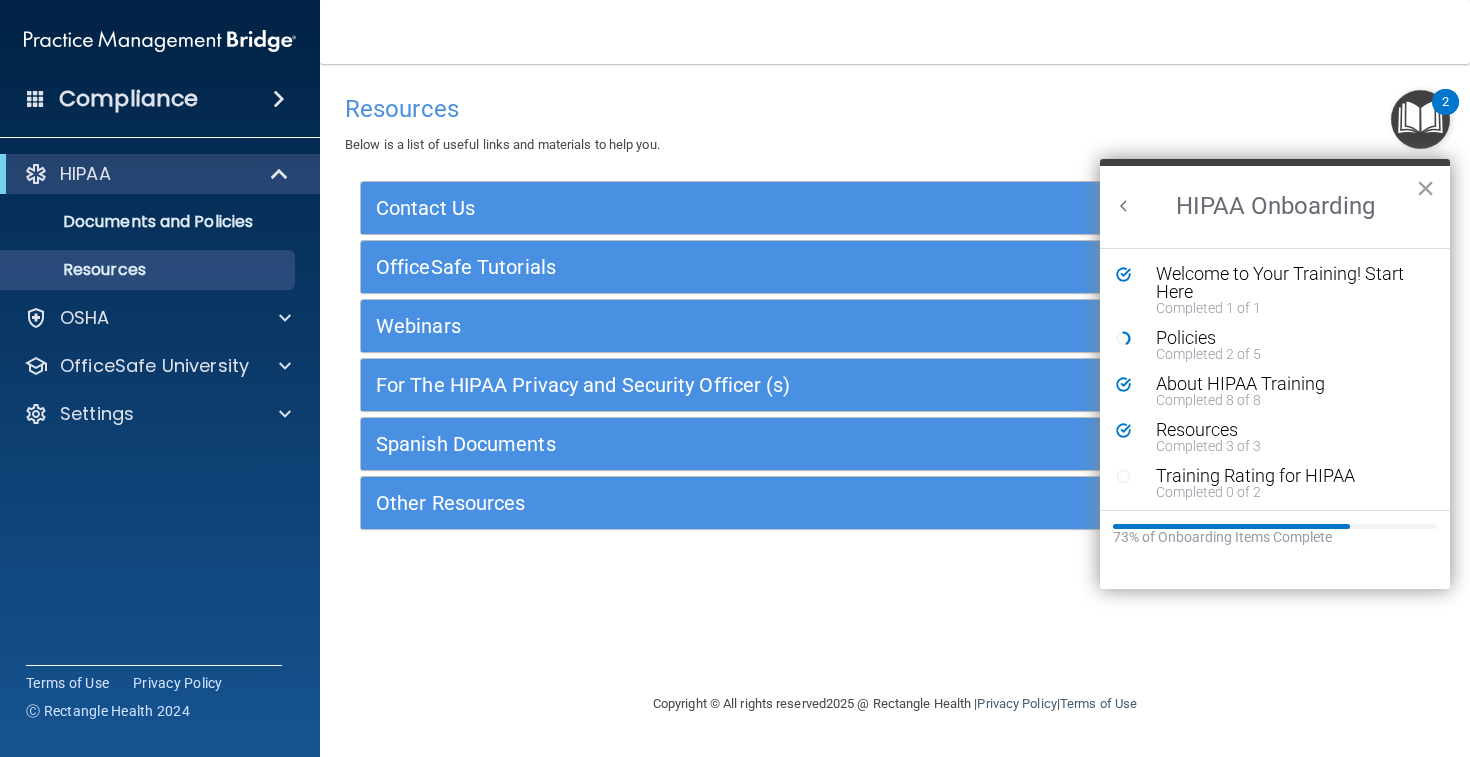 scroll, scrollTop: 0, scrollLeft: 0, axis: both 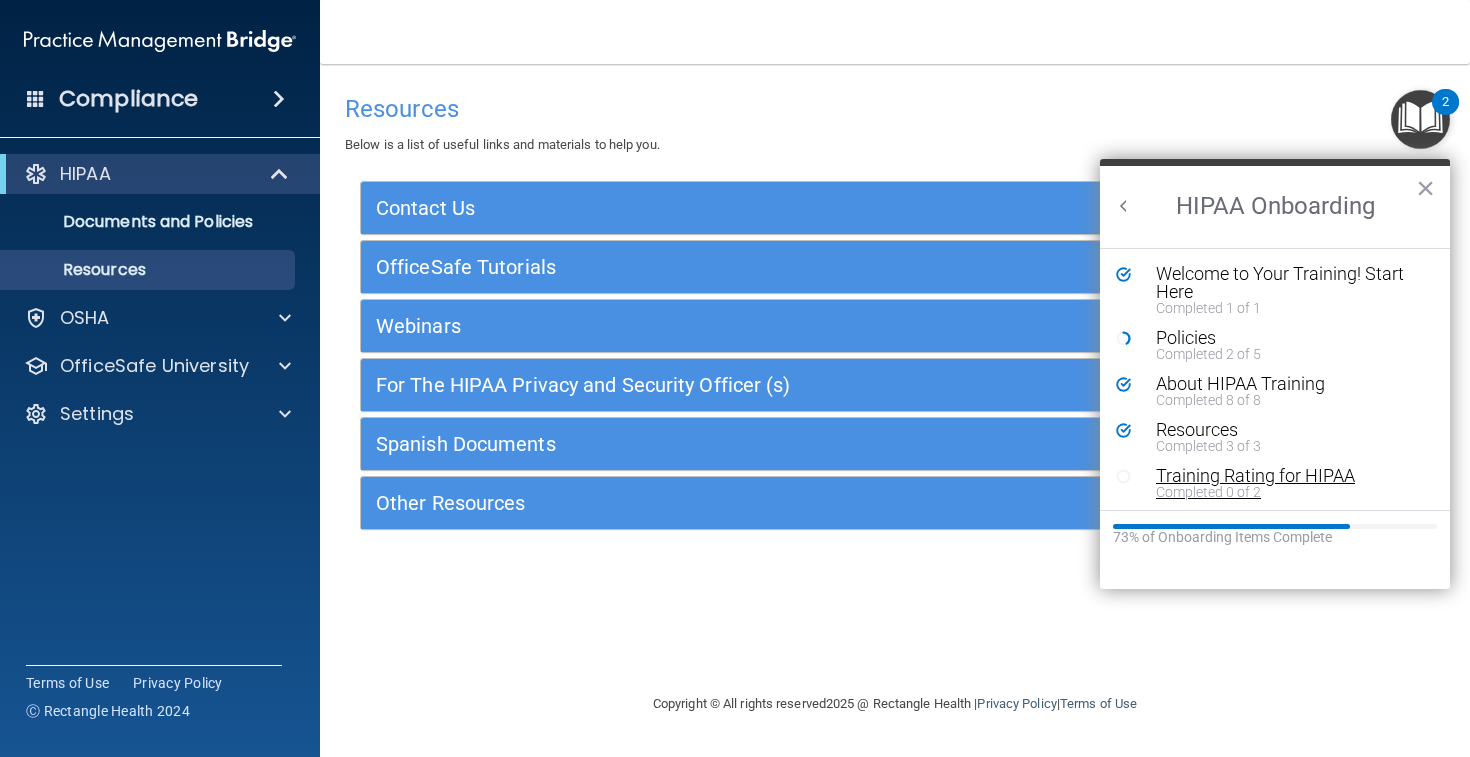 click on "Training Rating for HIPAA" at bounding box center (1290, 476) 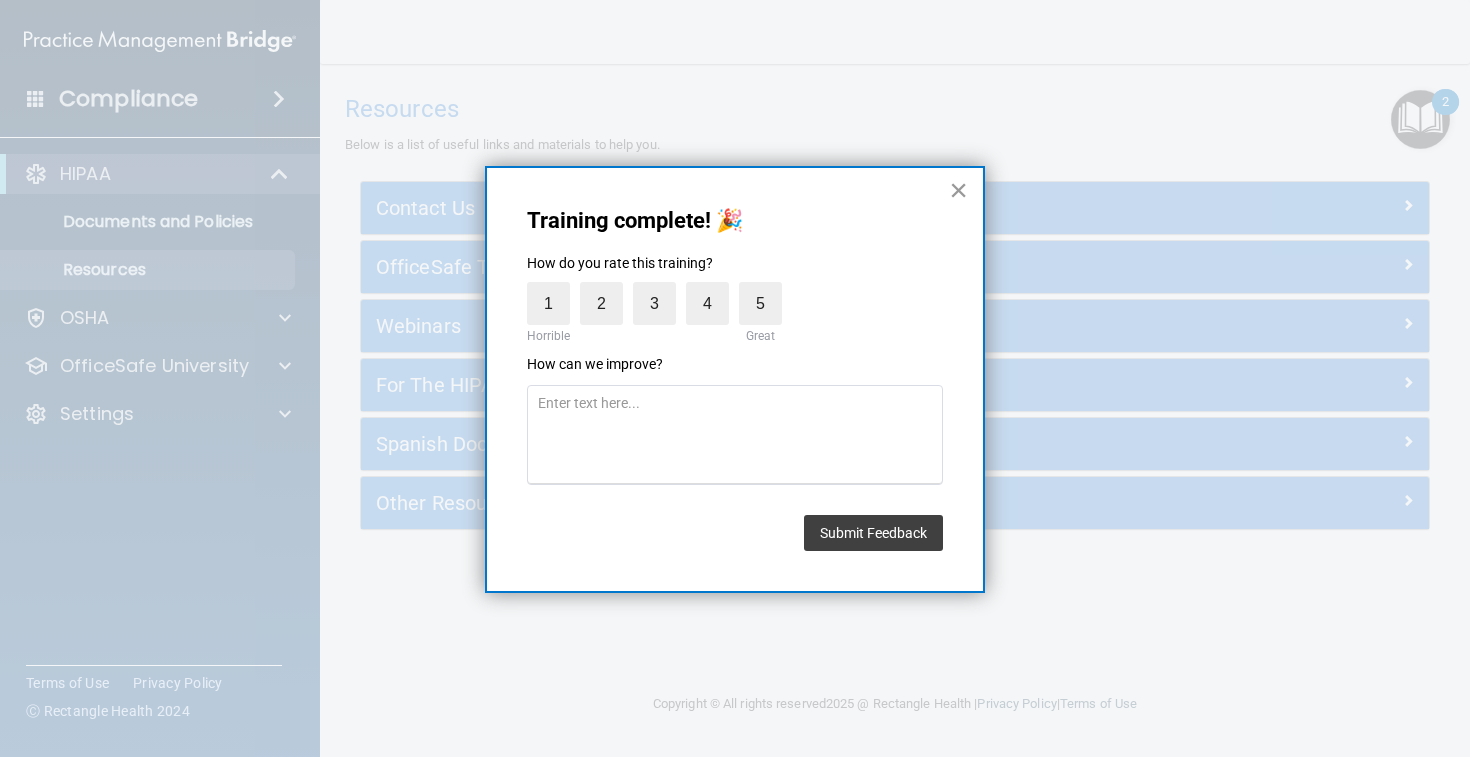 click on "×" at bounding box center (958, 190) 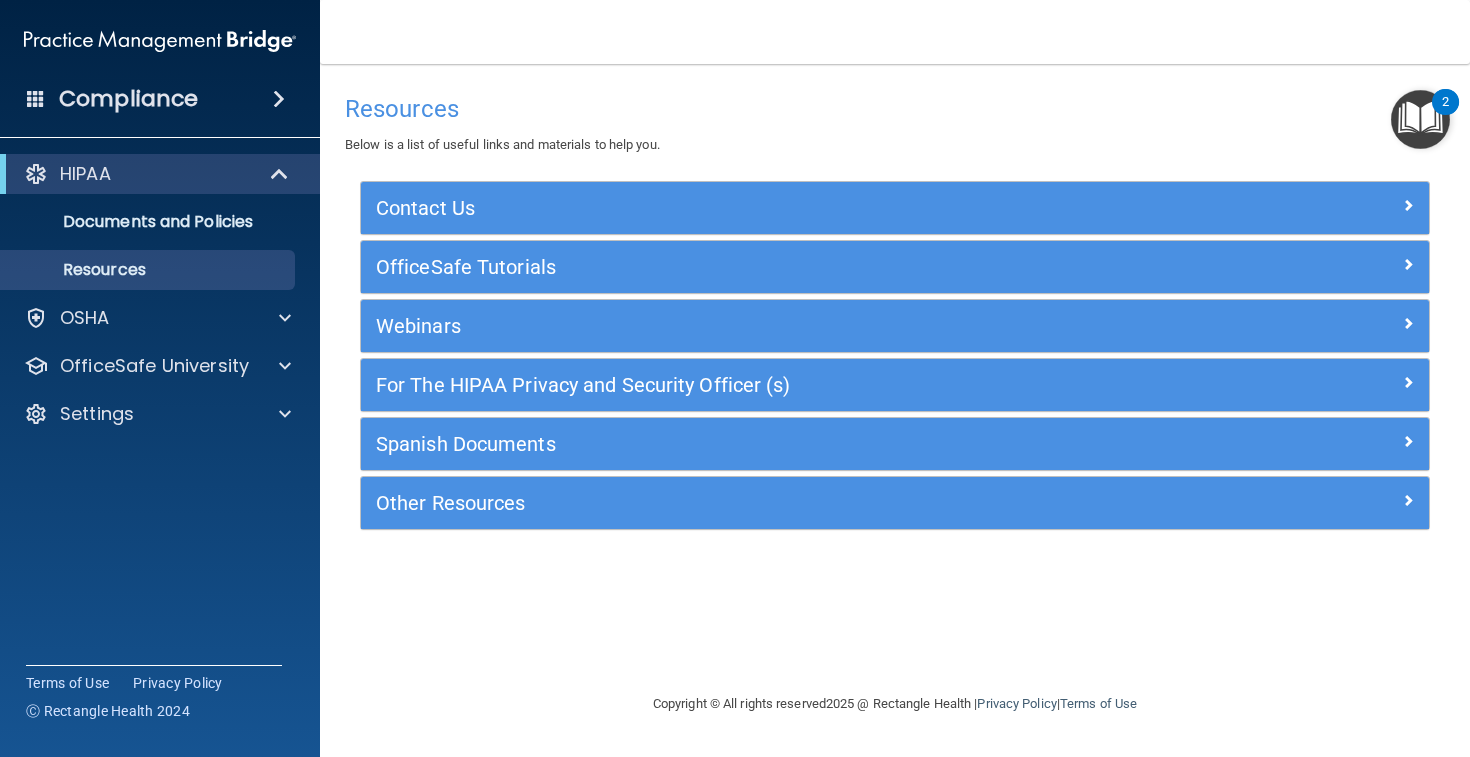 click at bounding box center [1420, 119] 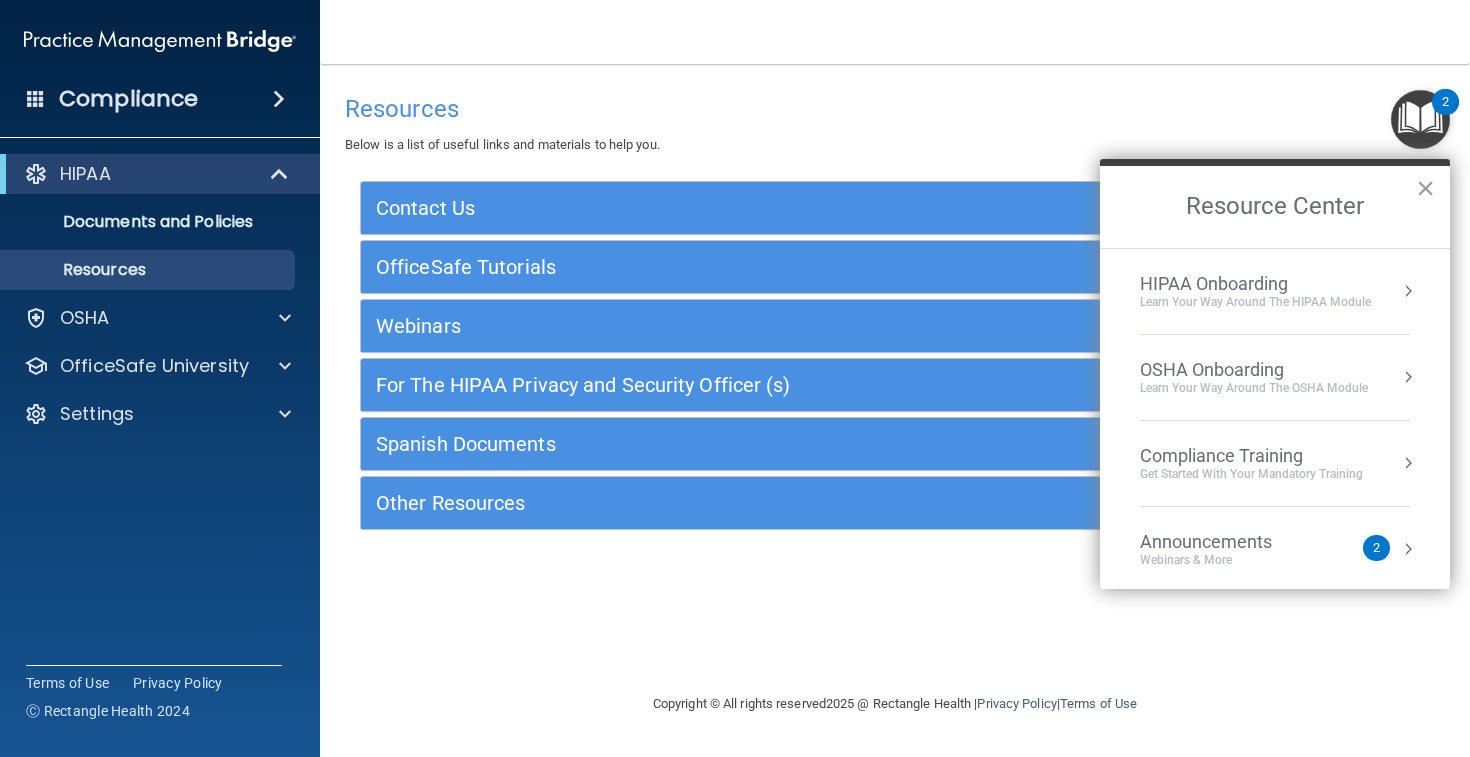 click on "Resources   Below is a list of useful links and materials to help you." at bounding box center (895, 120) 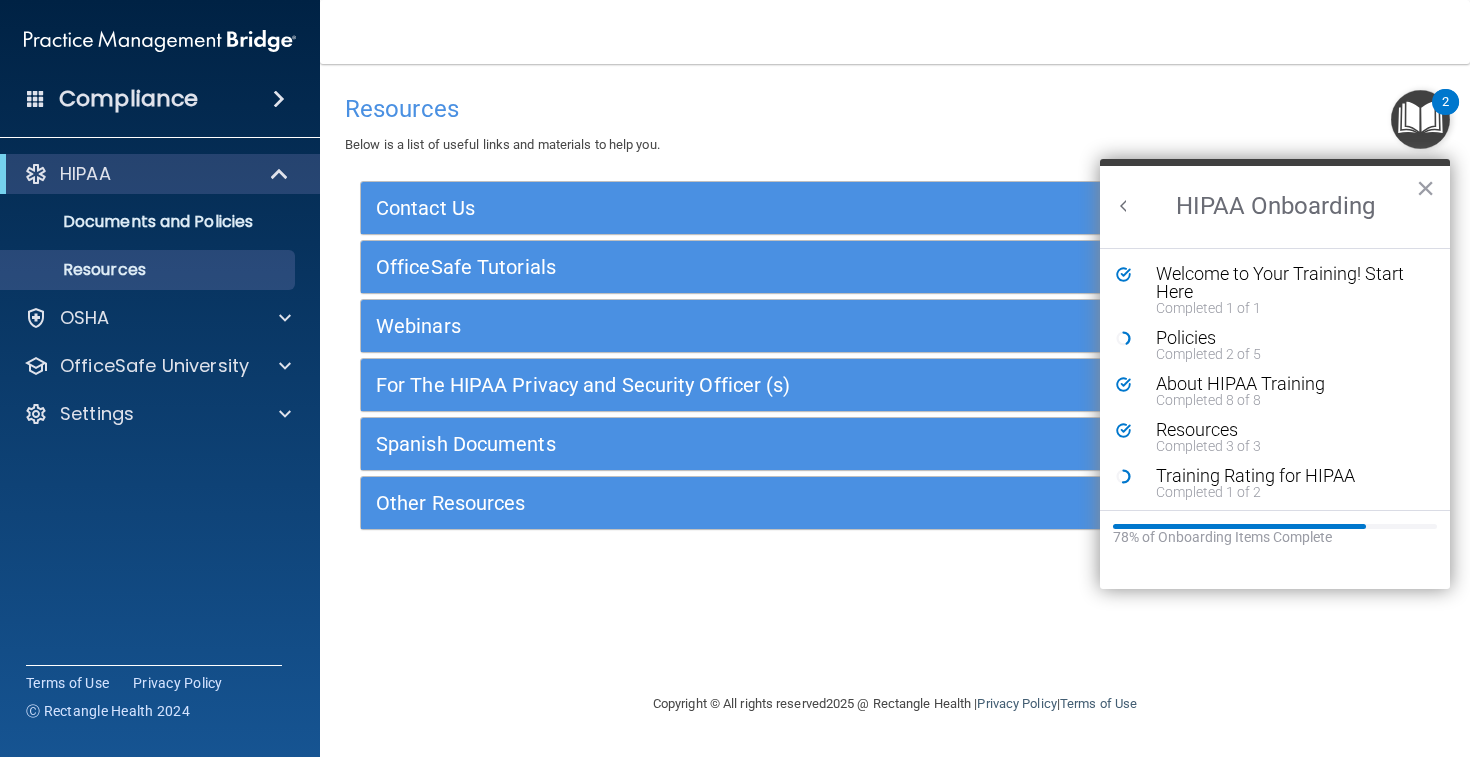 scroll, scrollTop: 0, scrollLeft: 0, axis: both 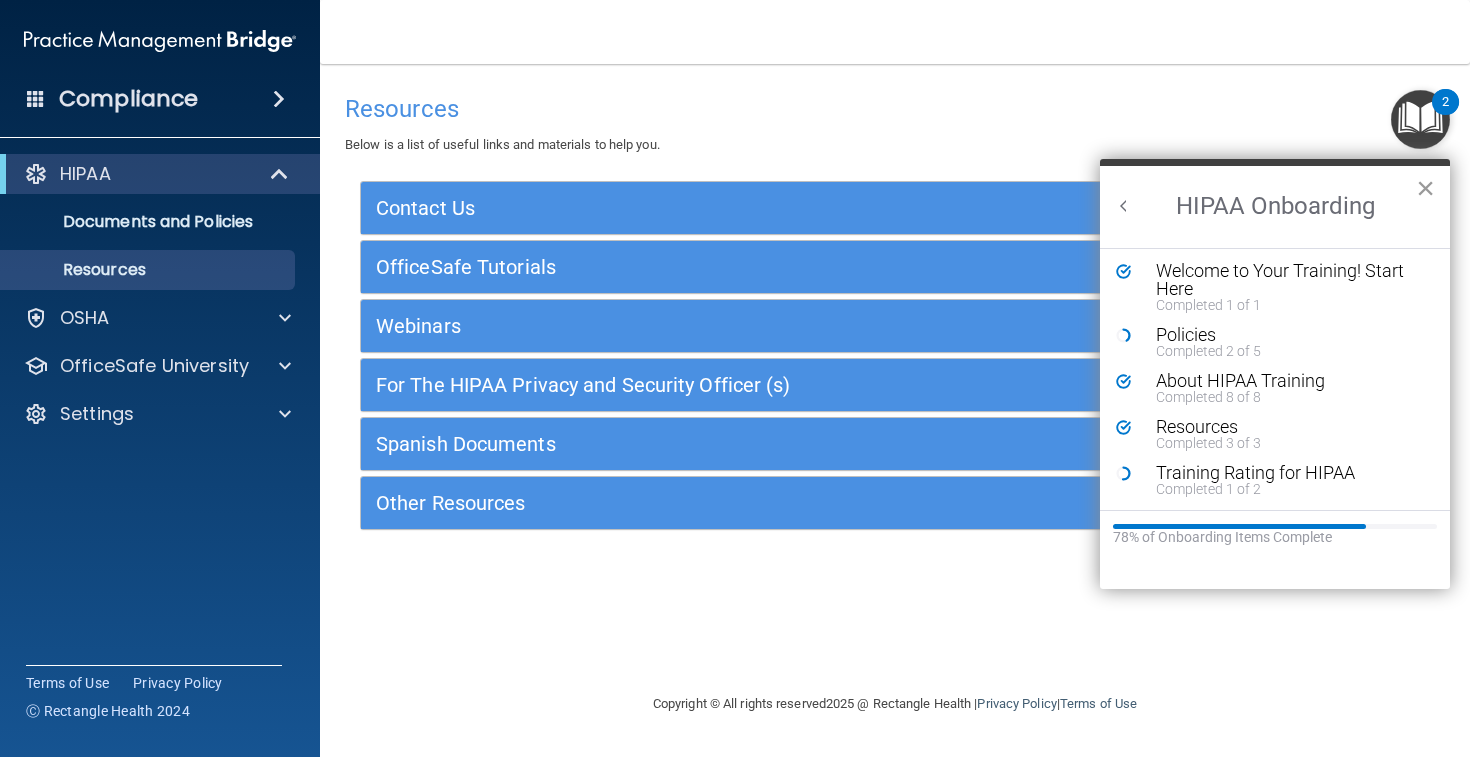 click on "×" at bounding box center (1425, 188) 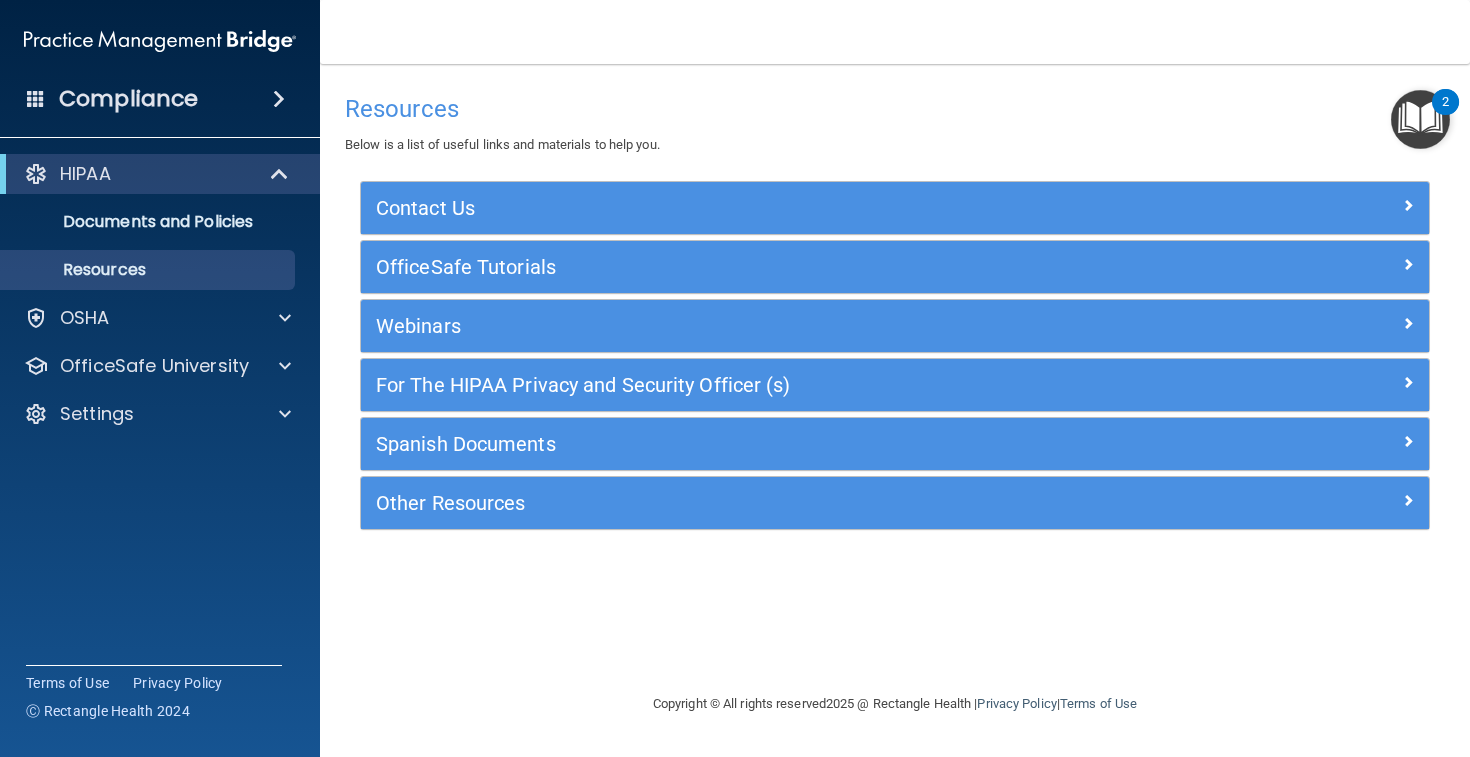 click on "Compliance" at bounding box center [160, 99] 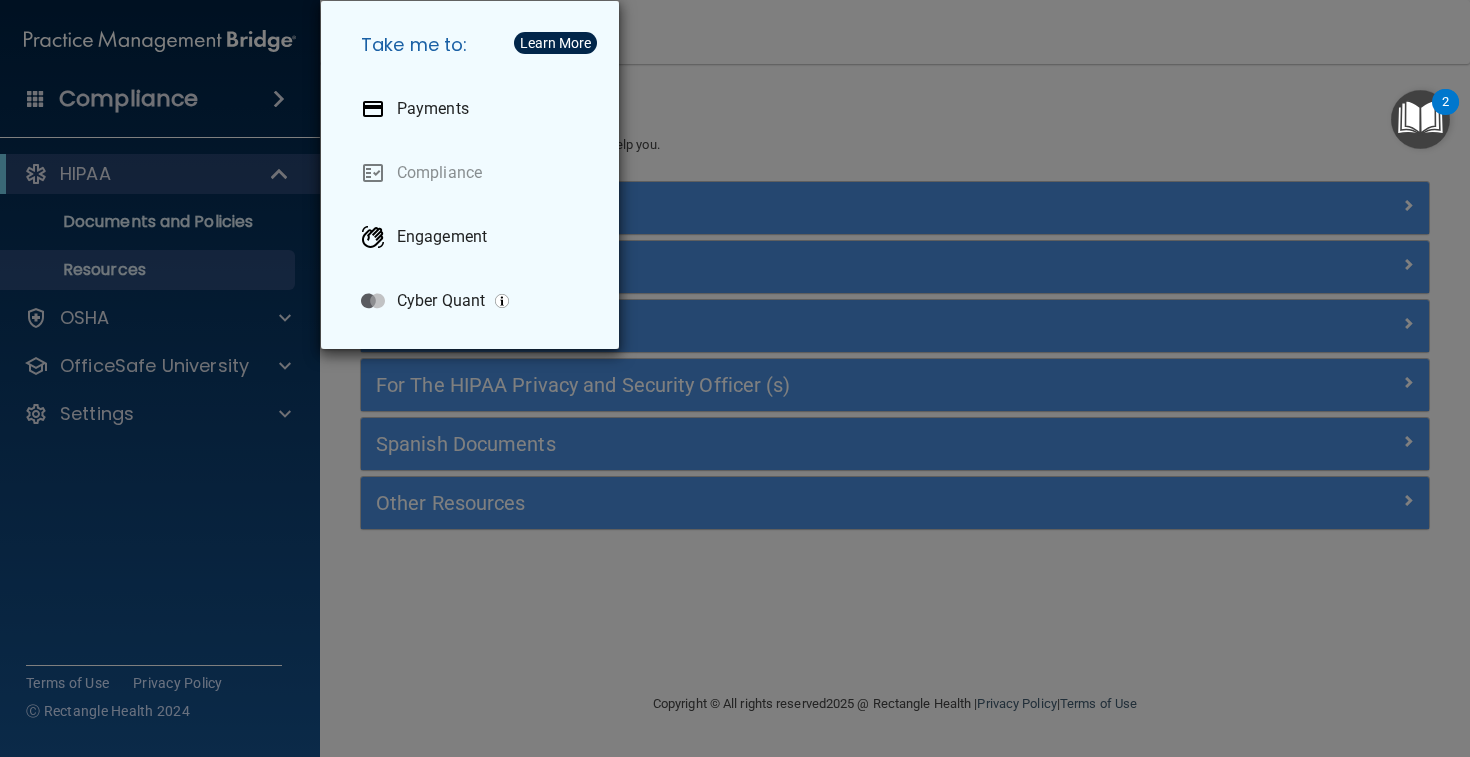 click on "Take me to:             Payments                   Compliance                     Engagement                     Cyber Quant" at bounding box center [735, 378] 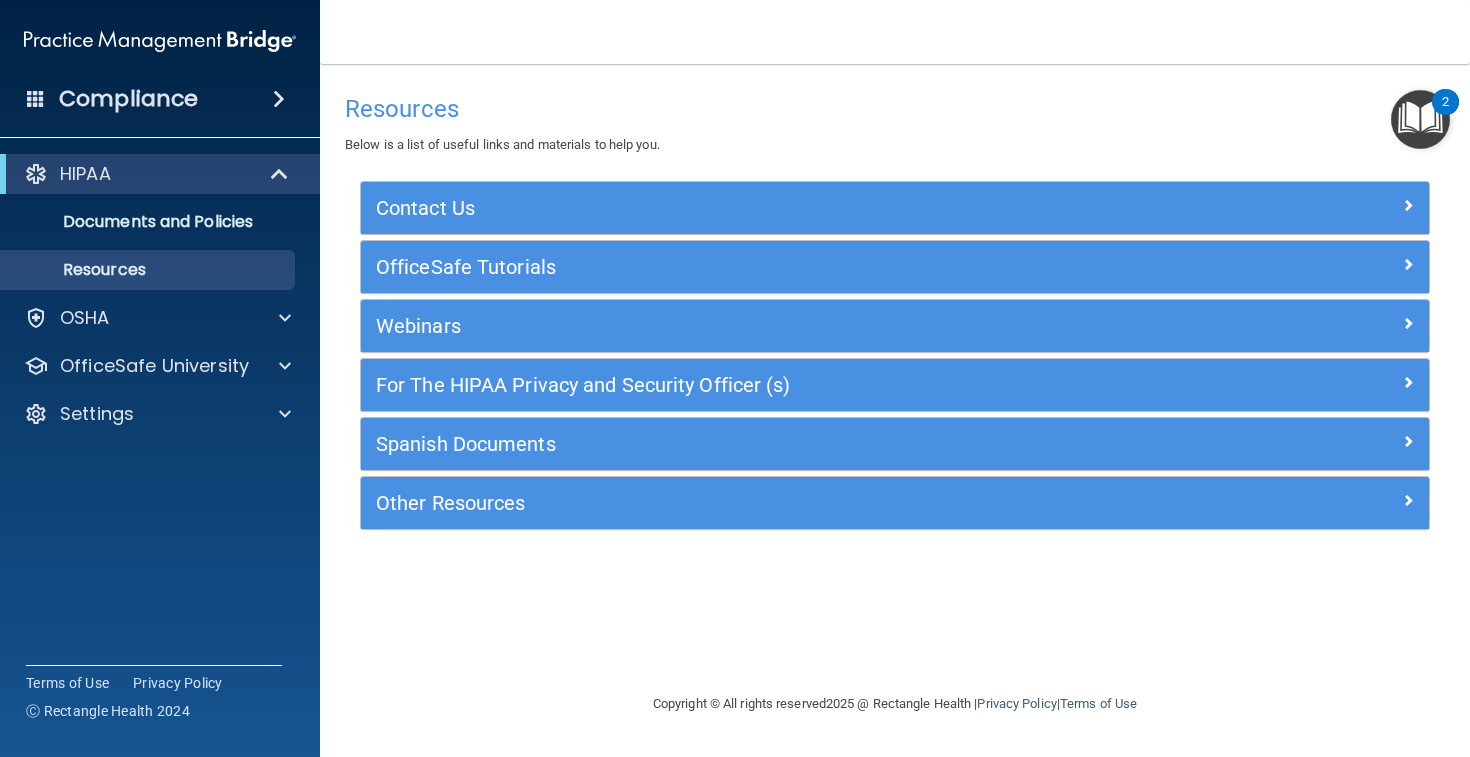 click on "HIPAA" at bounding box center (160, 174) 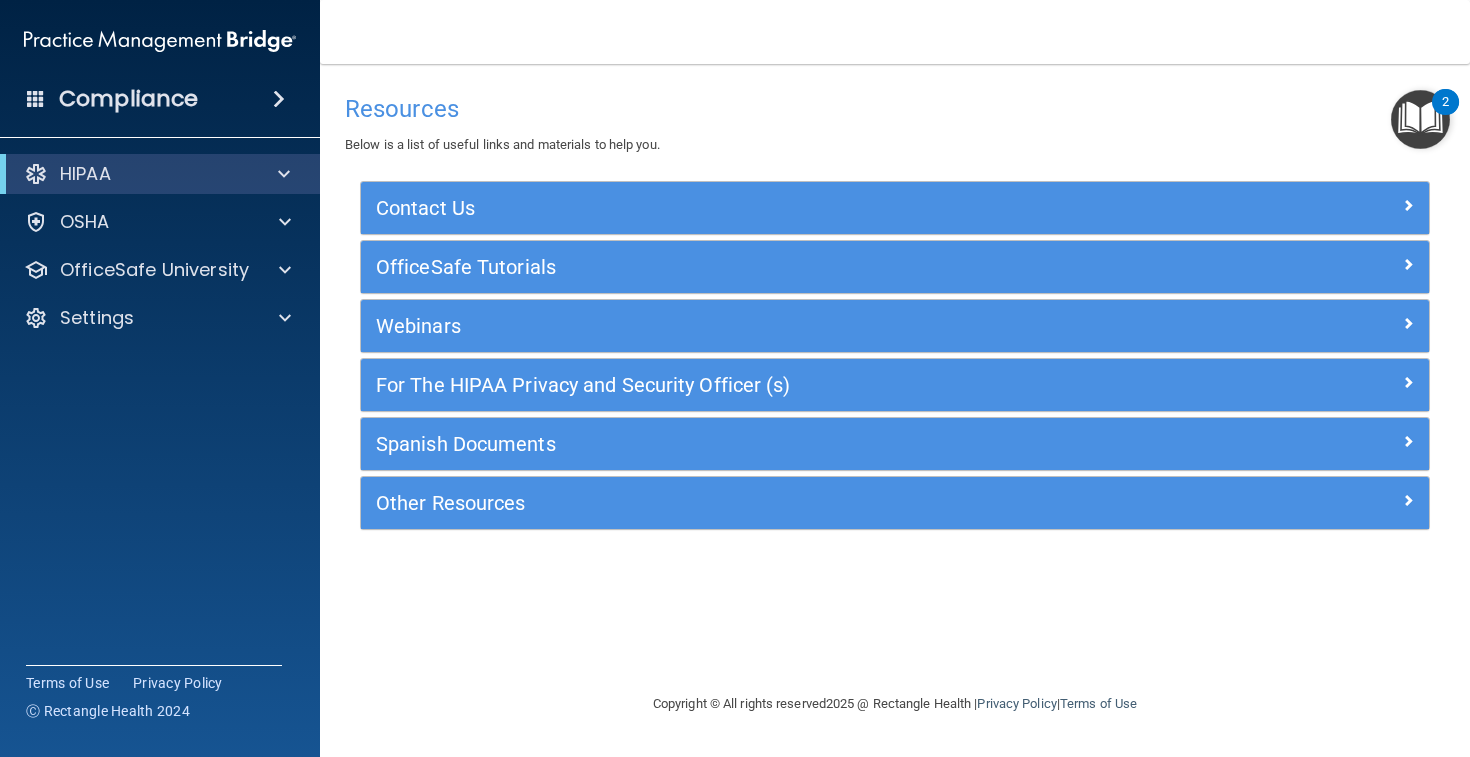 click at bounding box center (36, 174) 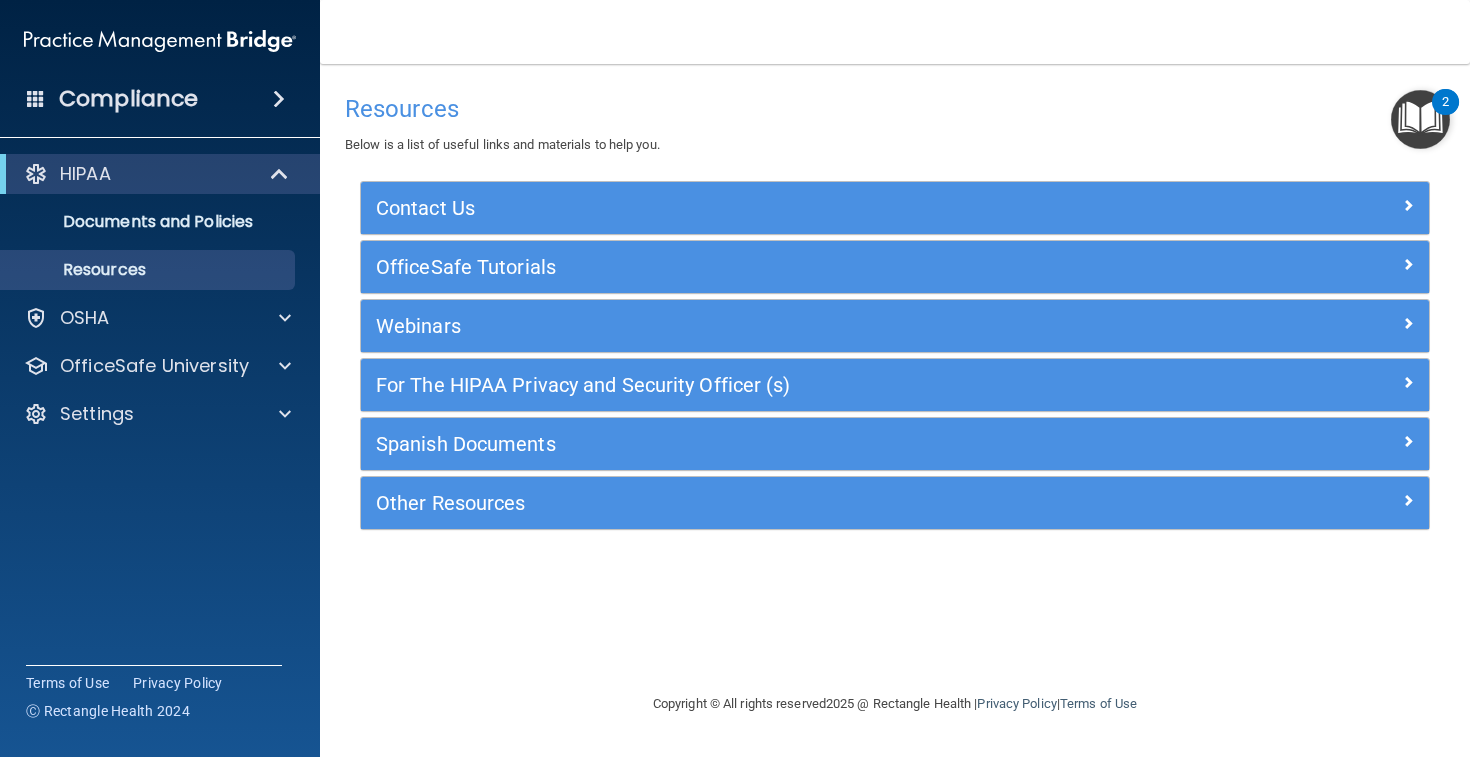 click on "HIPAA" at bounding box center (85, 174) 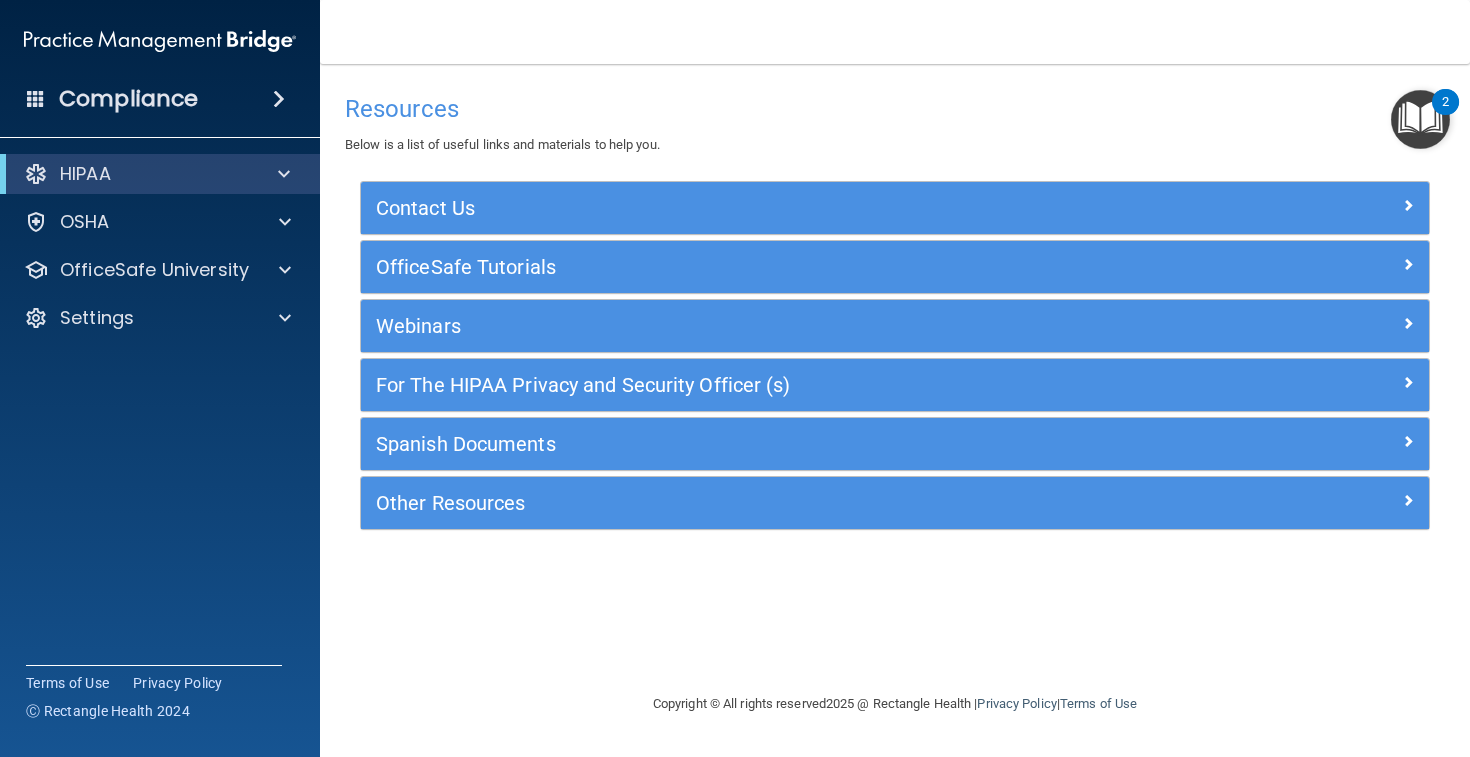 click on "HIPAA" at bounding box center (132, 174) 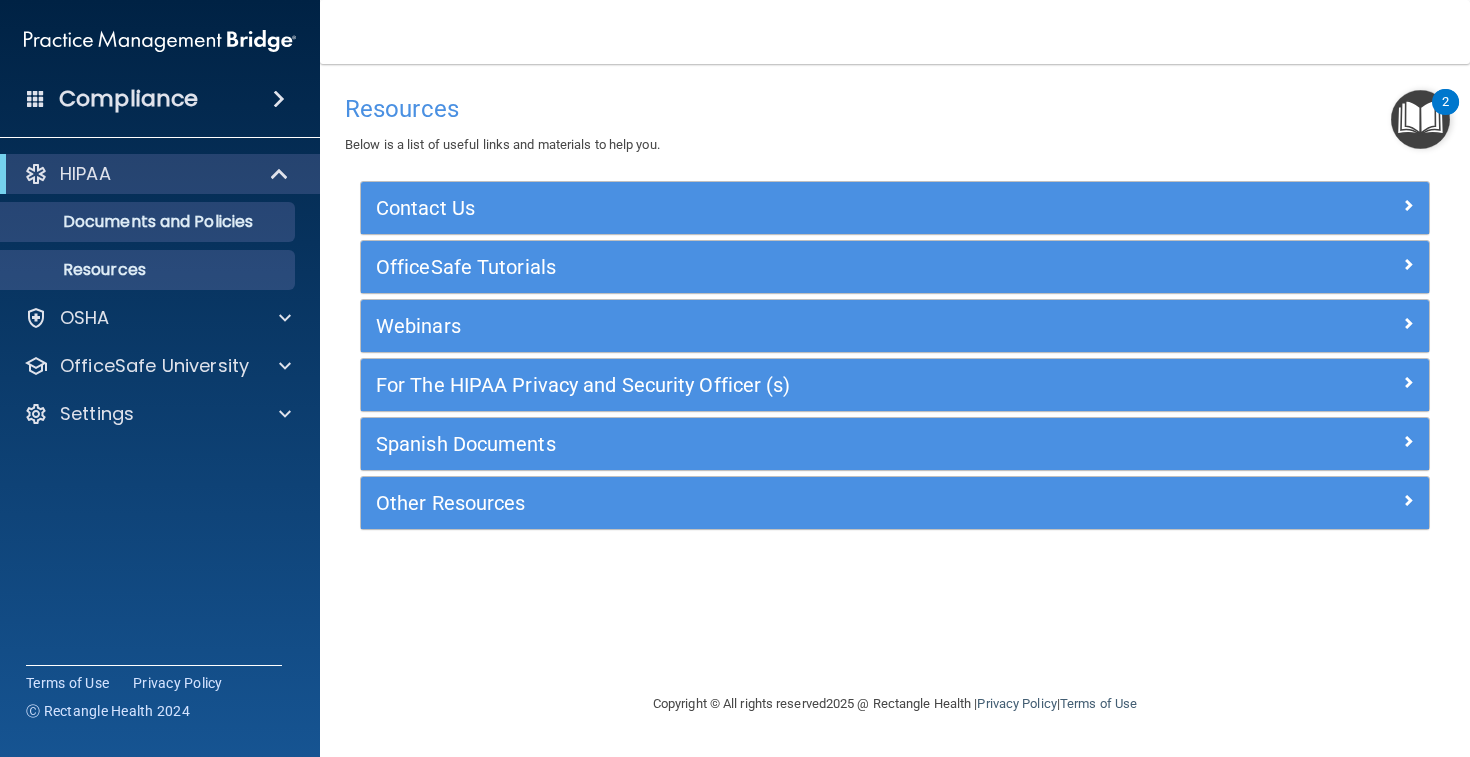 click on "Documents and Policies" at bounding box center [149, 222] 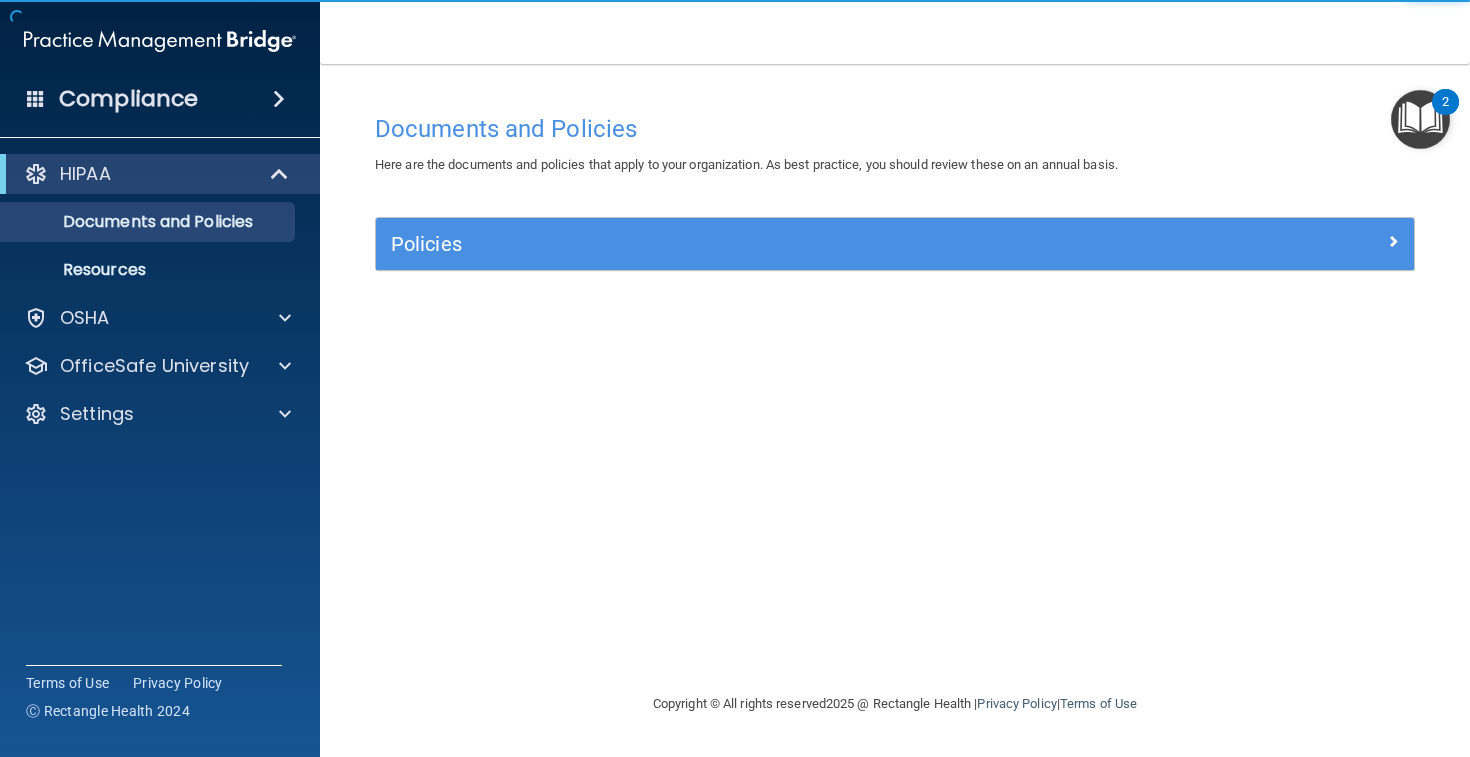 click on "HIPAA" at bounding box center [132, 174] 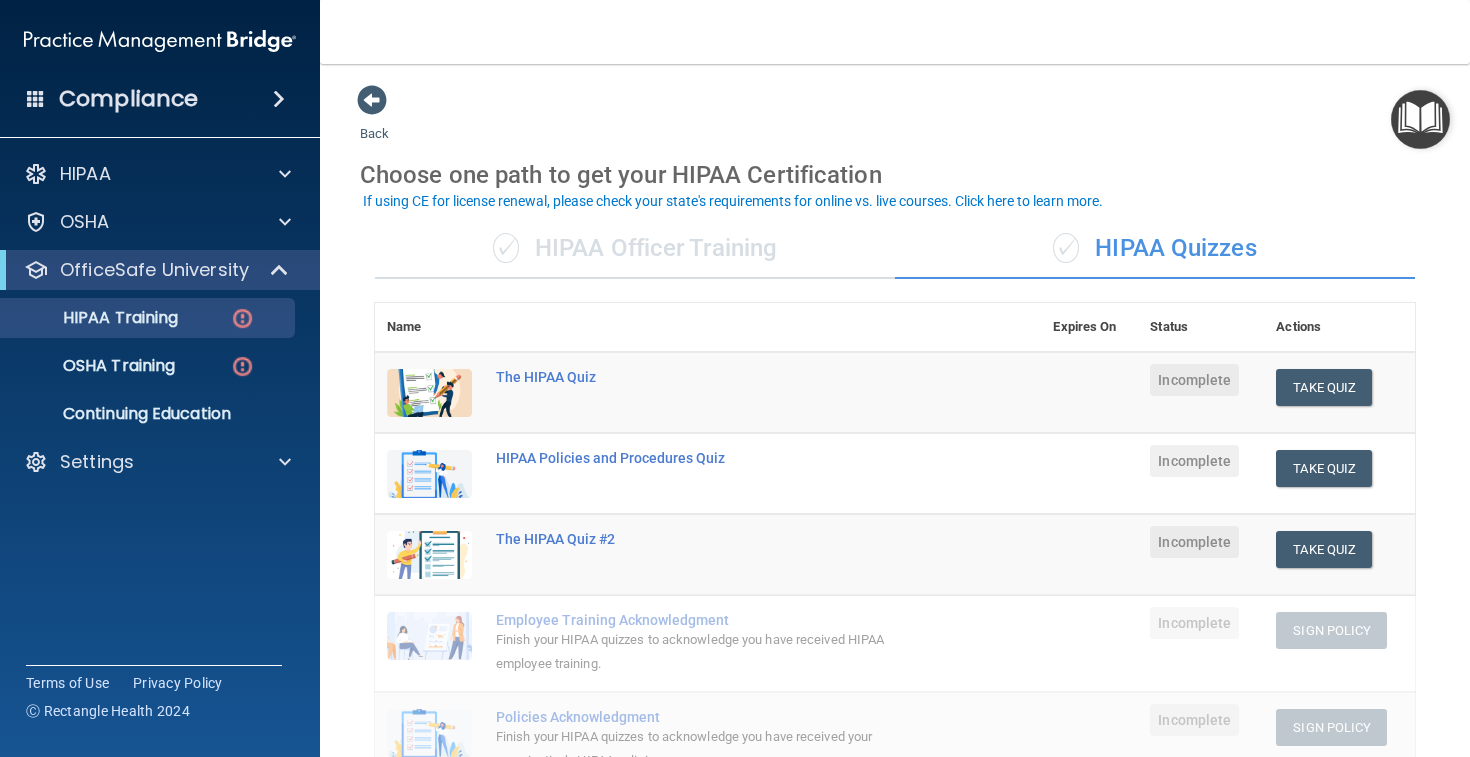 scroll, scrollTop: 0, scrollLeft: 0, axis: both 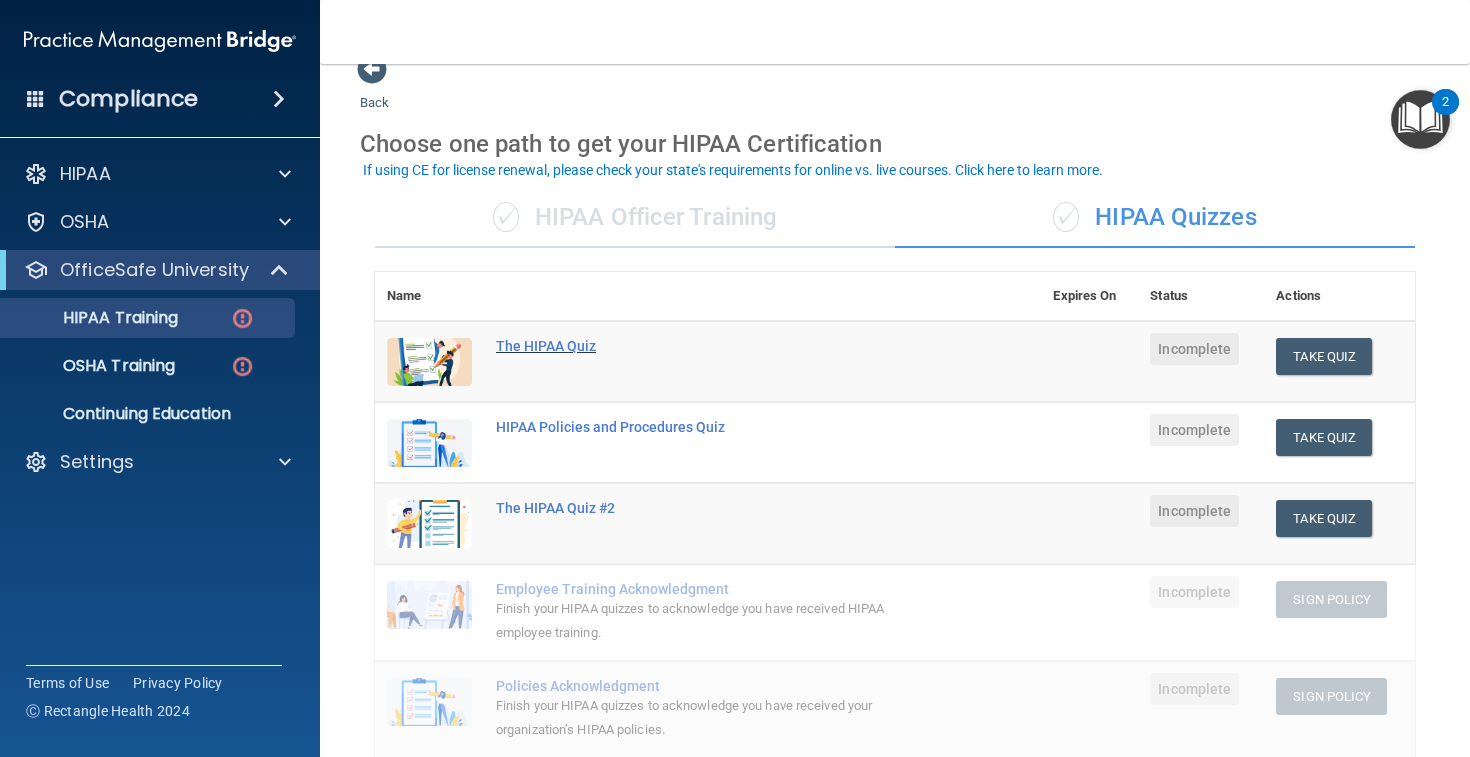 click on "The HIPAA Quiz" at bounding box center (718, 346) 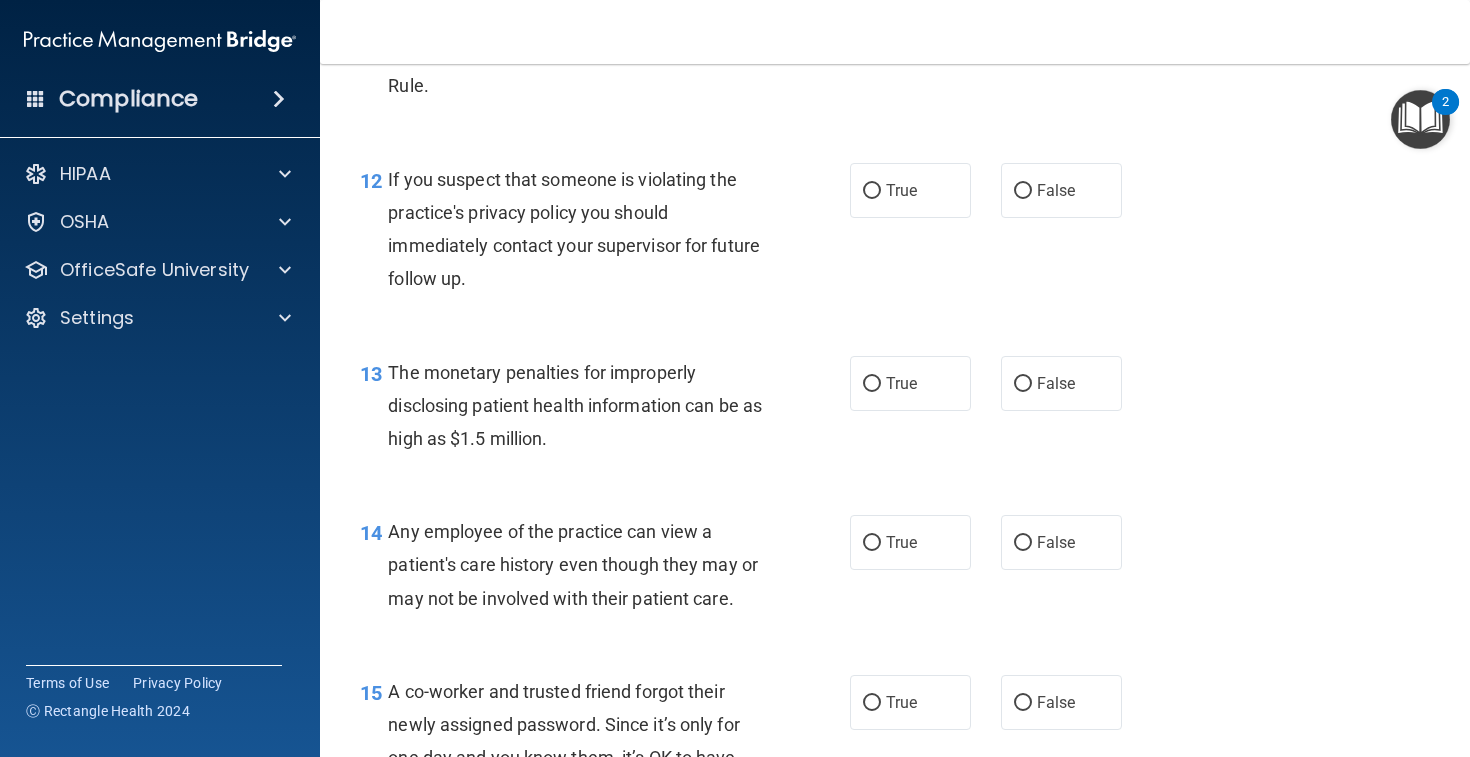 scroll, scrollTop: 1466, scrollLeft: 0, axis: vertical 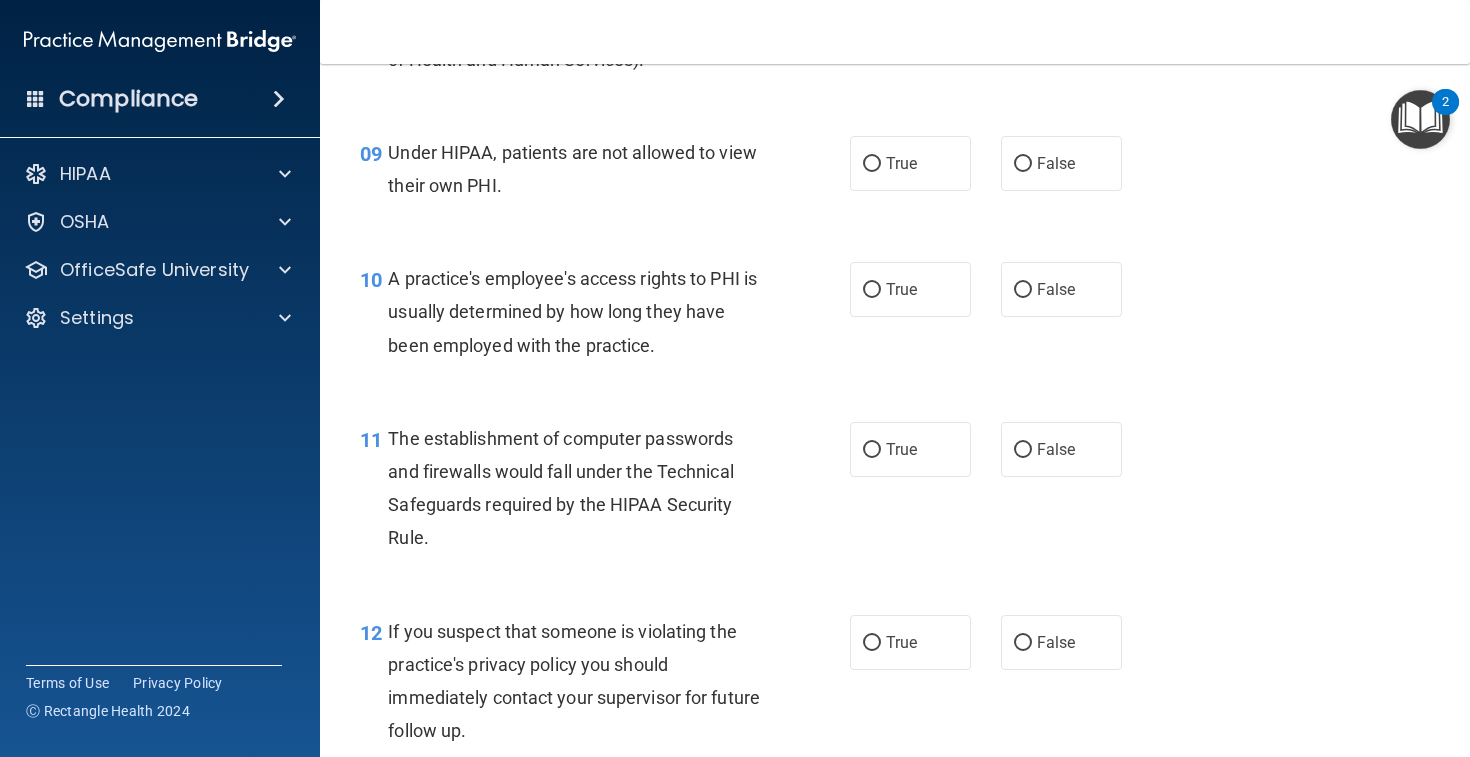 click on "HIPAA
Documents and Policies                 Report an Incident               Business Associates               Emergency Planning               Resources                 HIPAA Risk Assessment
OSHA
Documents               Safety Data Sheets               Self-Assessment                Injury and Illness Report                Resources
PCI
PCI Compliance                Merchant Savings Calculator
OfficeSafe University
HIPAA Training                   OSHA Training                   Continuing Education
Settings
My Account               My Users               Services                 Sign Out" at bounding box center [160, 250] 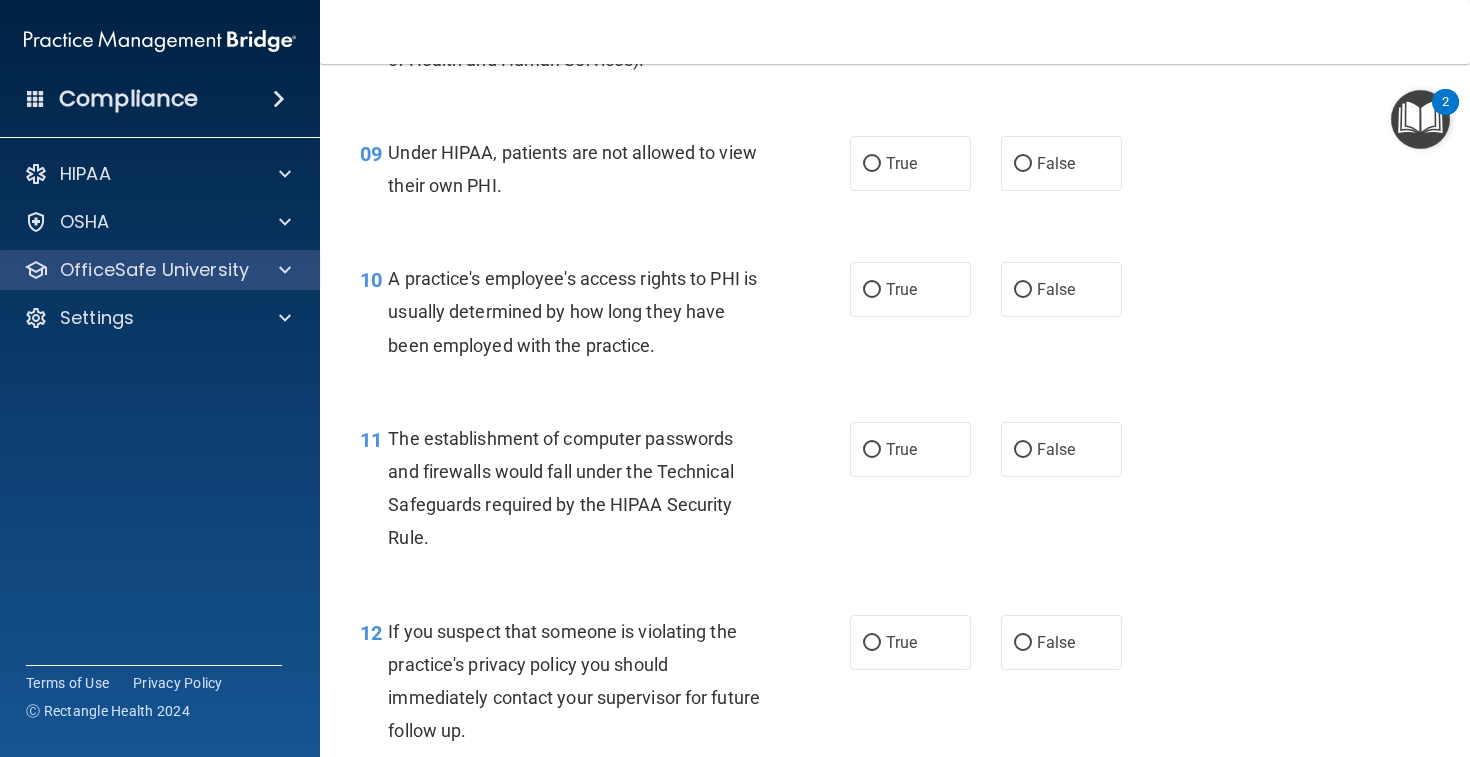 click on "OfficeSafe University" at bounding box center (154, 270) 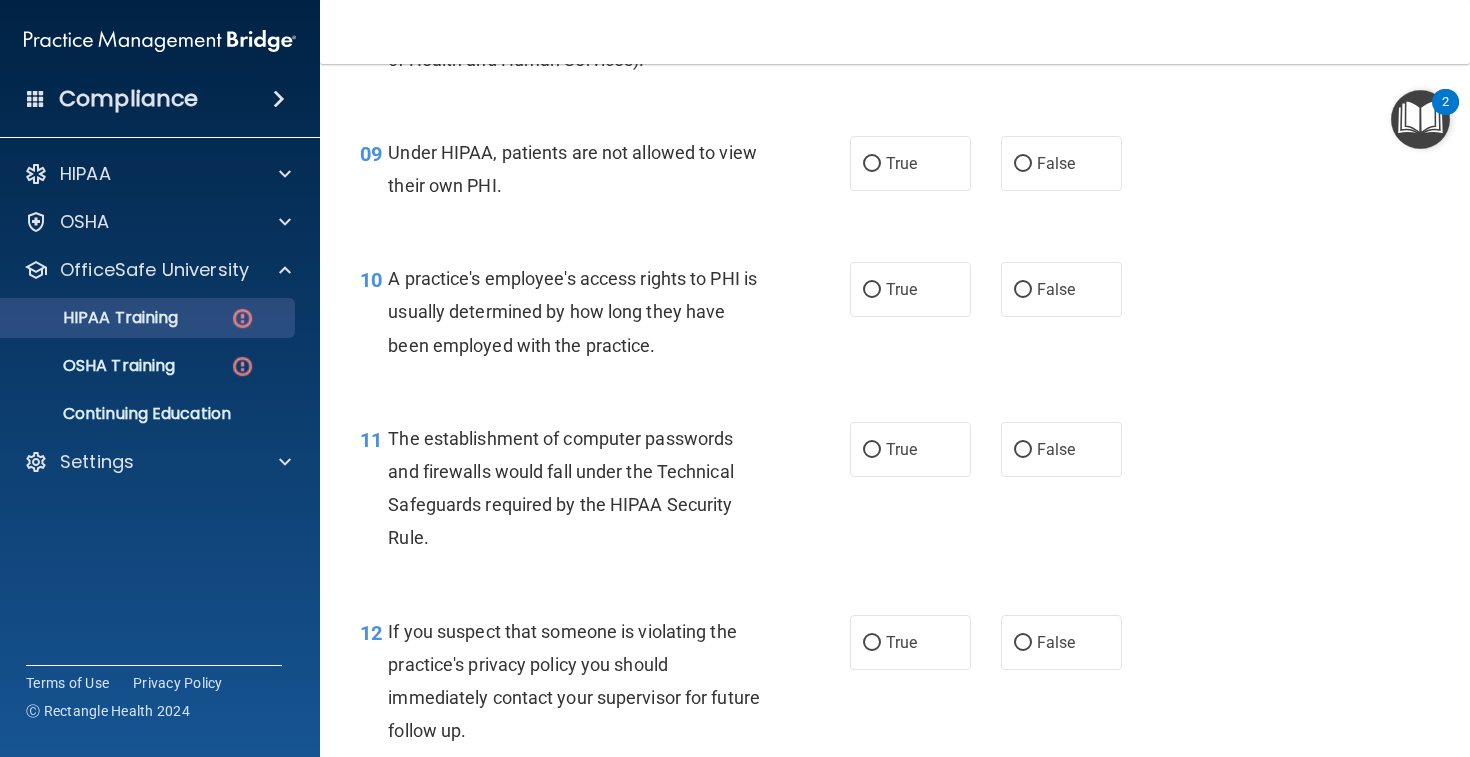 click on "HIPAA Training" at bounding box center (95, 318) 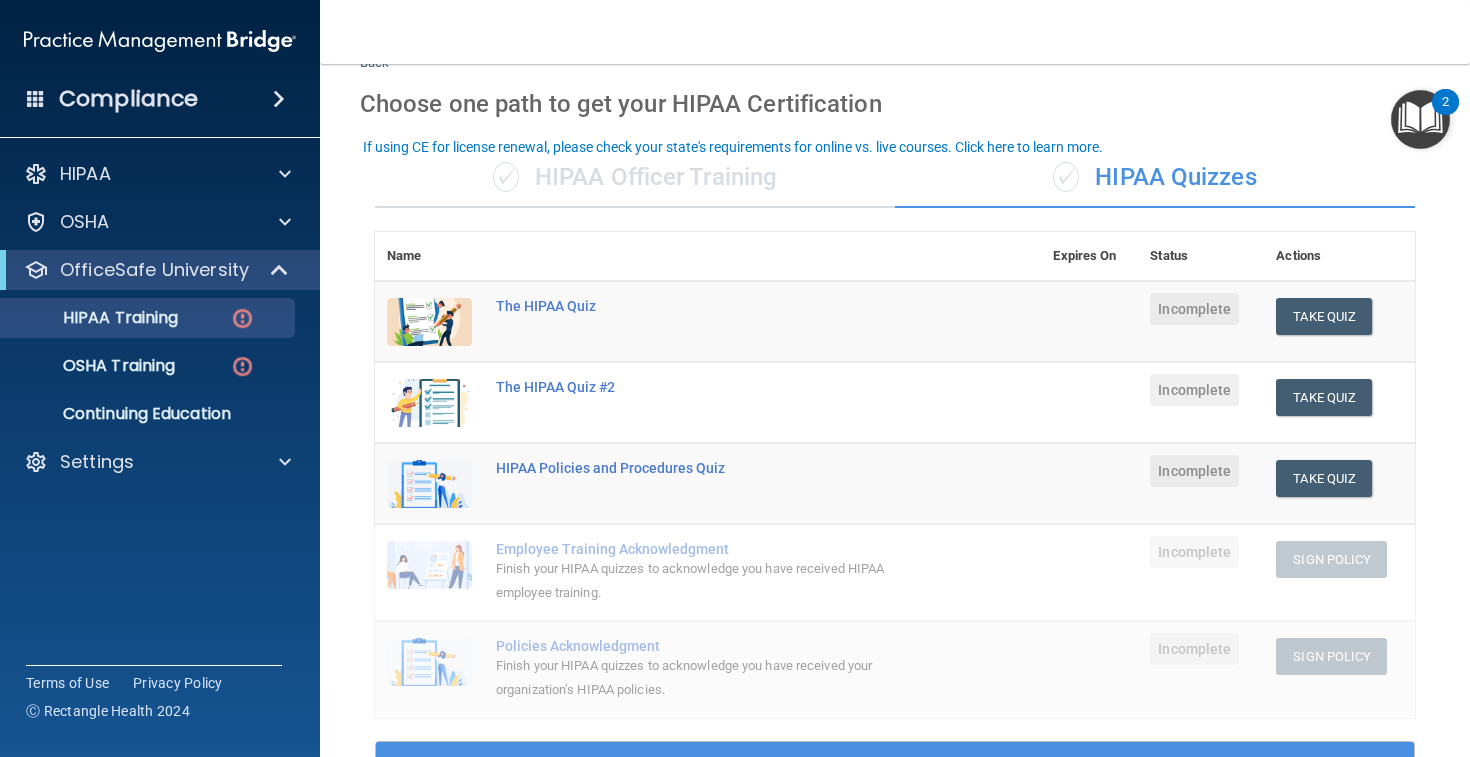 scroll, scrollTop: 79, scrollLeft: 0, axis: vertical 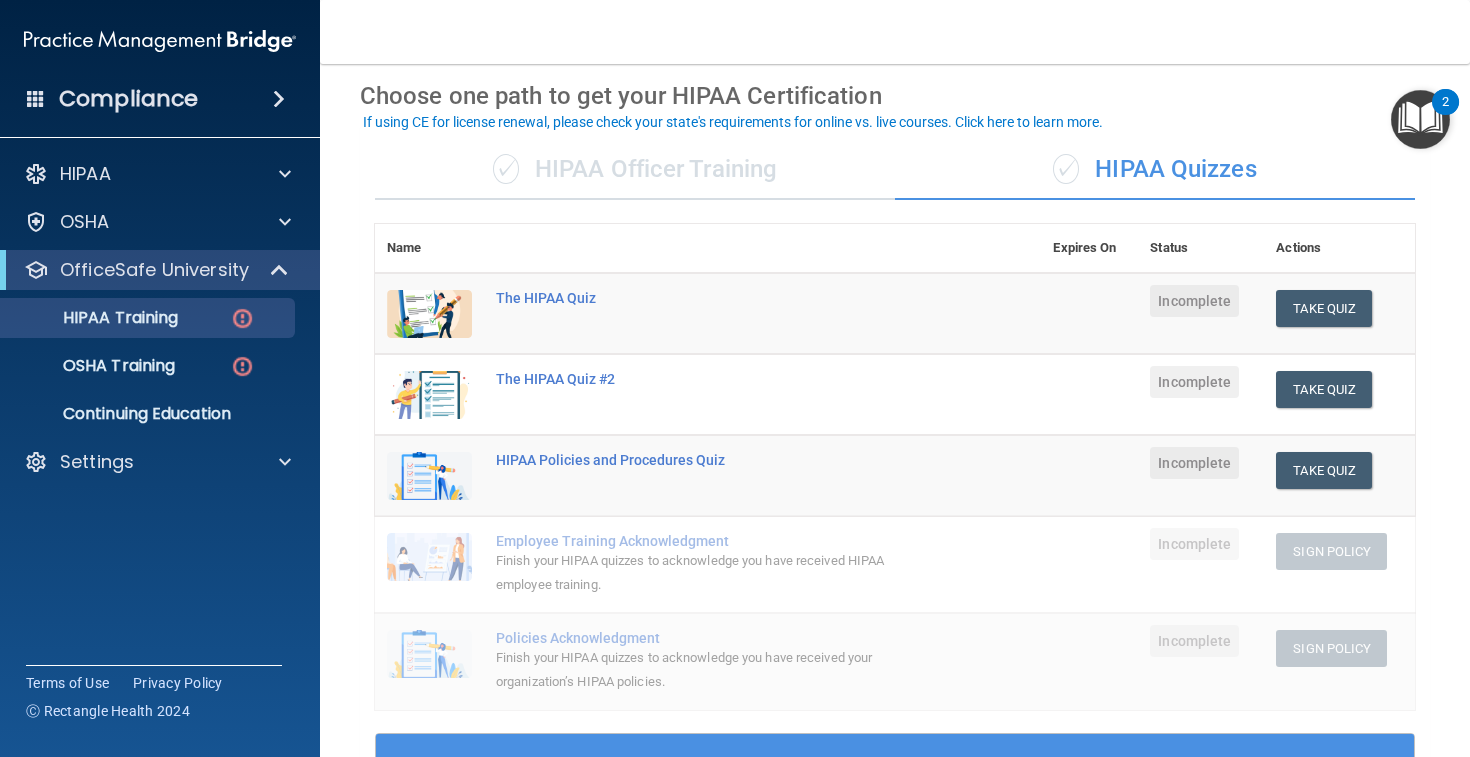click on "✓   HIPAA Officer Training" at bounding box center [635, 170] 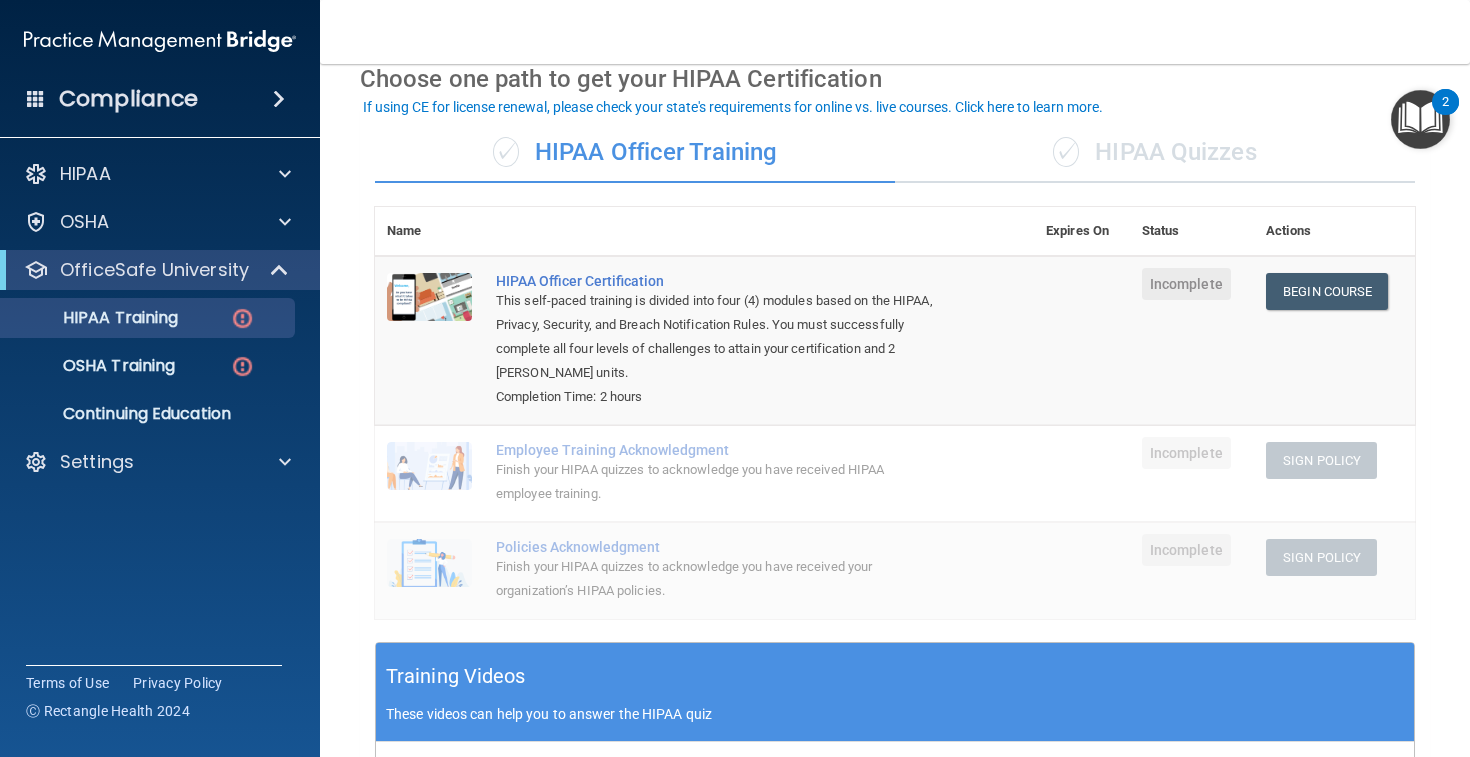 scroll, scrollTop: 101, scrollLeft: 0, axis: vertical 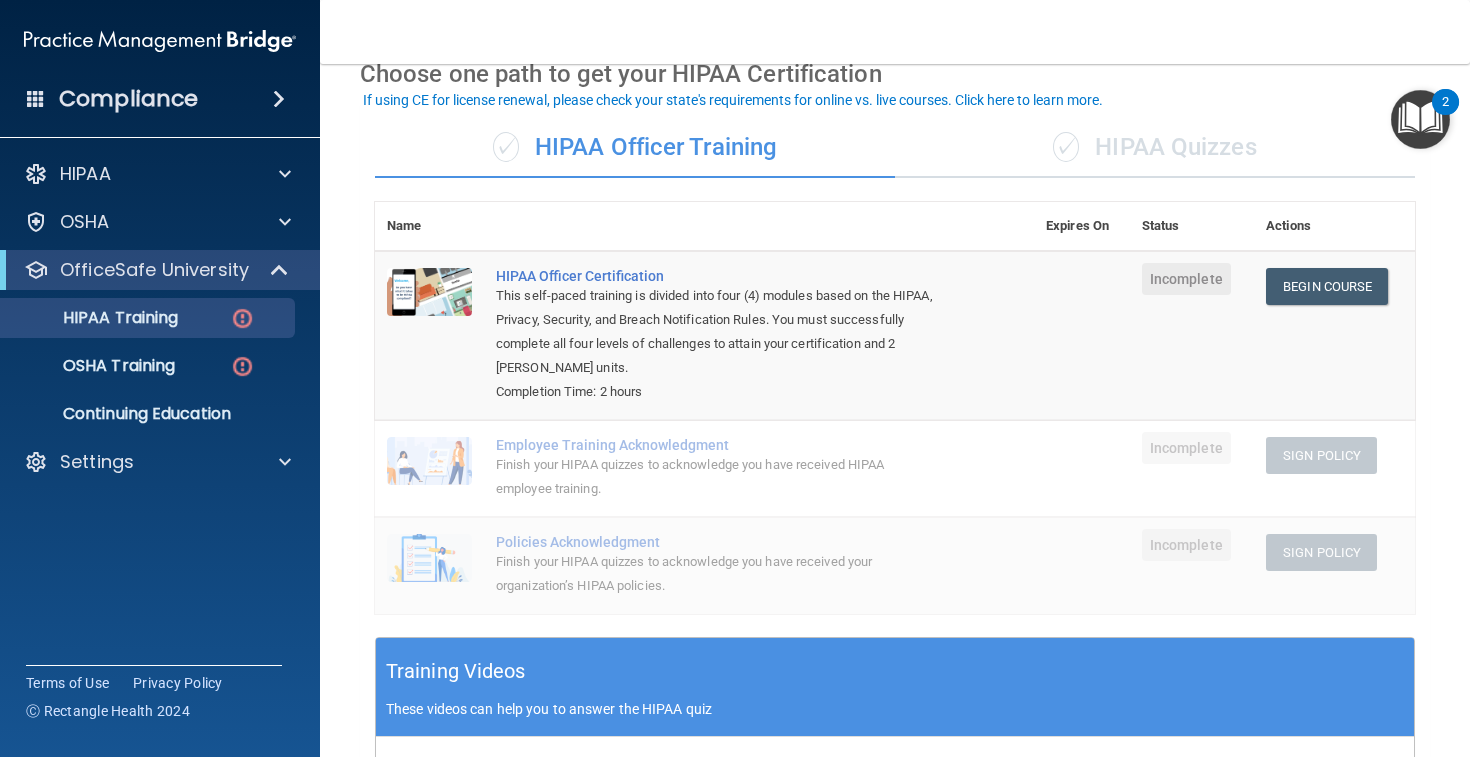 click on "✓   HIPAA Quizzes" at bounding box center [1155, 148] 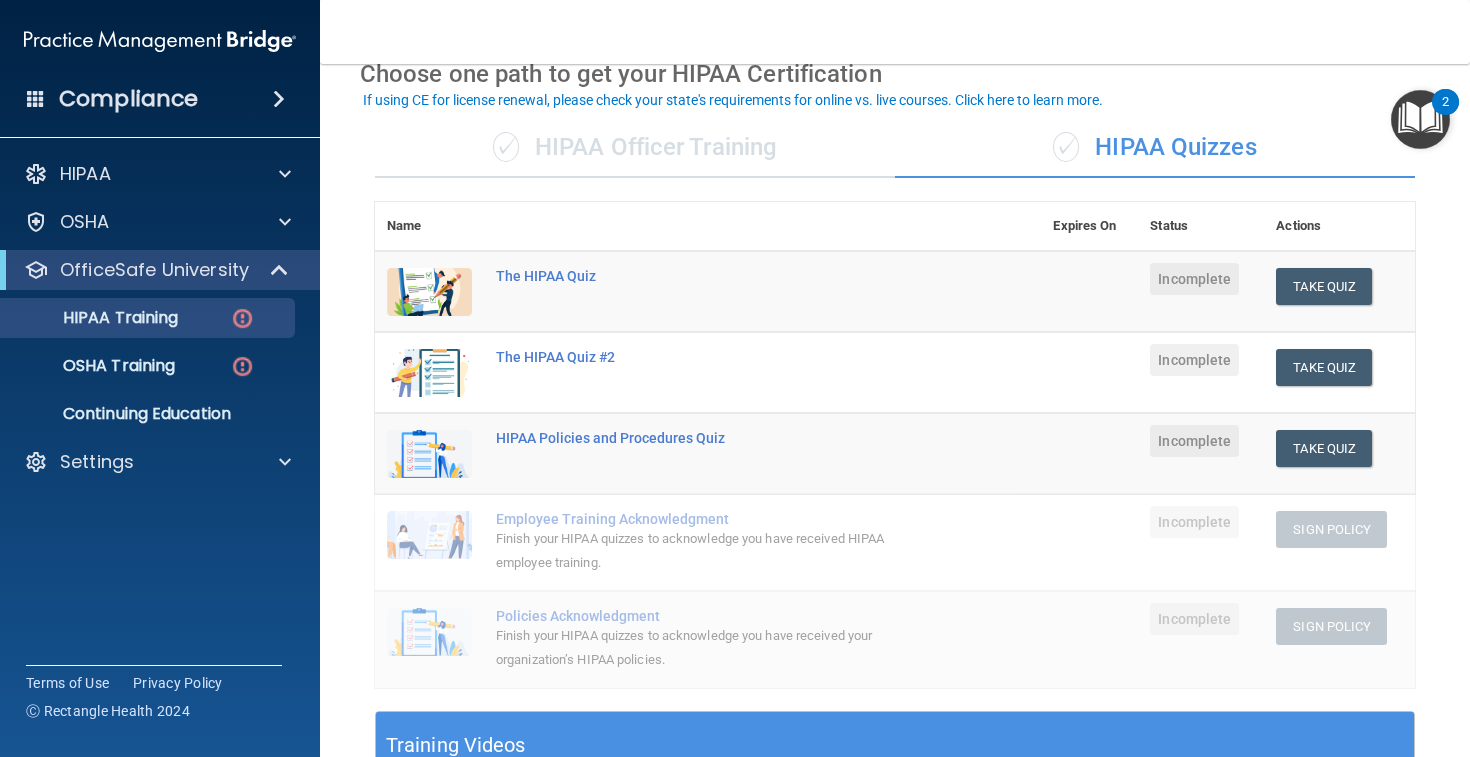 click on "✓   HIPAA Officer Training" at bounding box center (635, 148) 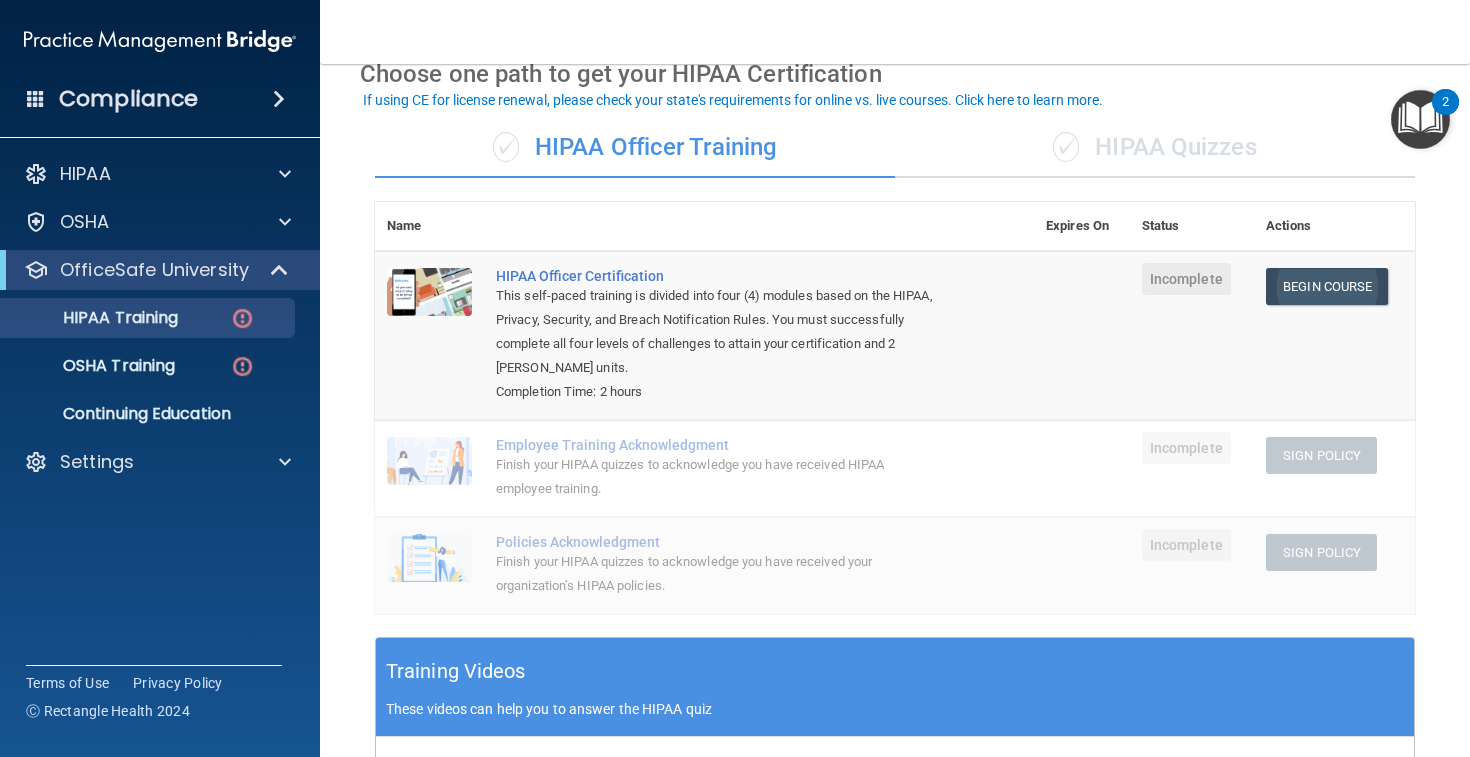click on "Begin Course" at bounding box center [1327, 286] 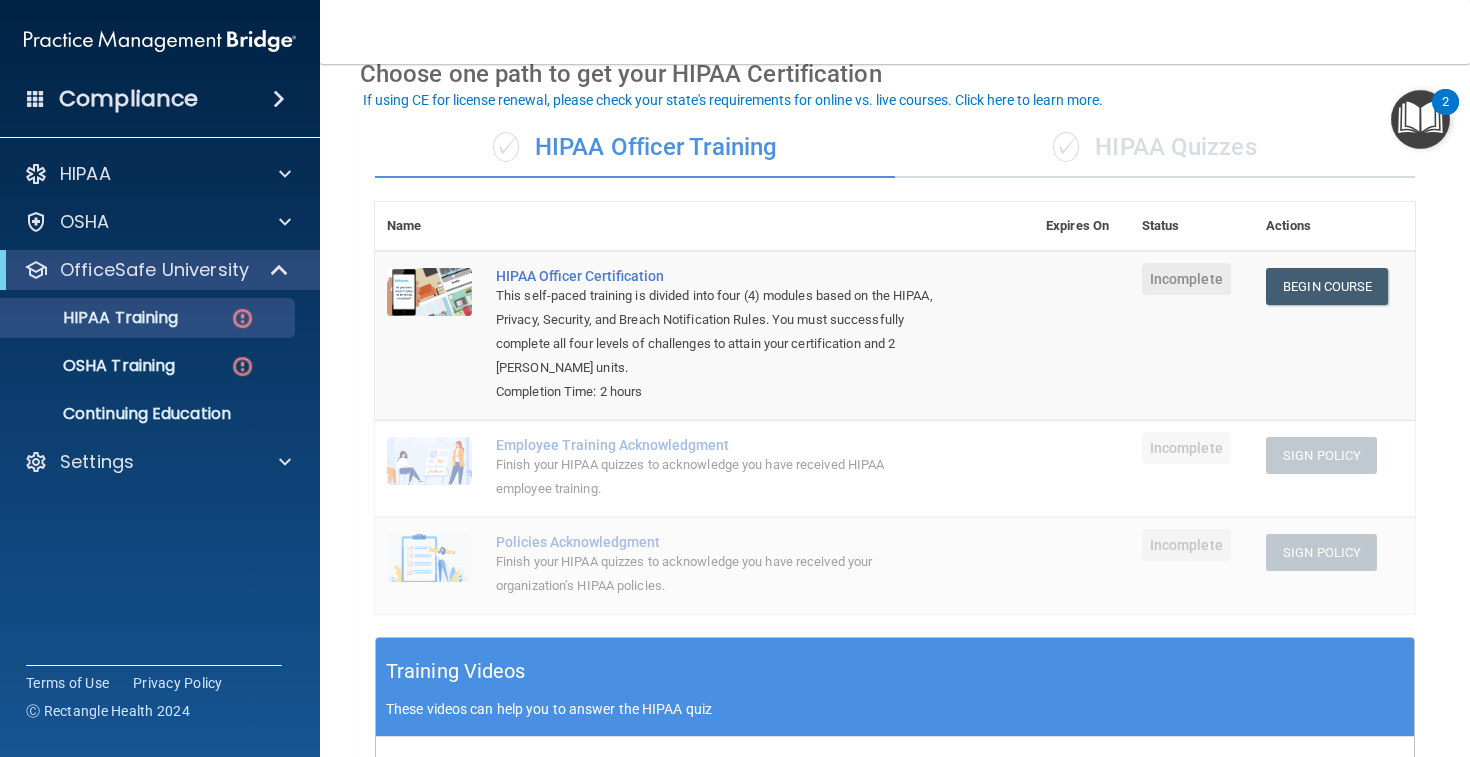 click on "✓" at bounding box center (1066, 147) 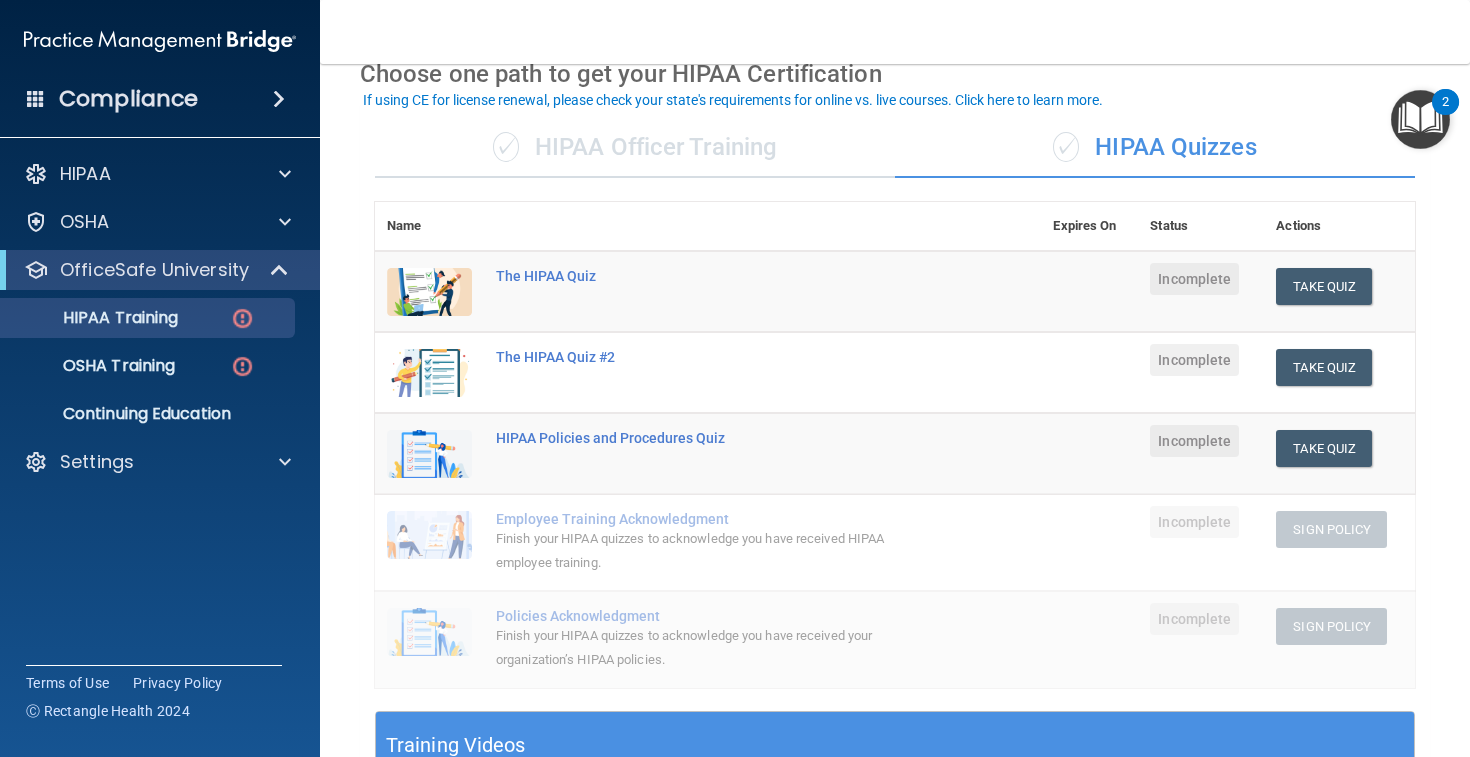 click on "The HIPAA Quiz" at bounding box center [762, 292] 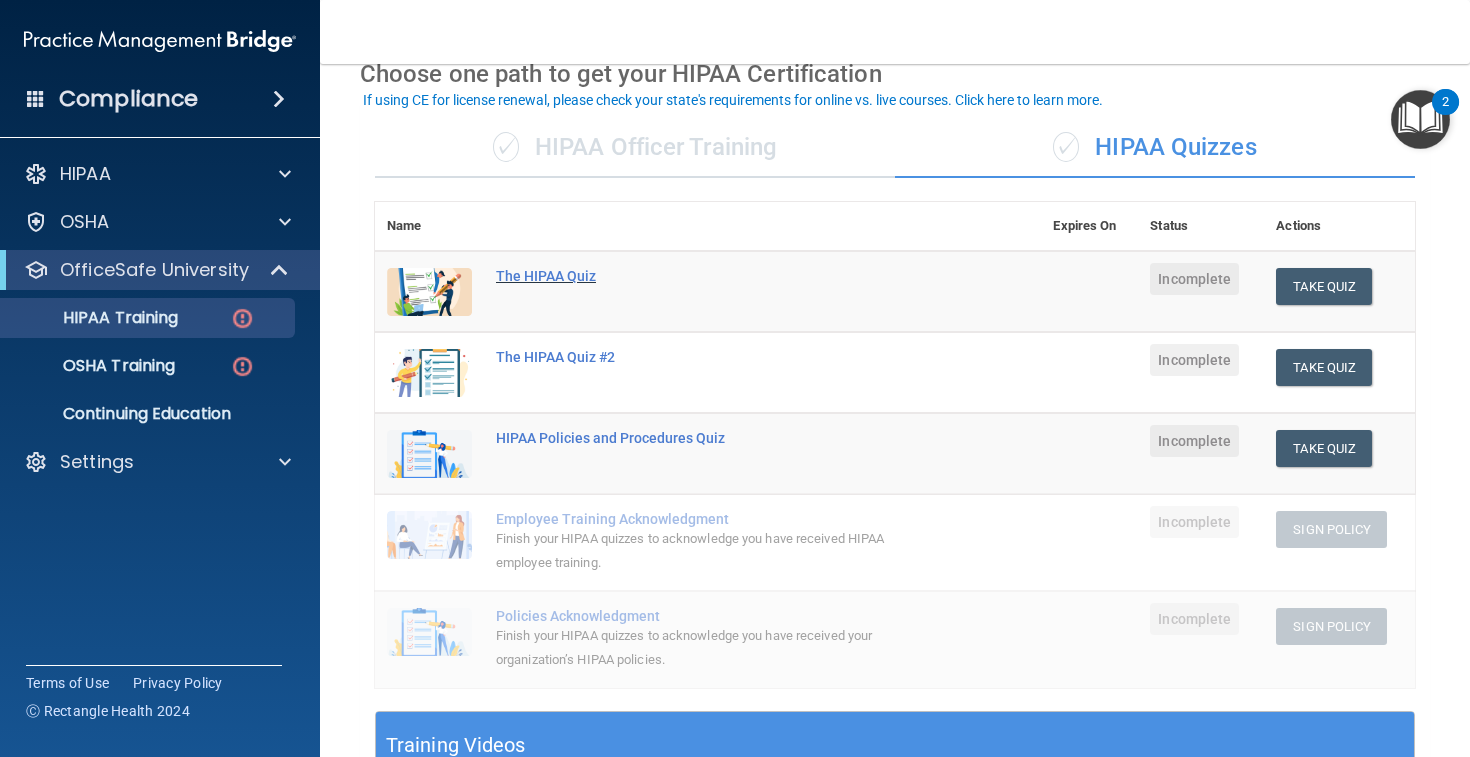 click on "The HIPAA Quiz" at bounding box center (718, 276) 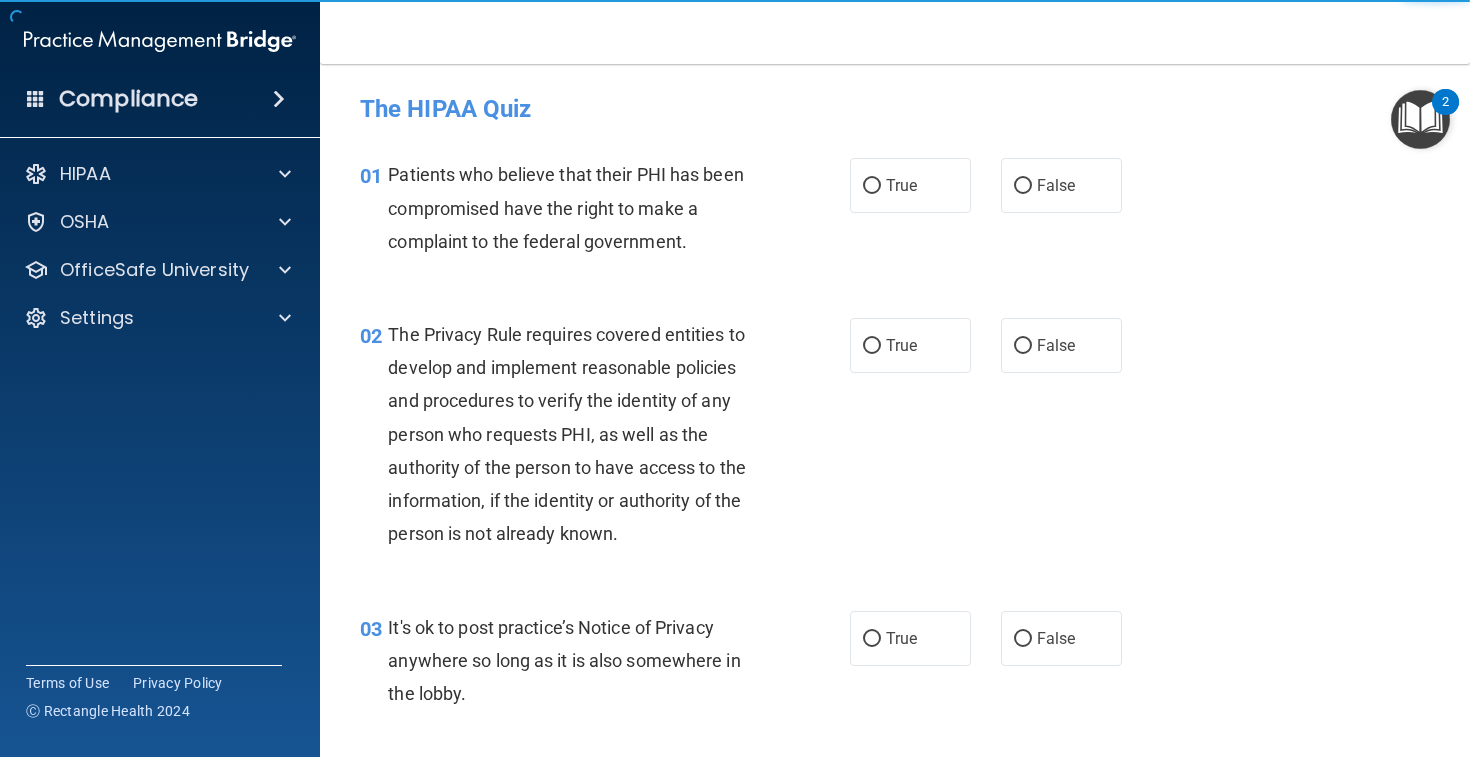 scroll, scrollTop: 0, scrollLeft: 0, axis: both 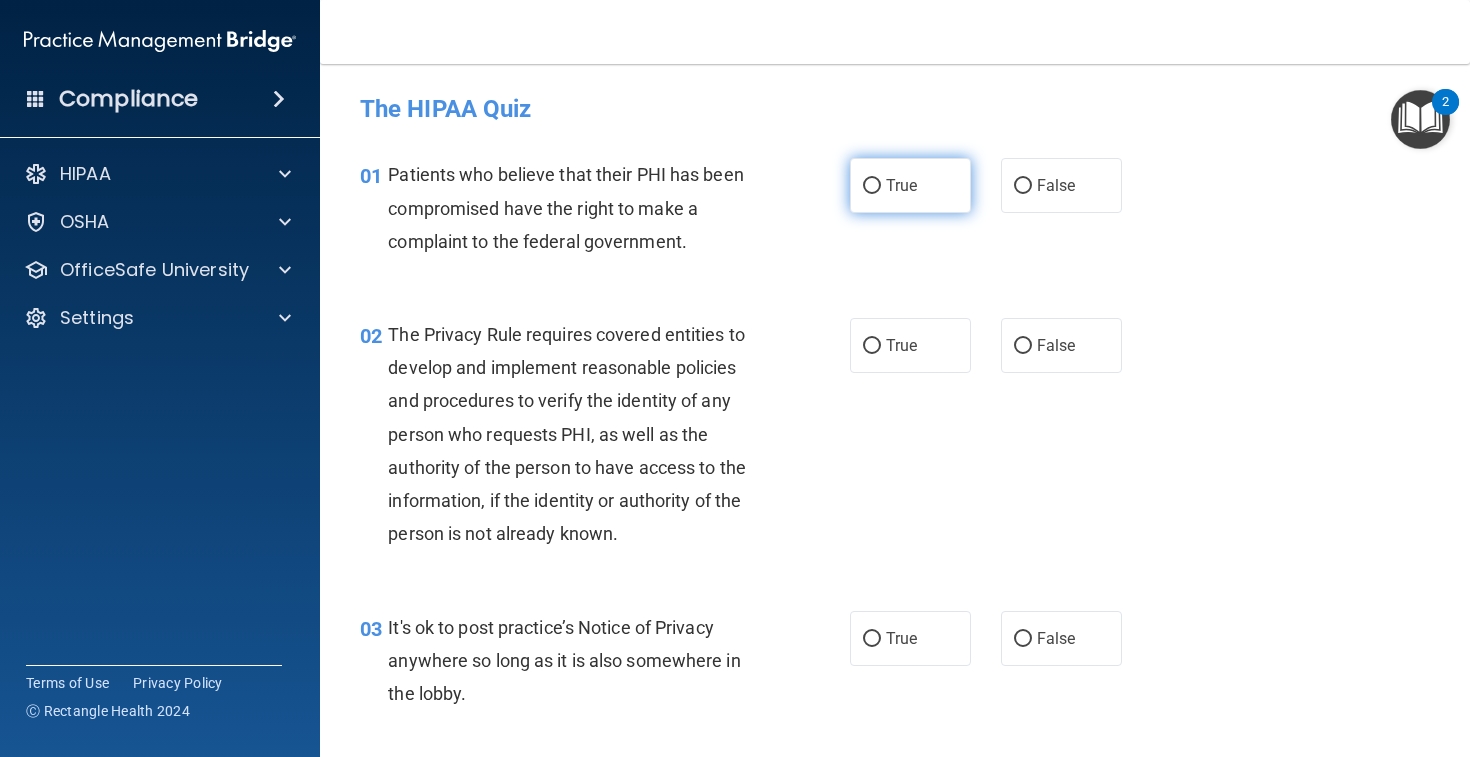 click on "True" at bounding box center [910, 185] 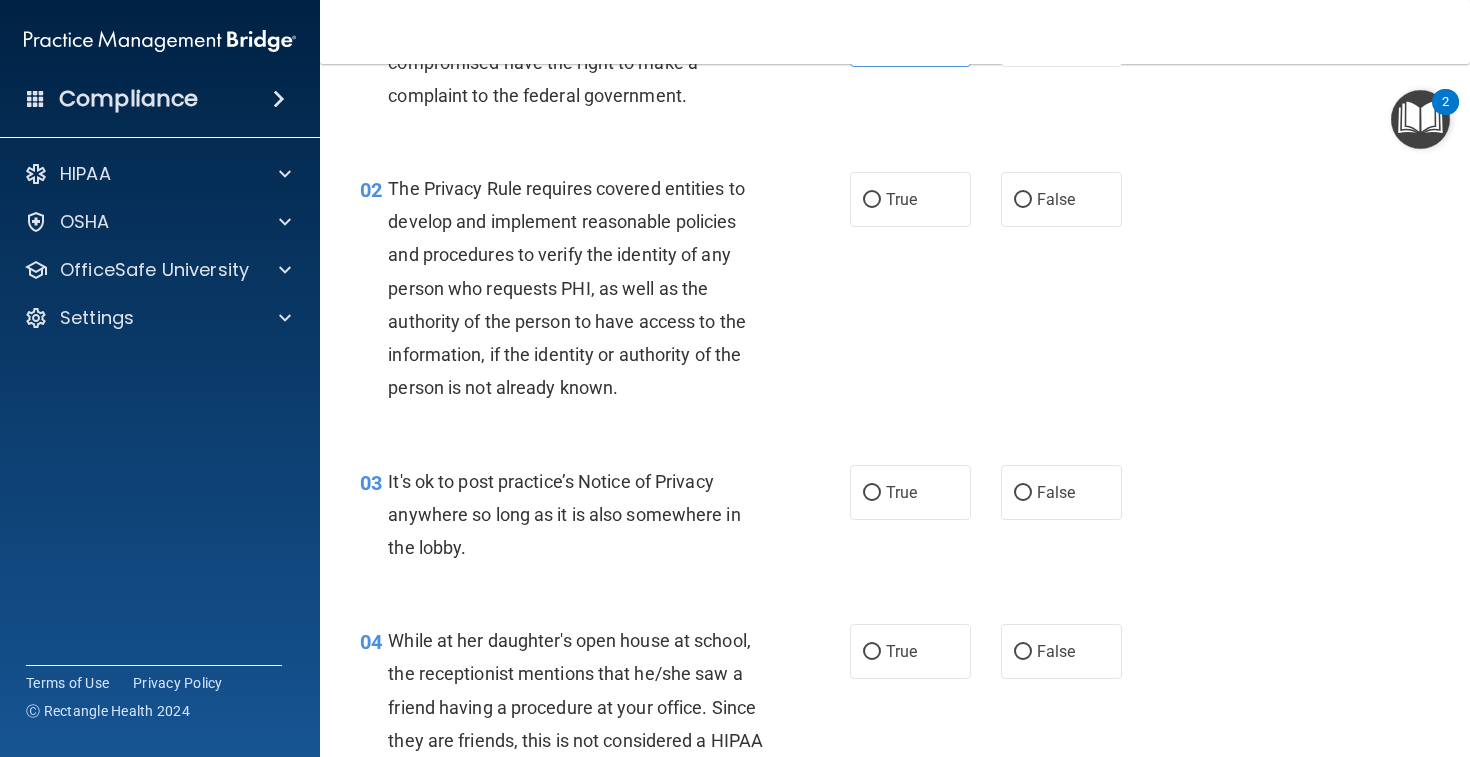scroll, scrollTop: 148, scrollLeft: 0, axis: vertical 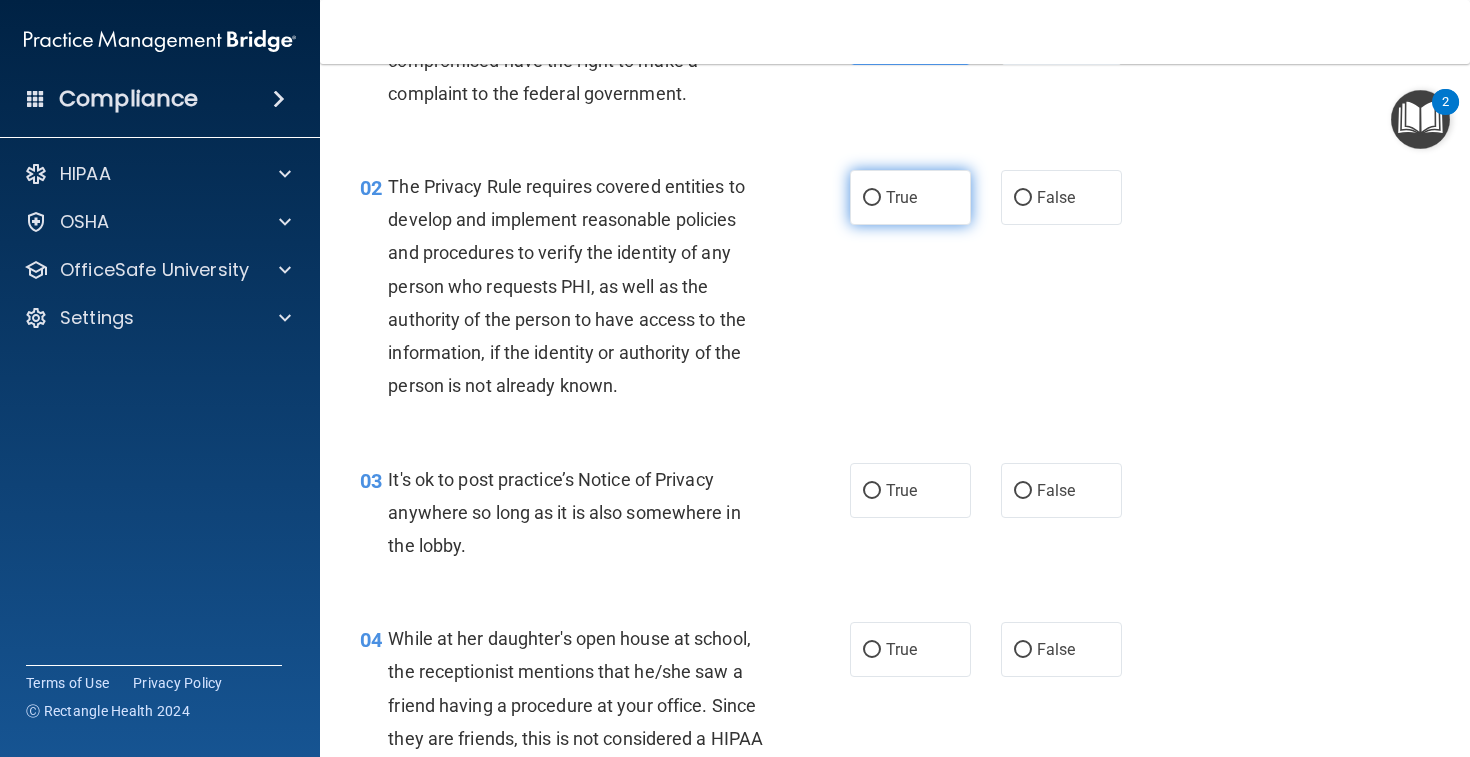 click on "True" at bounding box center (910, 197) 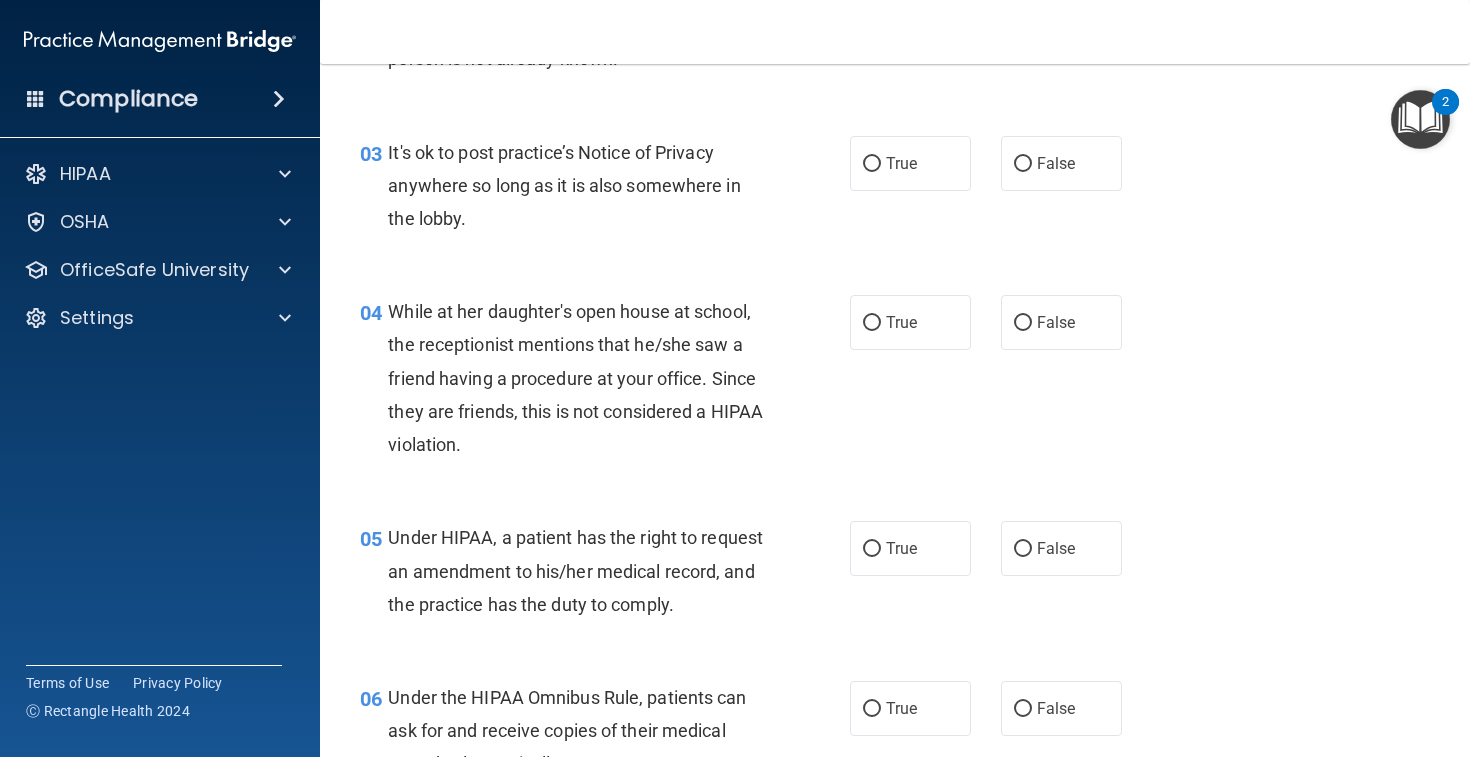 scroll, scrollTop: 491, scrollLeft: 0, axis: vertical 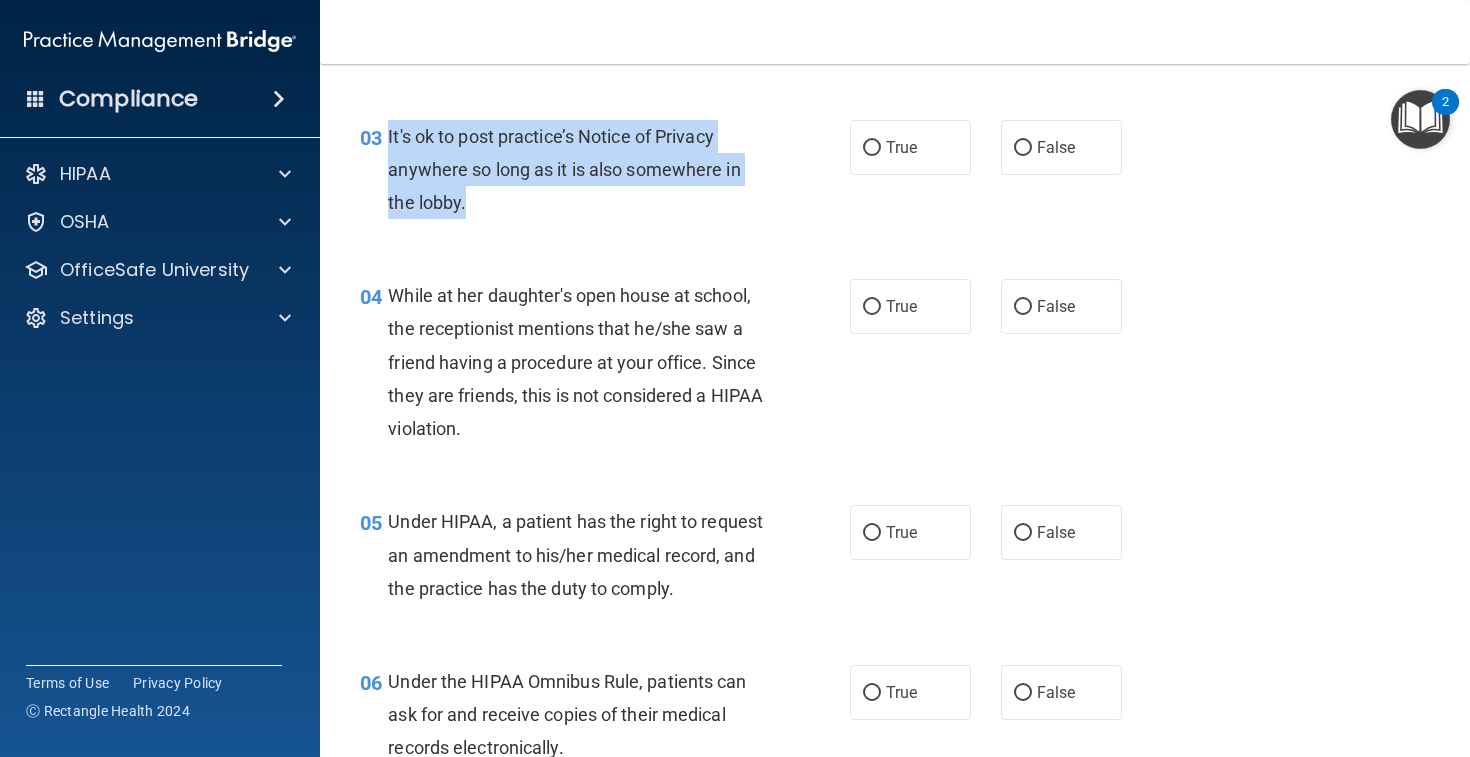 drag, startPoint x: 386, startPoint y: 126, endPoint x: 485, endPoint y: 213, distance: 131.7953 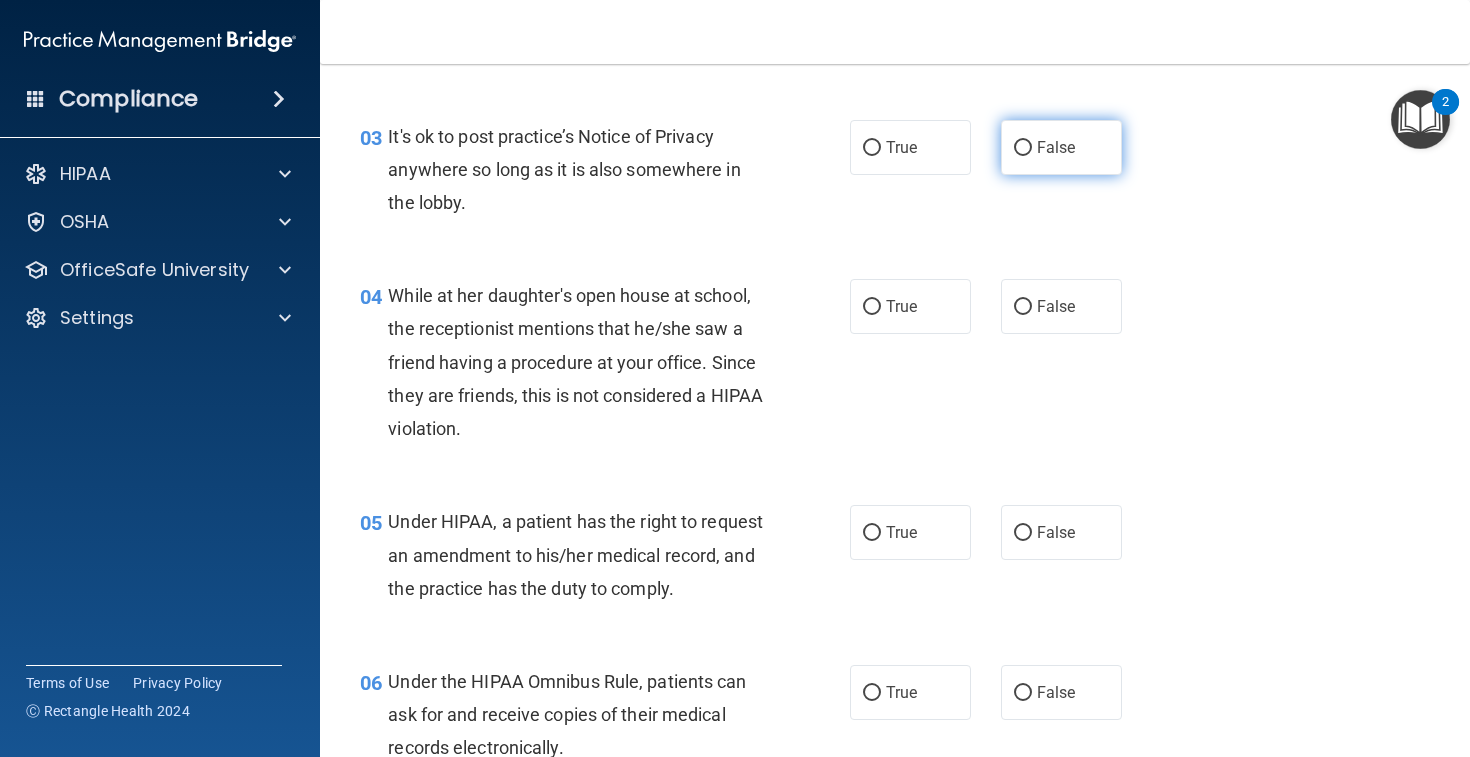 click on "False" at bounding box center [1061, 147] 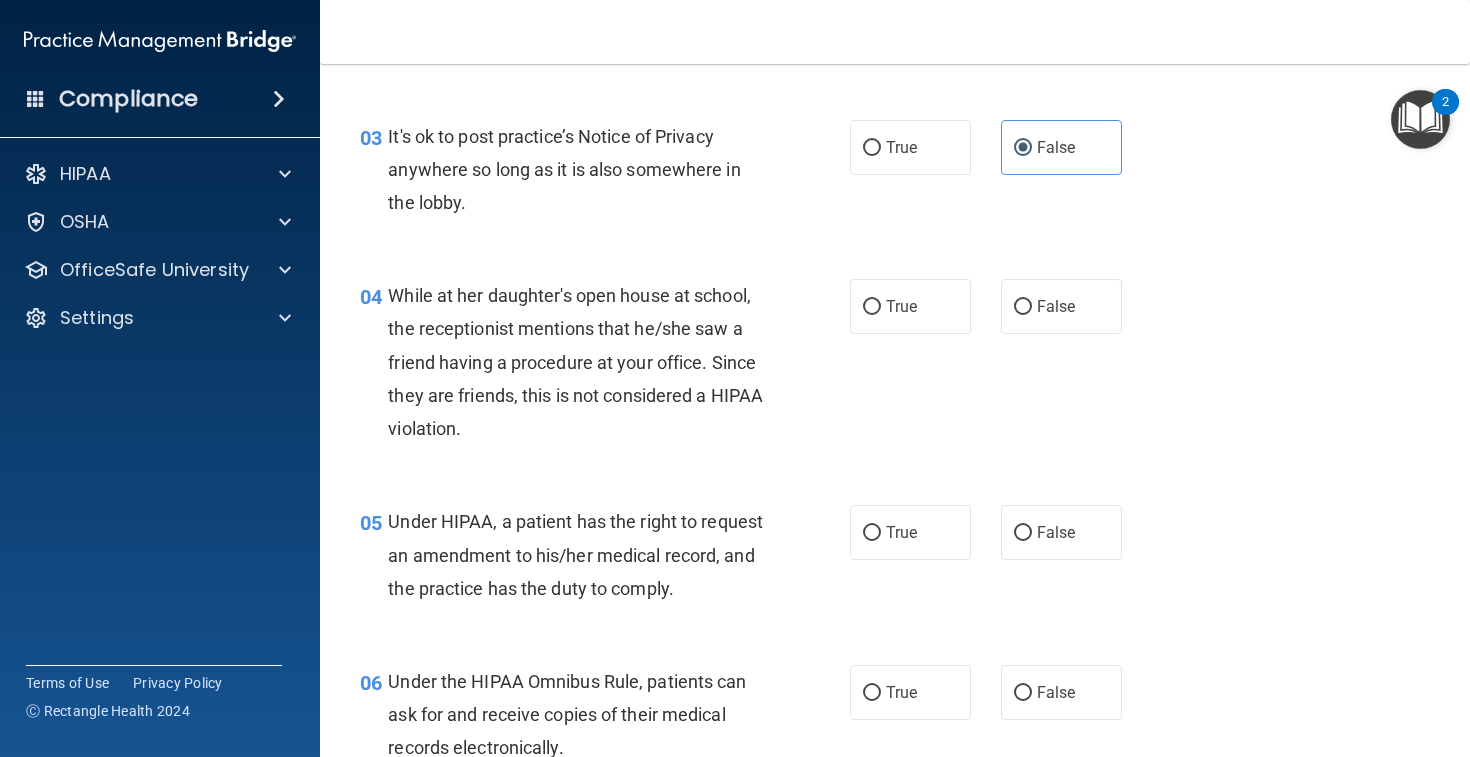click on "While at her daughter's open house at school, the receptionist mentions that he/she saw a friend having a procedure at your office.  Since they are friends, this is not considered a HIPAA violation." at bounding box center (575, 362) 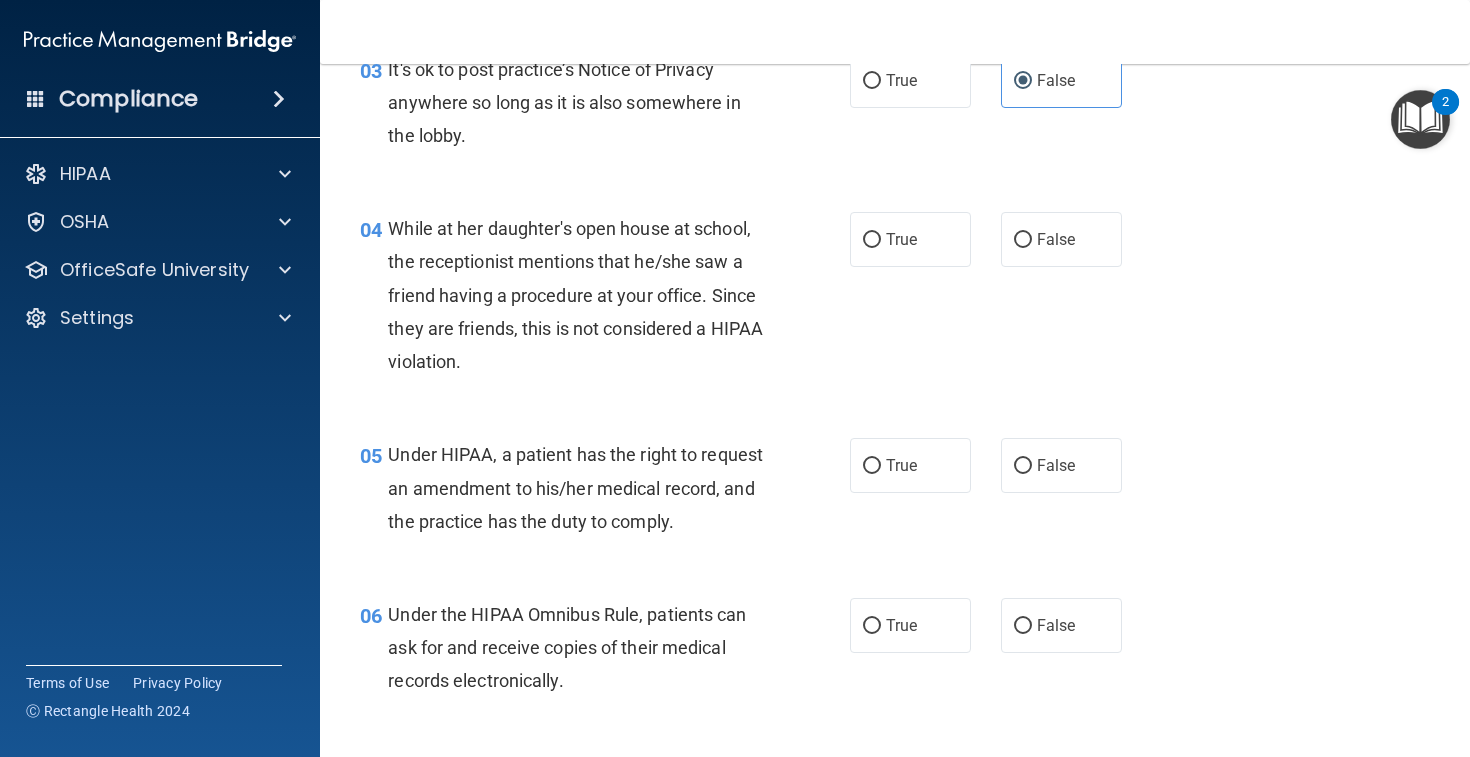scroll, scrollTop: 560, scrollLeft: 0, axis: vertical 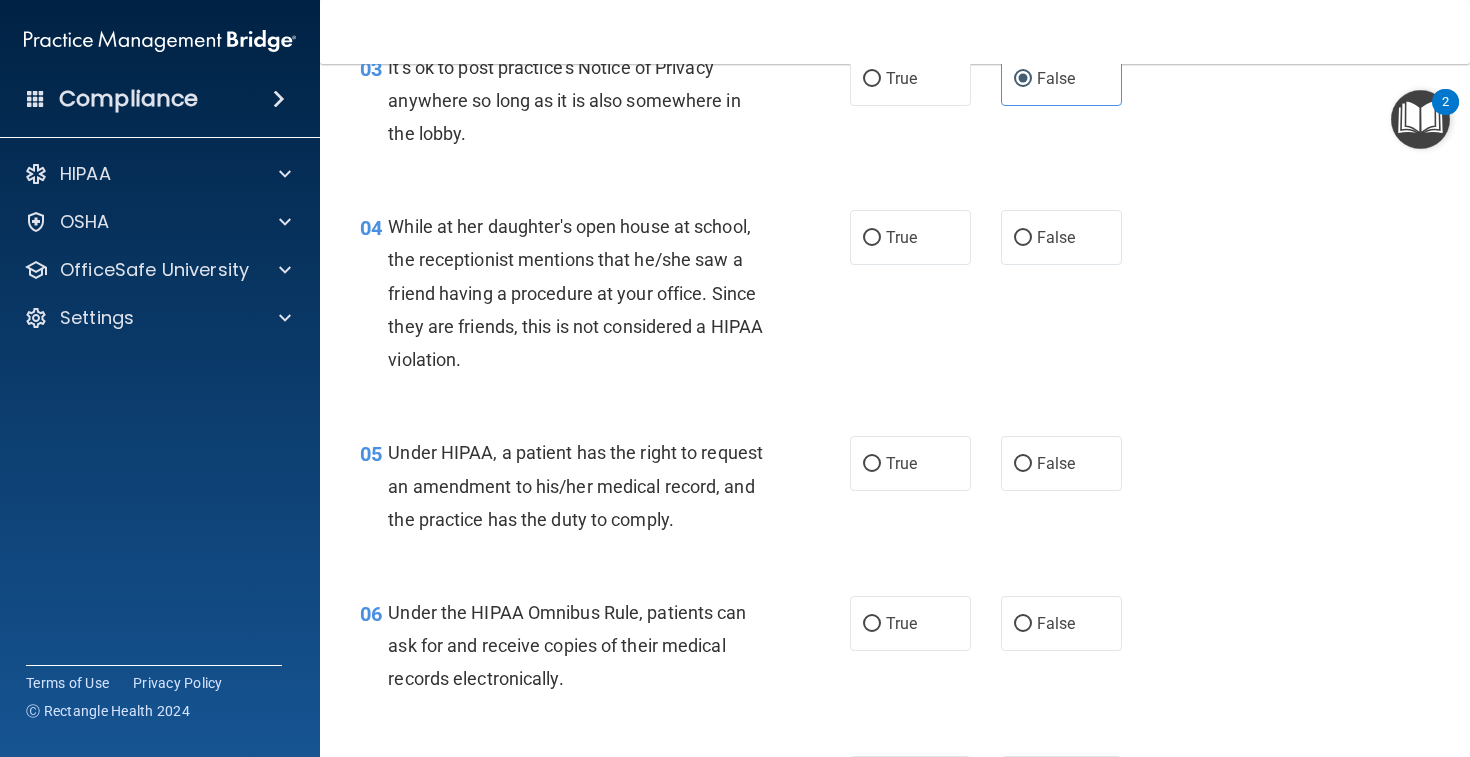 click on "While at her daughter's open house at school, the receptionist mentions that he/she saw a friend having a procedure at your office.  Since they are friends, this is not considered a HIPAA violation." at bounding box center [583, 293] 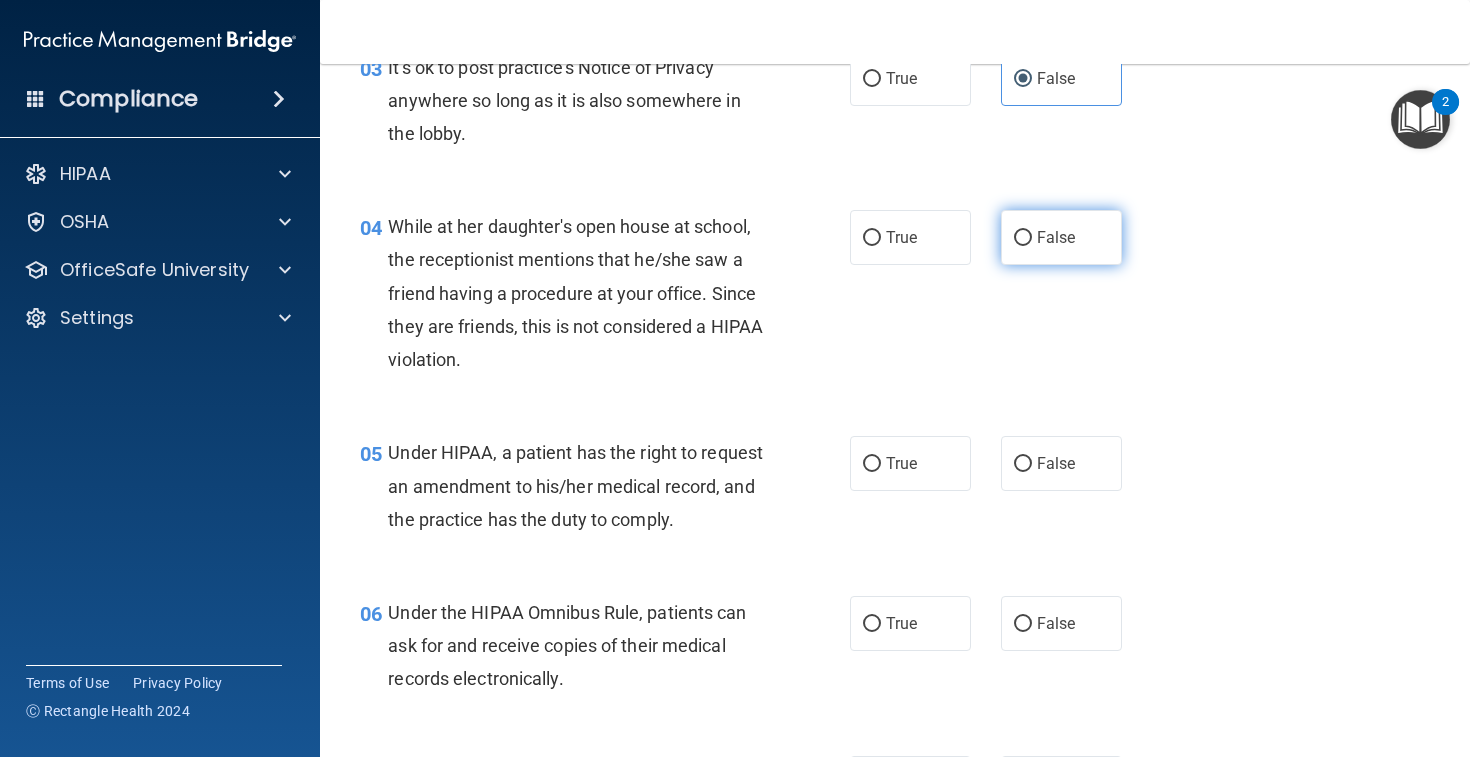click on "False" at bounding box center (1023, 238) 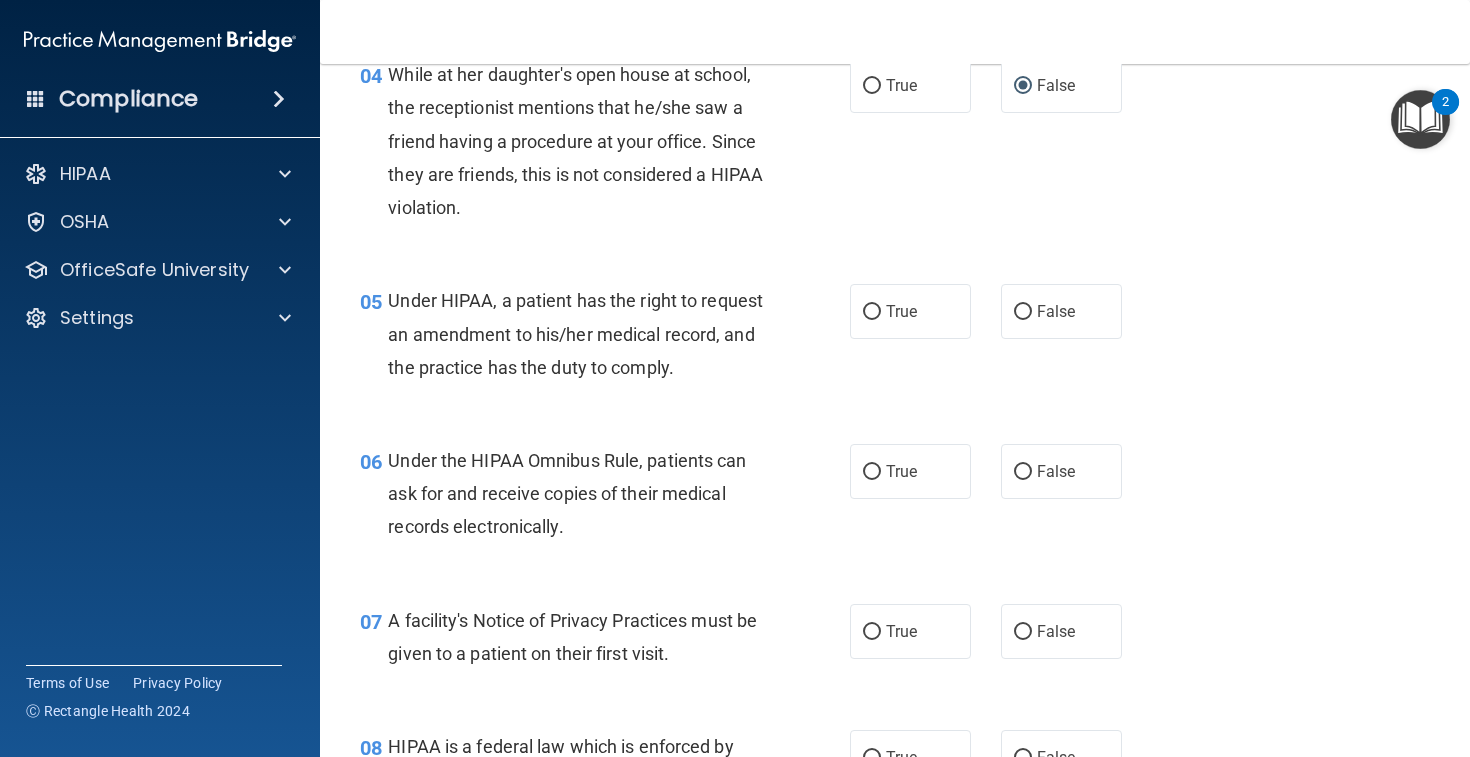 scroll, scrollTop: 716, scrollLeft: 0, axis: vertical 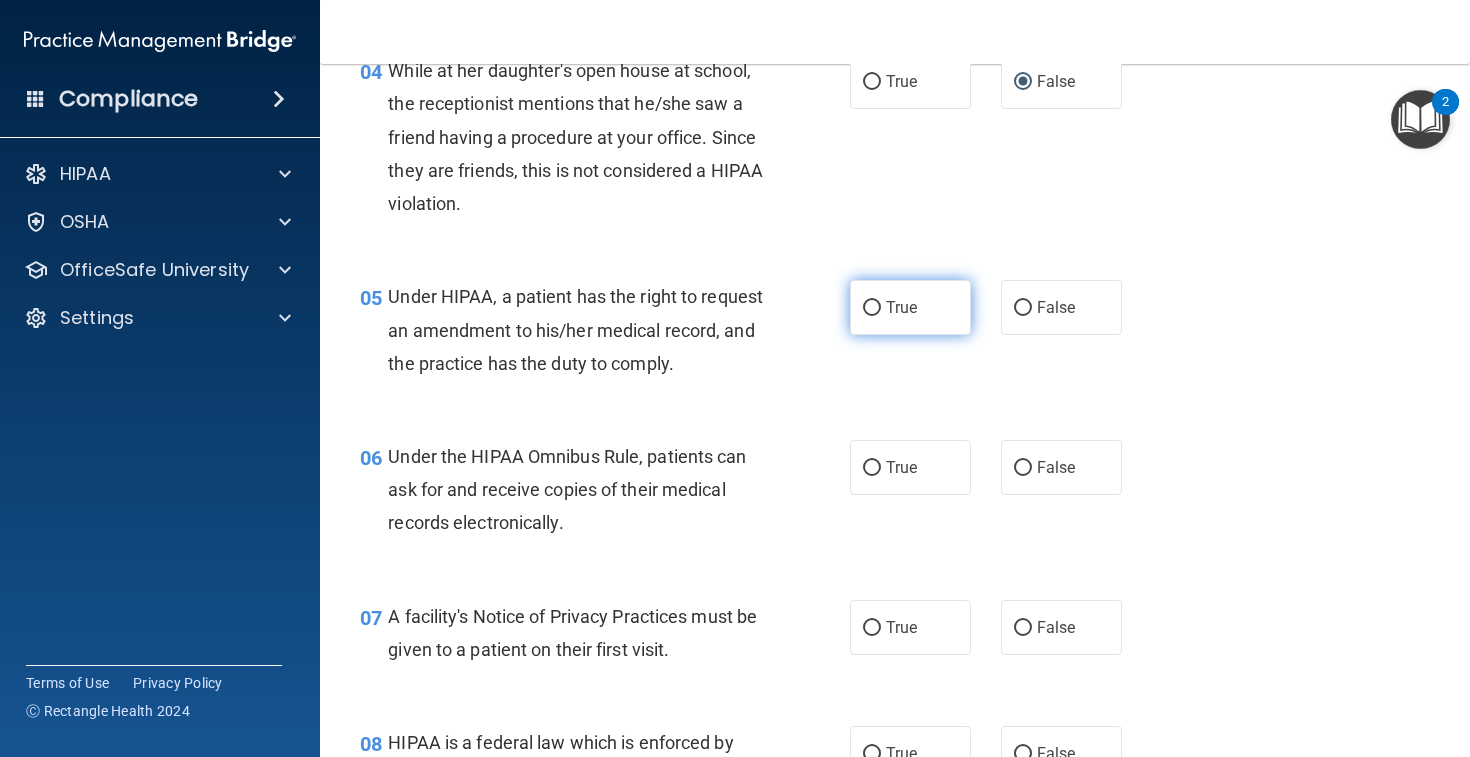 click on "True" at bounding box center (910, 307) 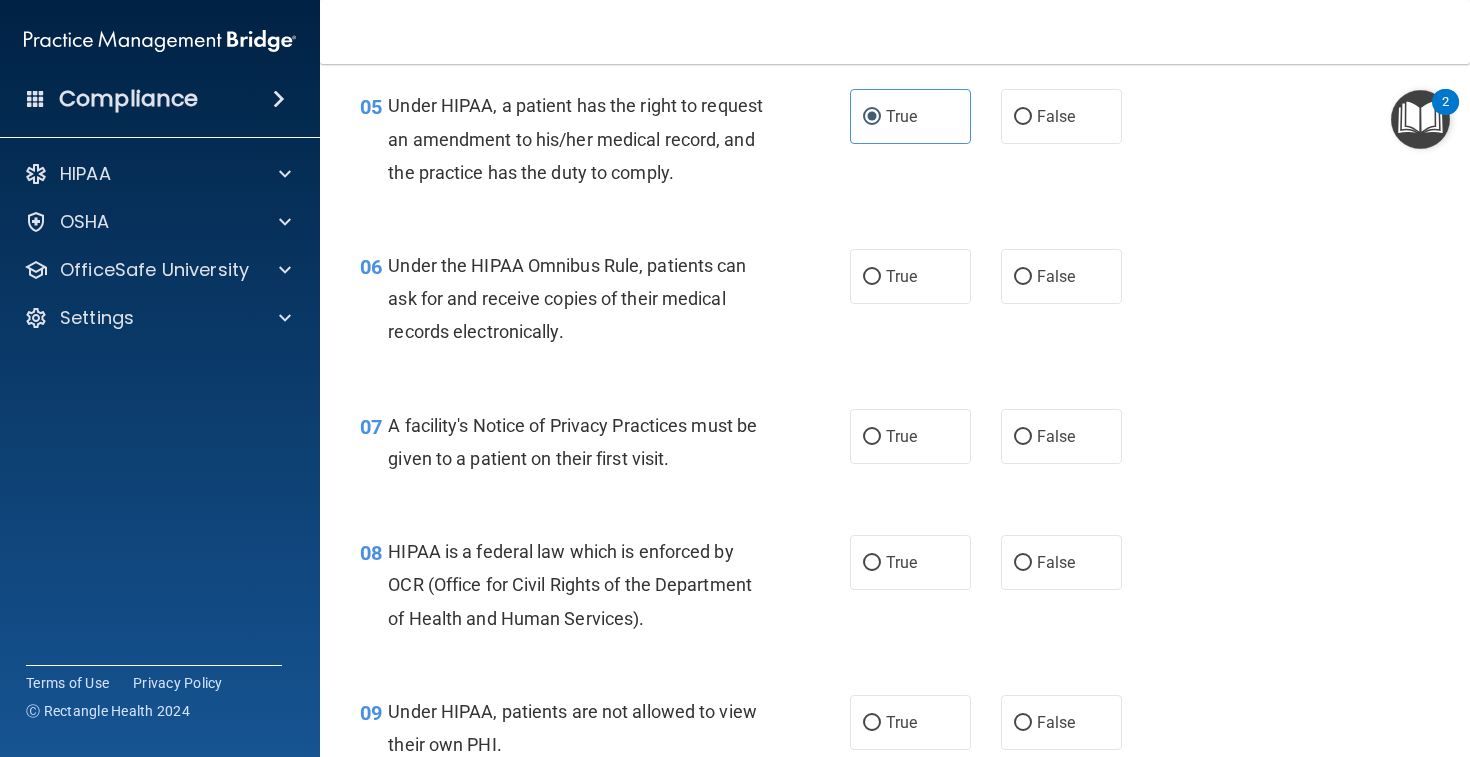 scroll, scrollTop: 908, scrollLeft: 0, axis: vertical 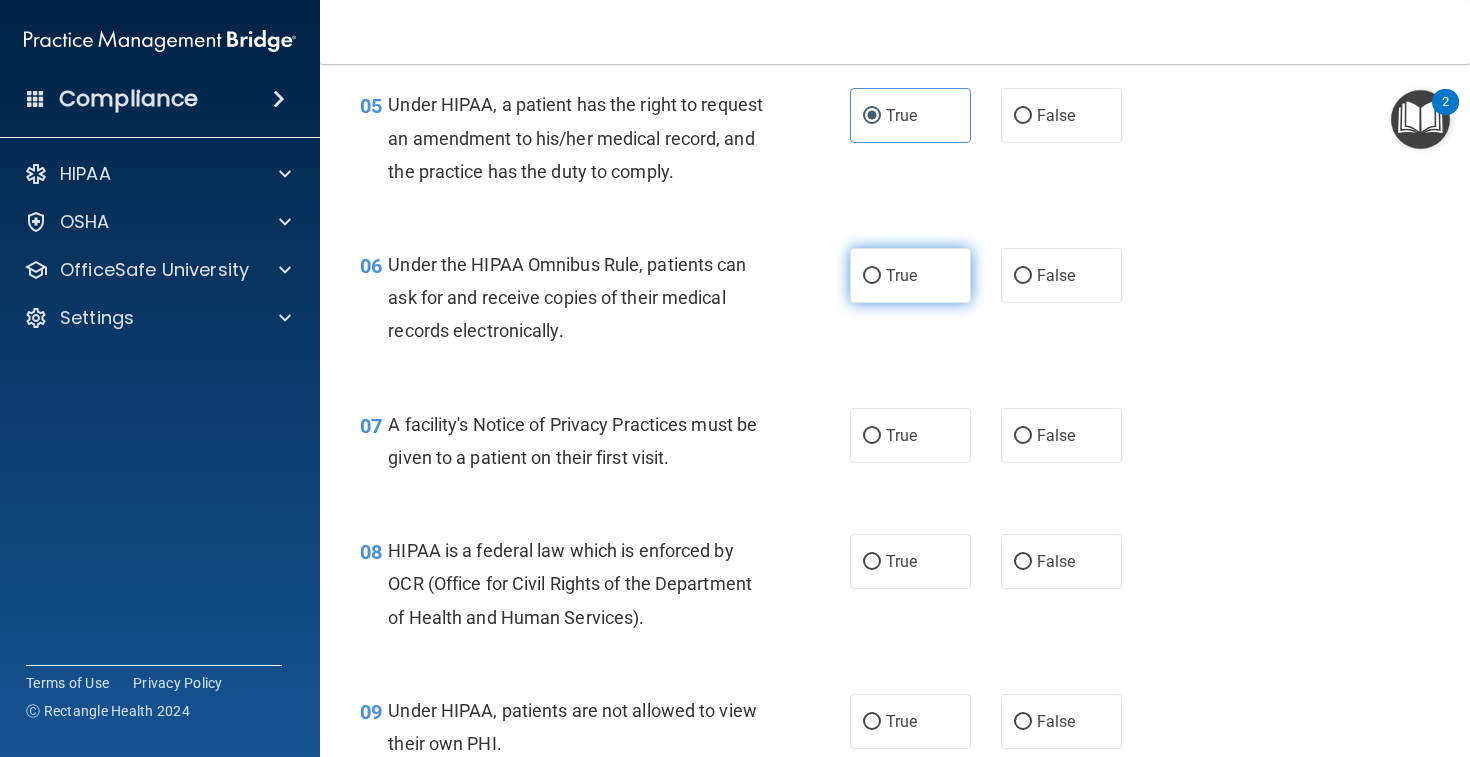 click on "True" at bounding box center [910, 275] 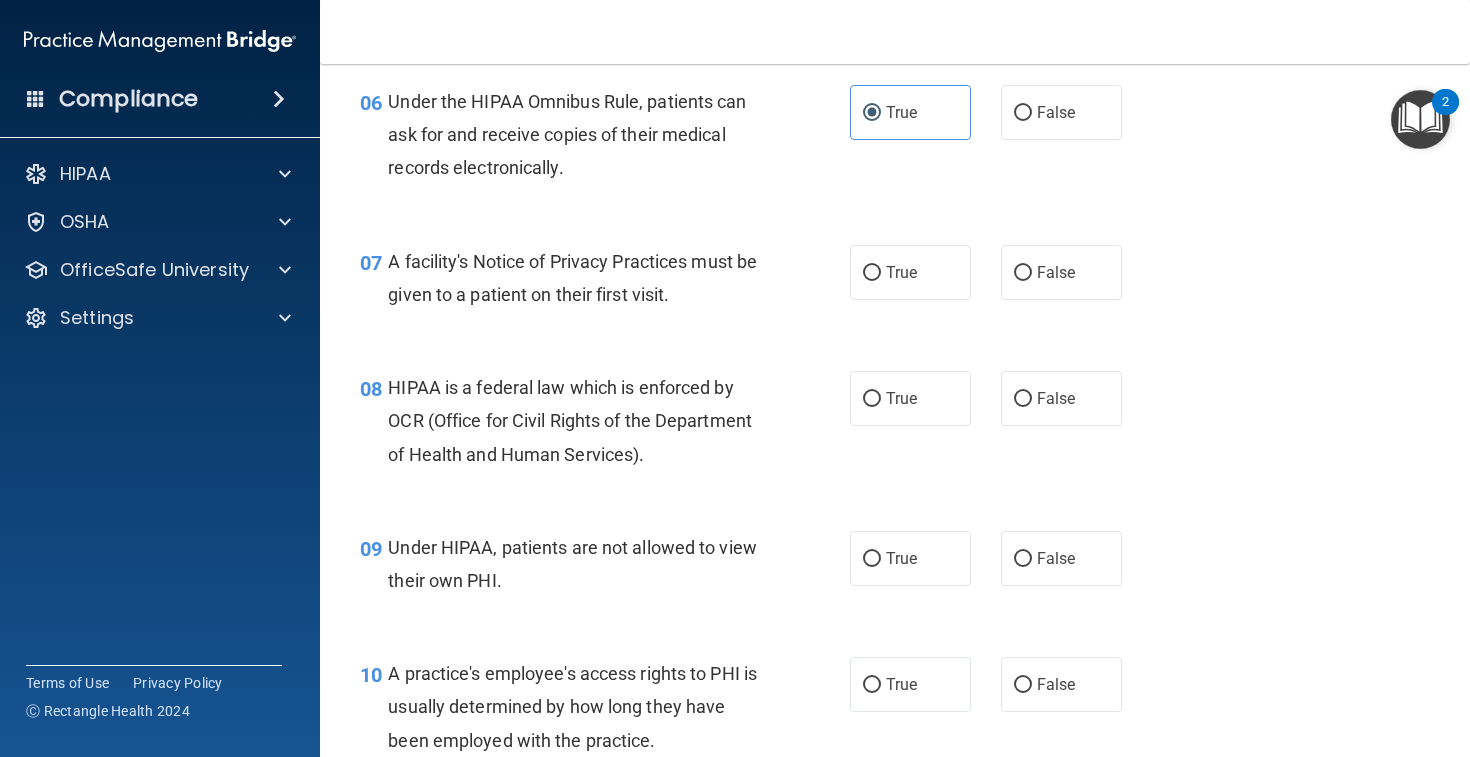 scroll, scrollTop: 1079, scrollLeft: 0, axis: vertical 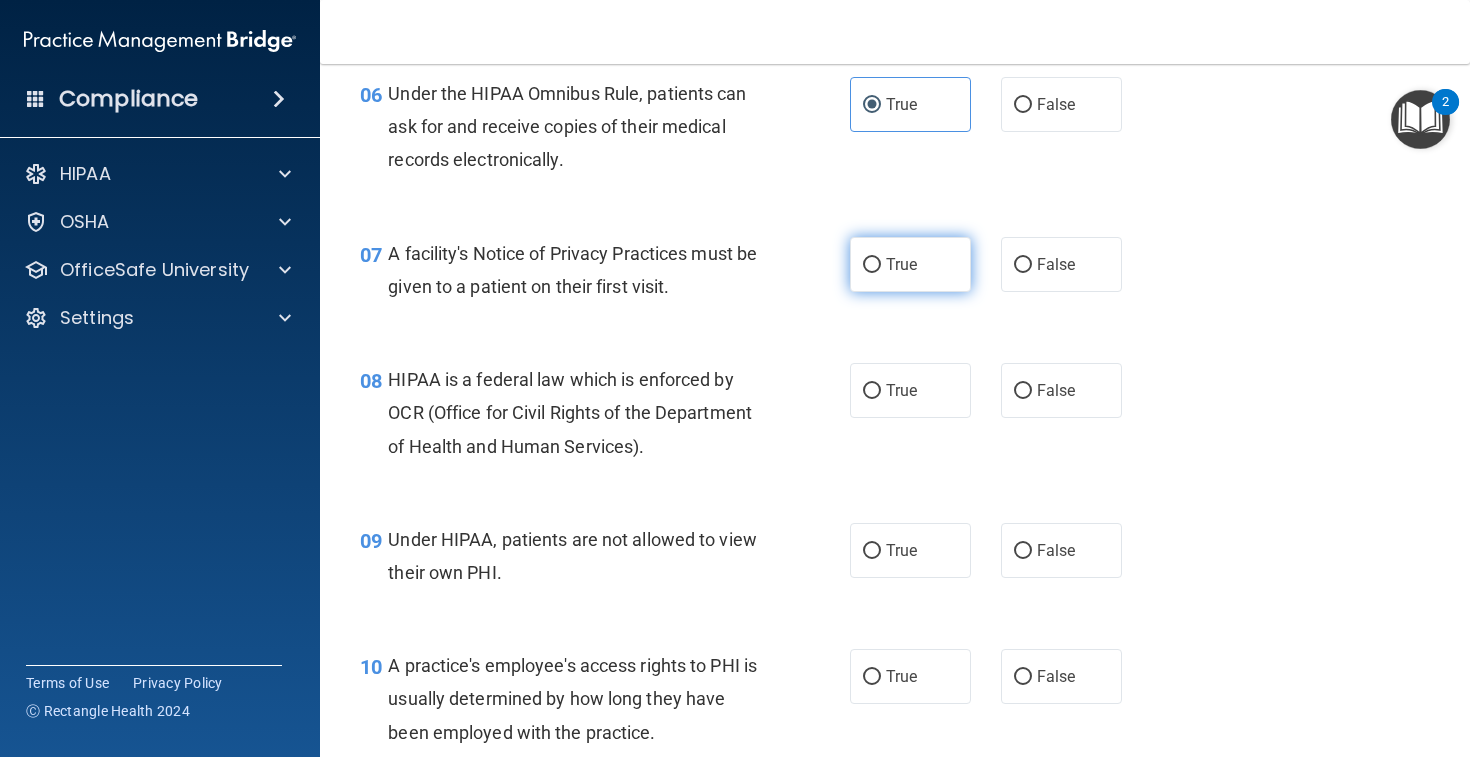 click on "True" at bounding box center [910, 264] 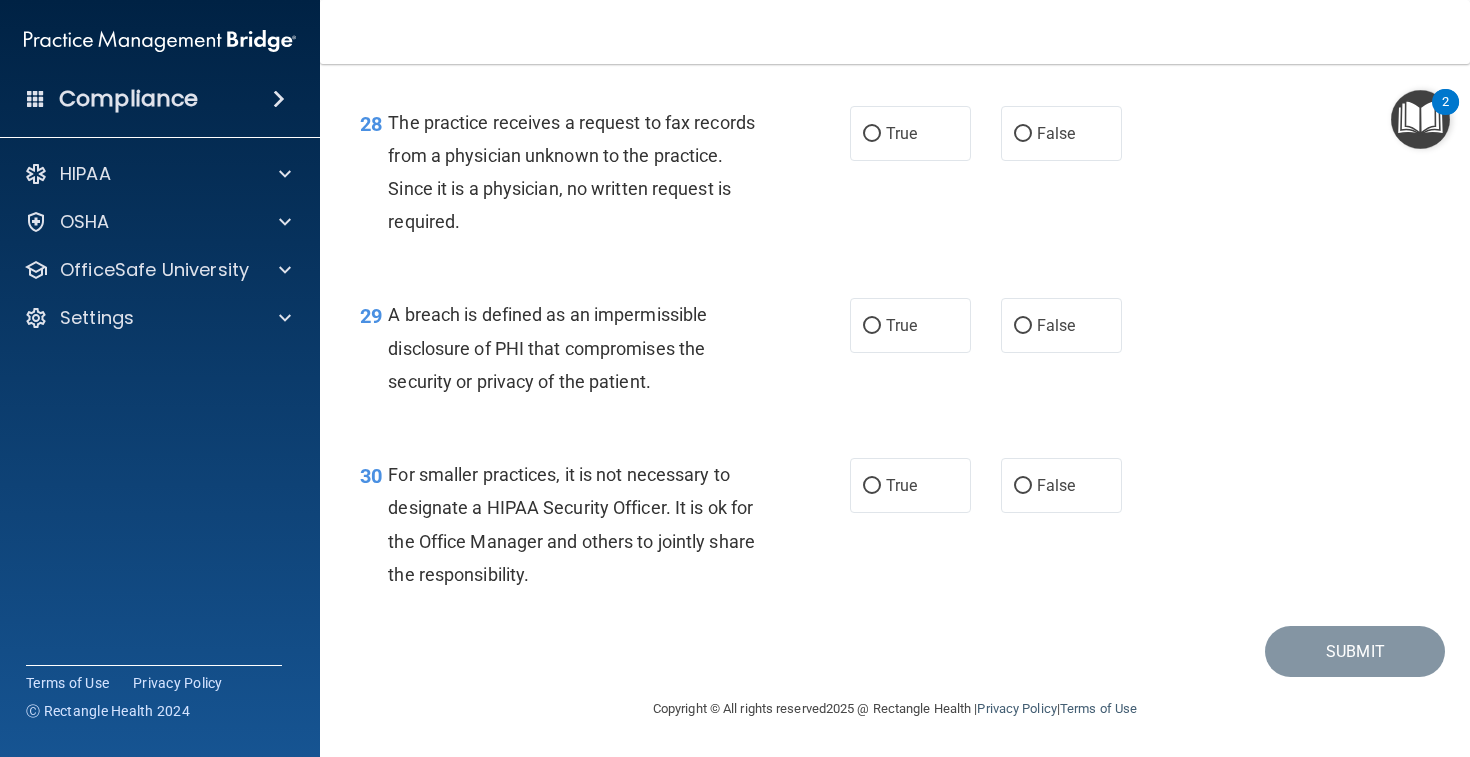 scroll, scrollTop: 4969, scrollLeft: 0, axis: vertical 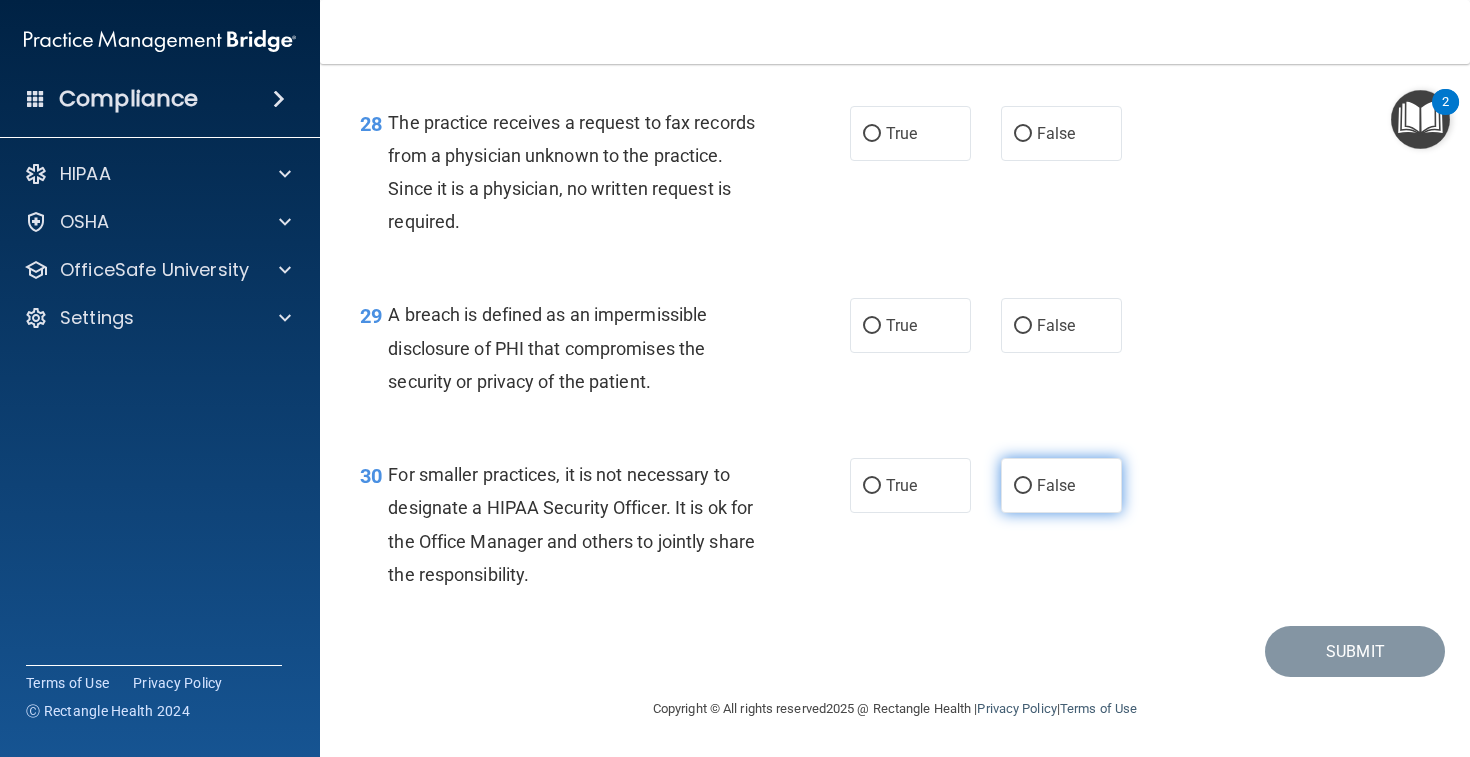 click on "False" at bounding box center (1056, 485) 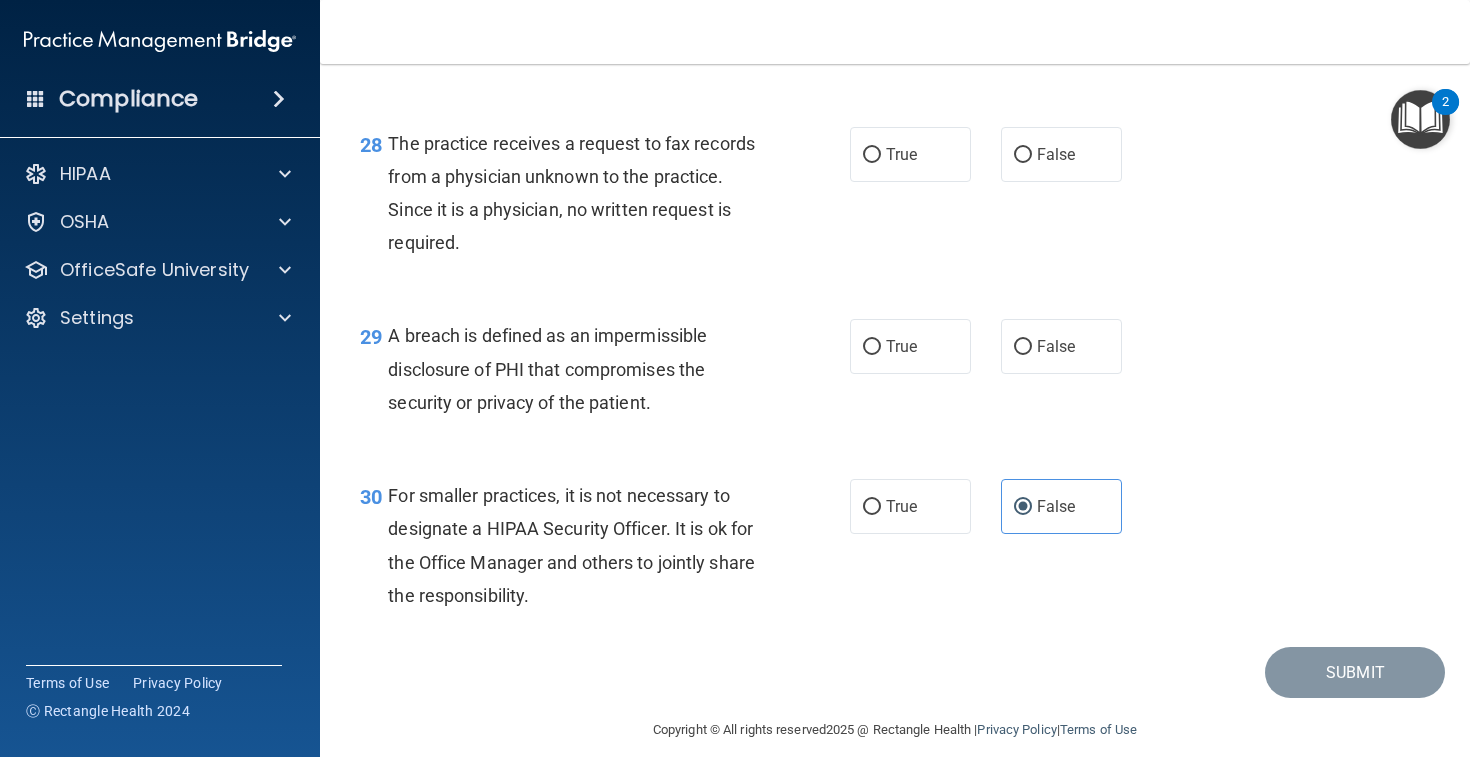 scroll, scrollTop: 4872, scrollLeft: 0, axis: vertical 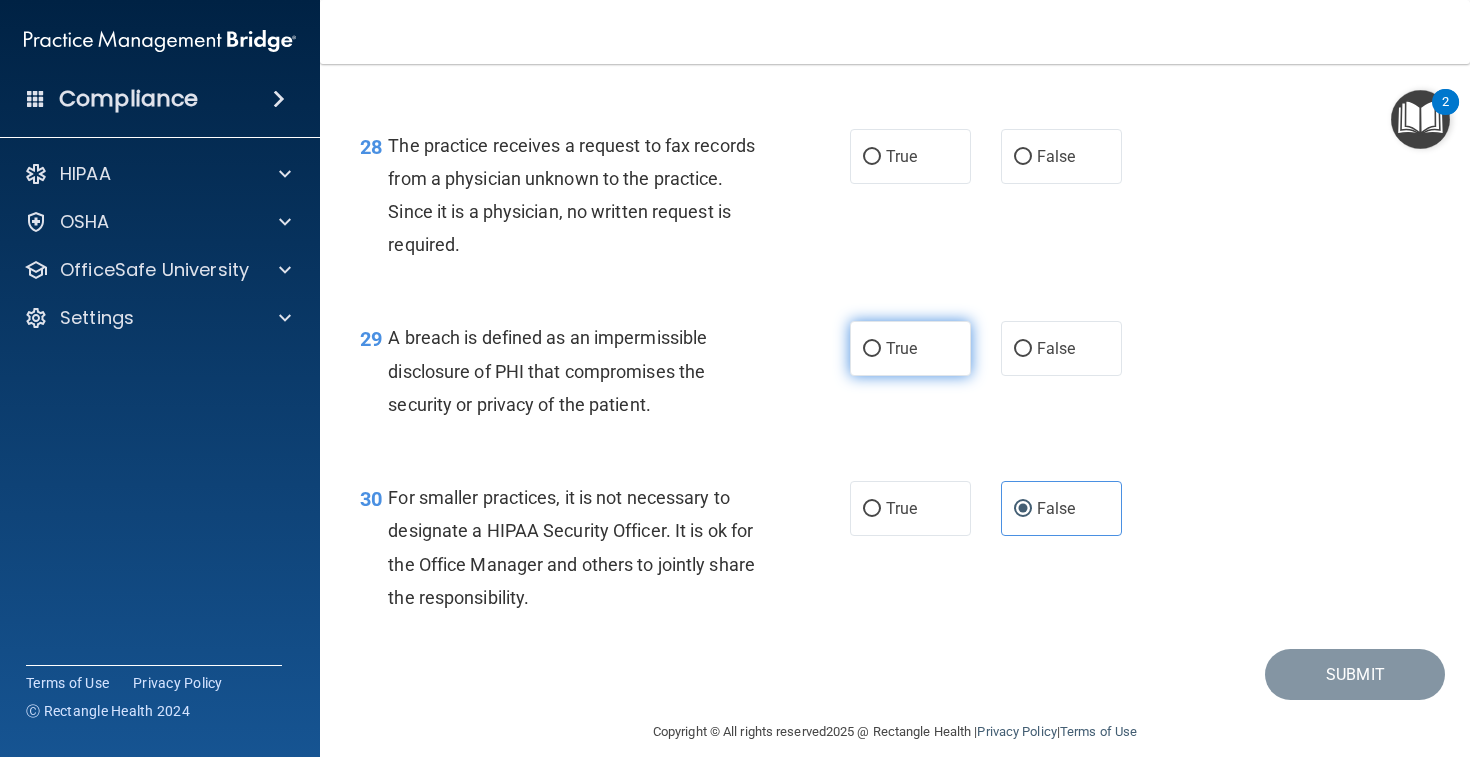 click on "True" at bounding box center [910, 348] 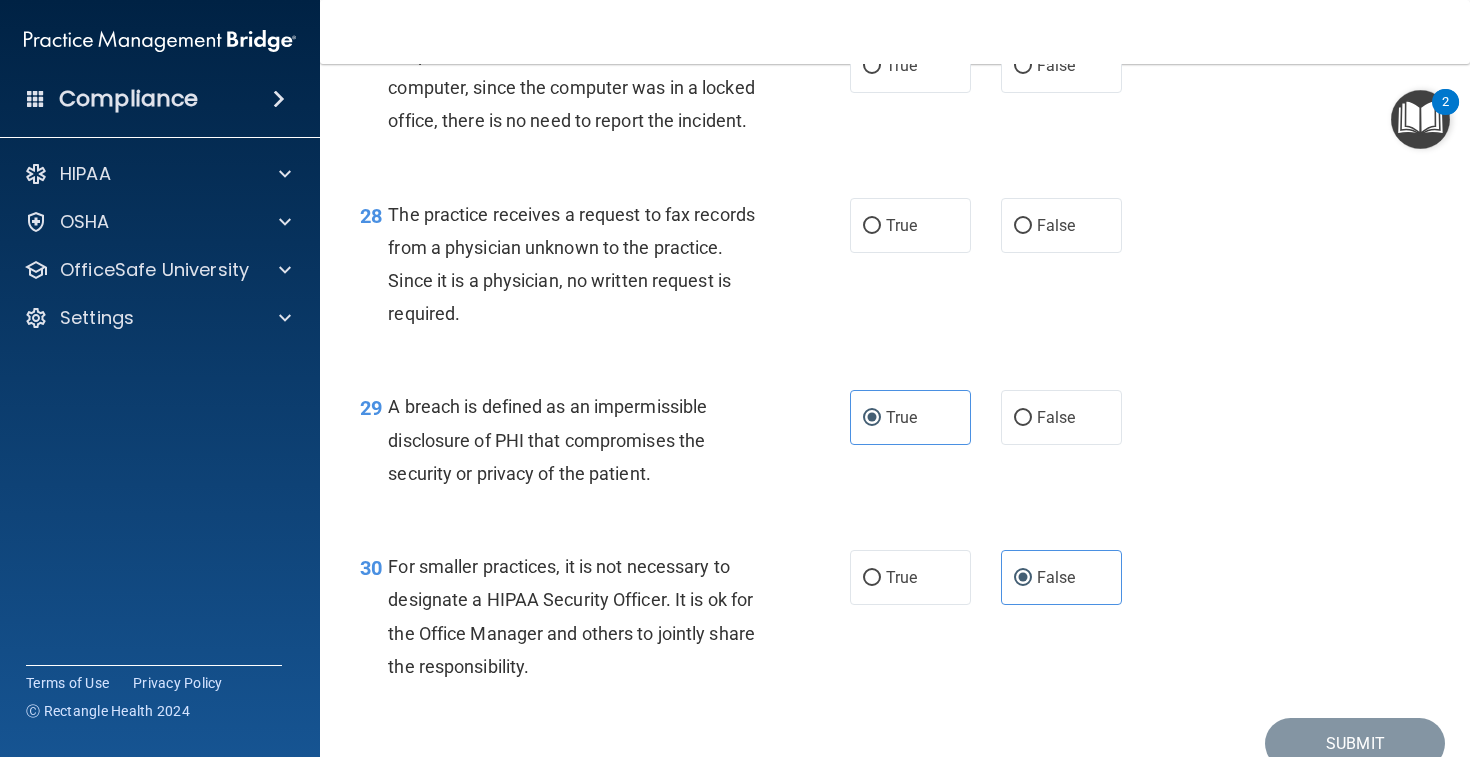 scroll, scrollTop: 4800, scrollLeft: 0, axis: vertical 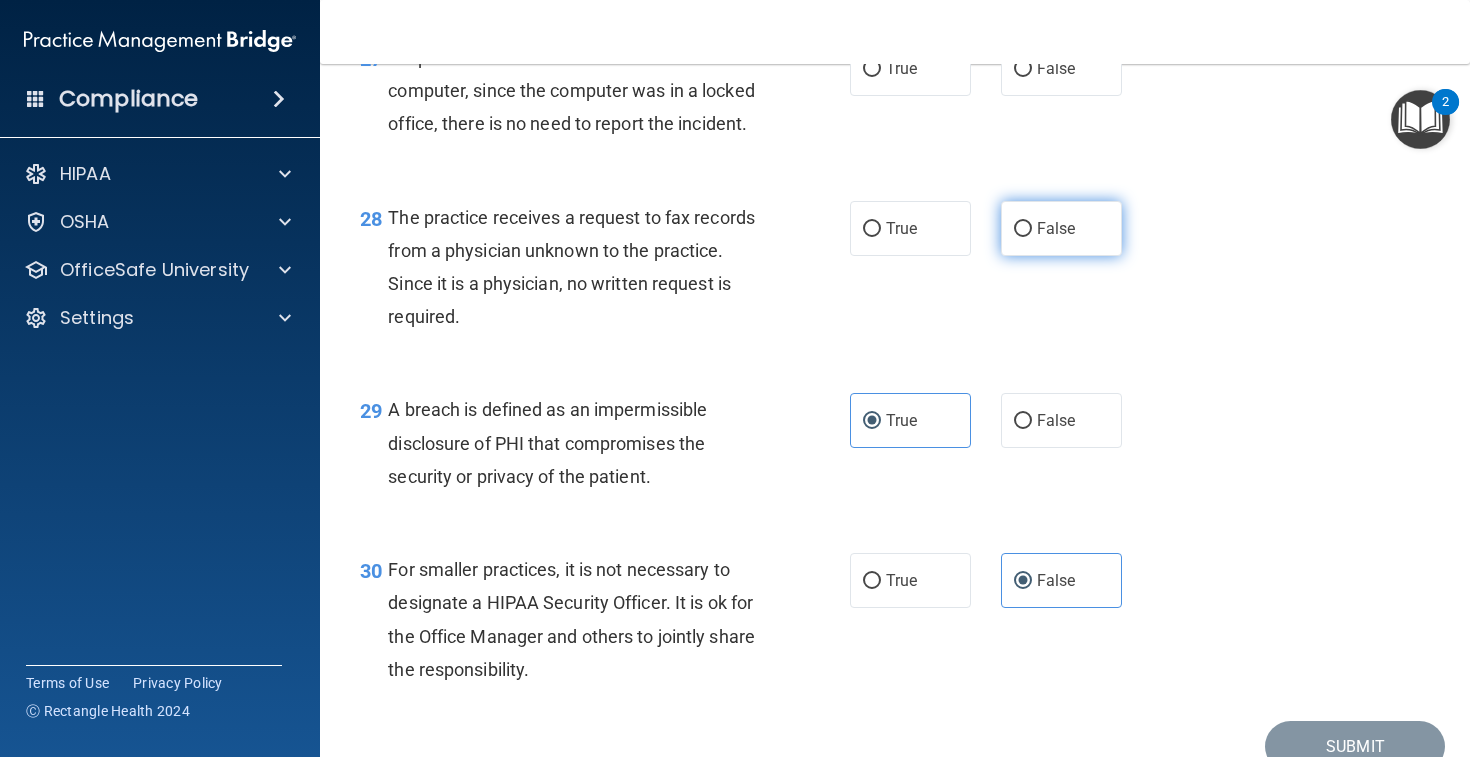 click on "False" at bounding box center [1056, 228] 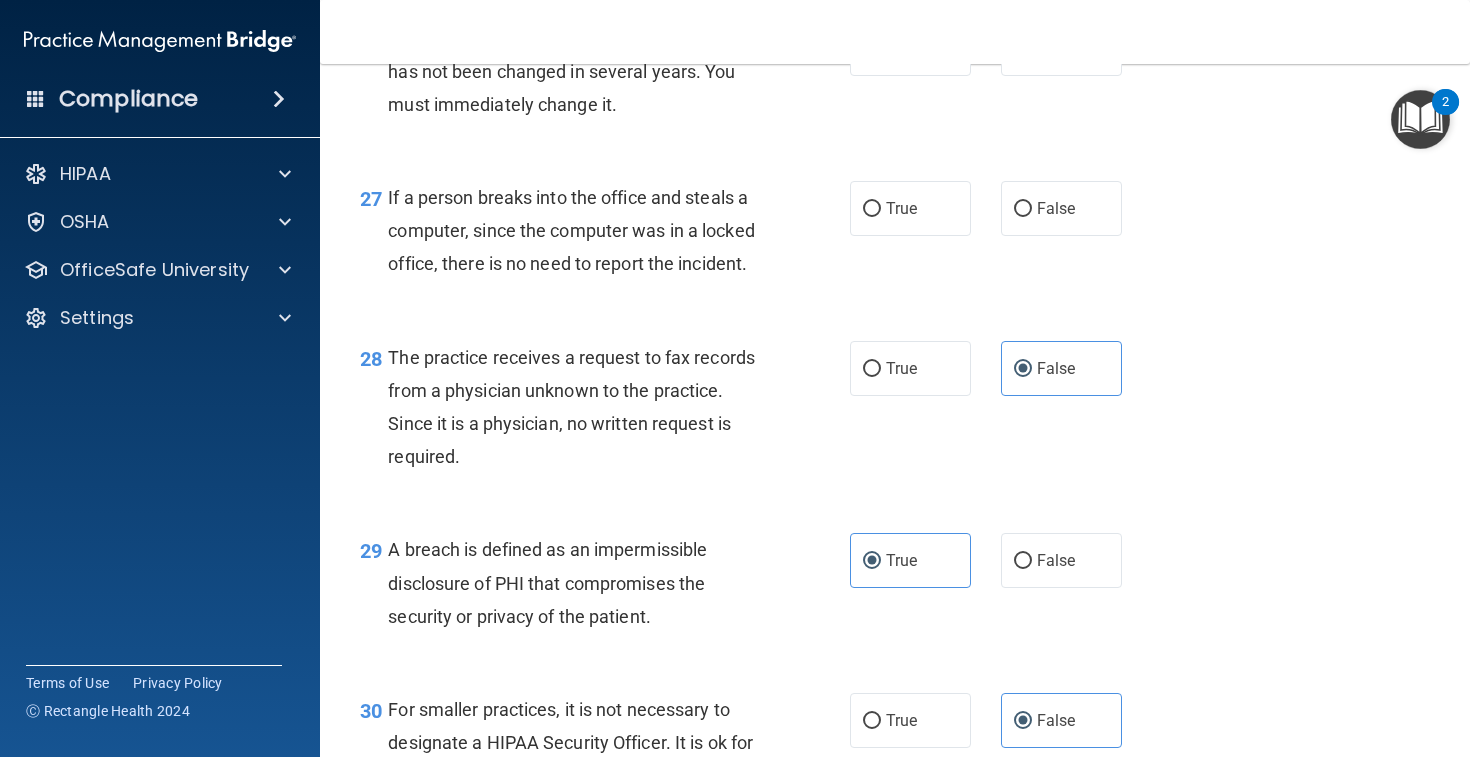 scroll, scrollTop: 4636, scrollLeft: 0, axis: vertical 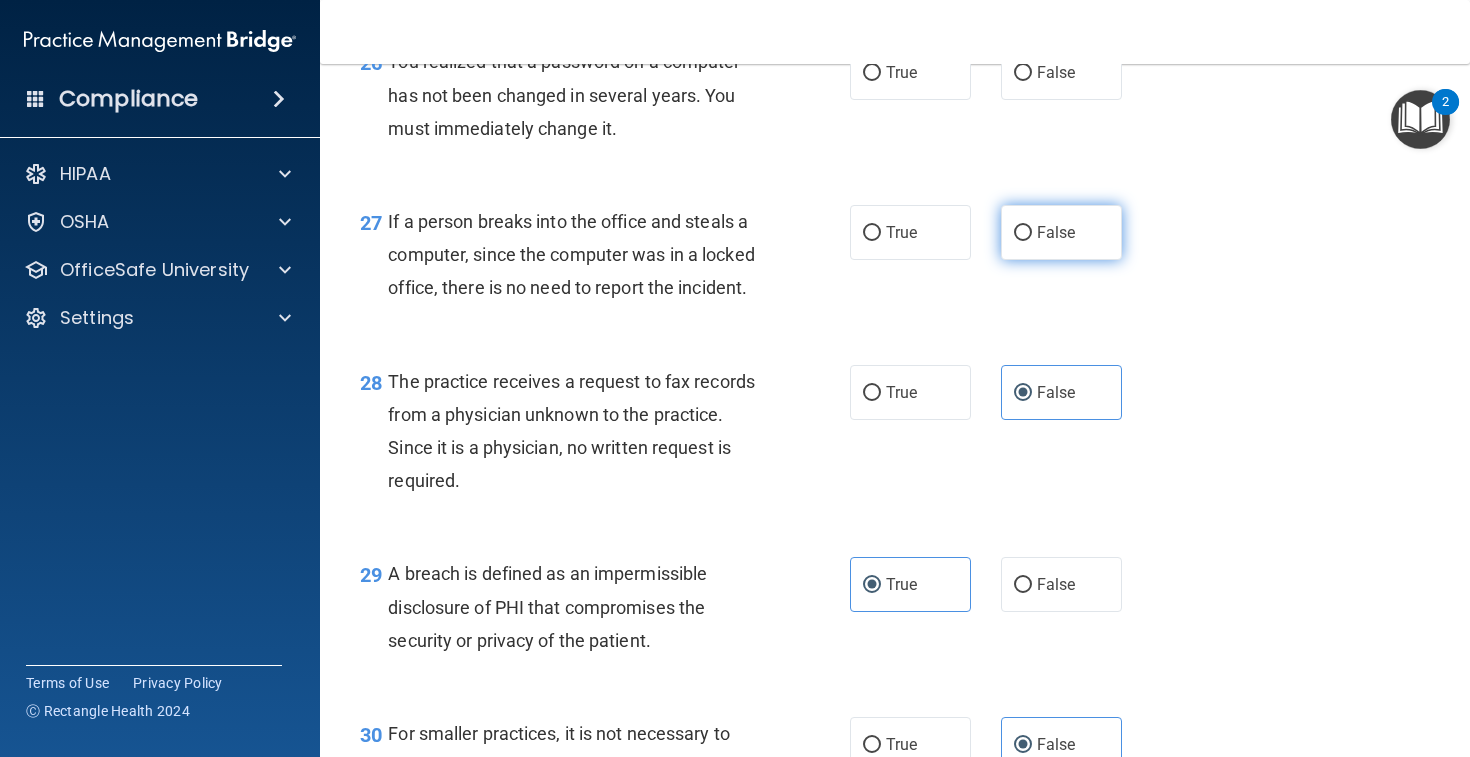 click on "False" at bounding box center [1061, 232] 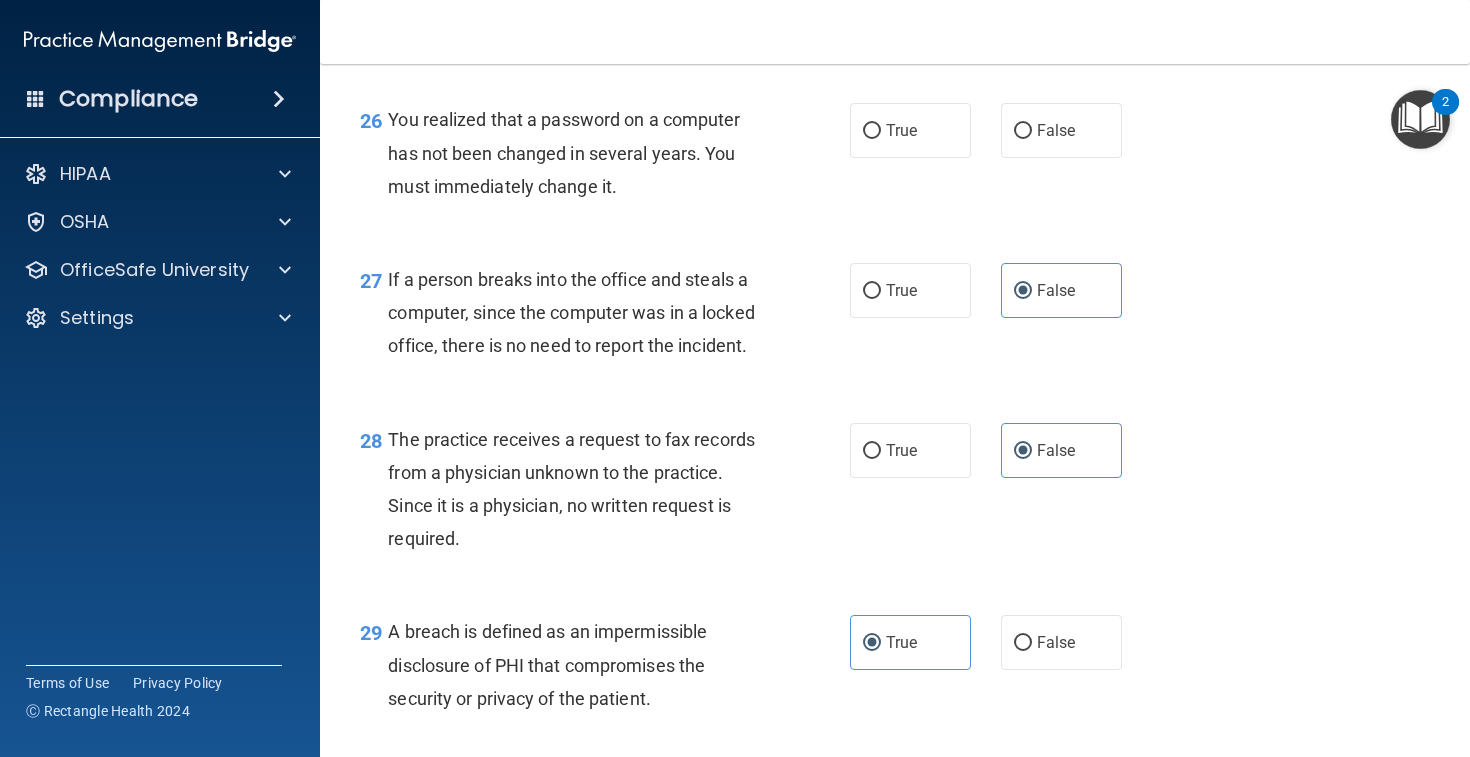 scroll, scrollTop: 4576, scrollLeft: 0, axis: vertical 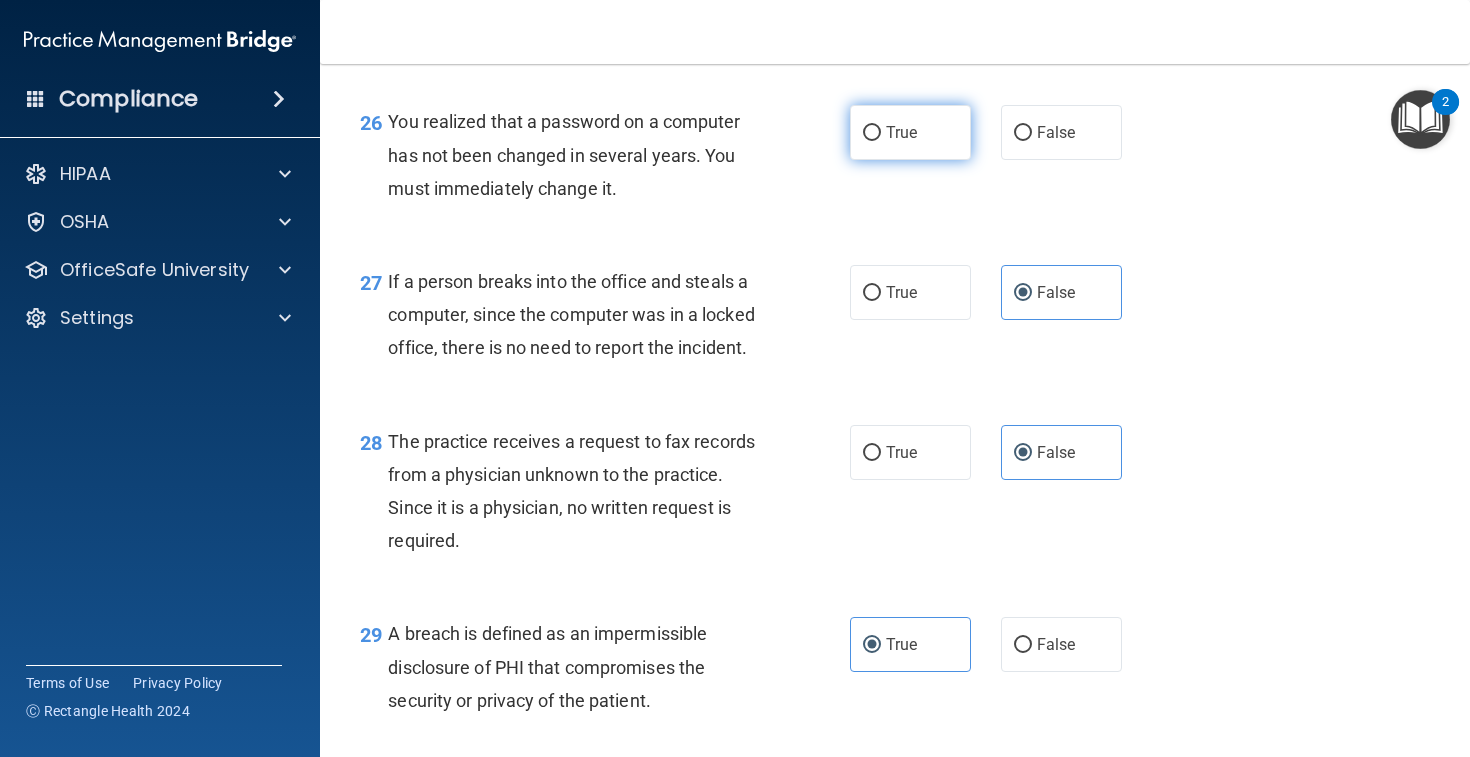 click on "True" at bounding box center [910, 132] 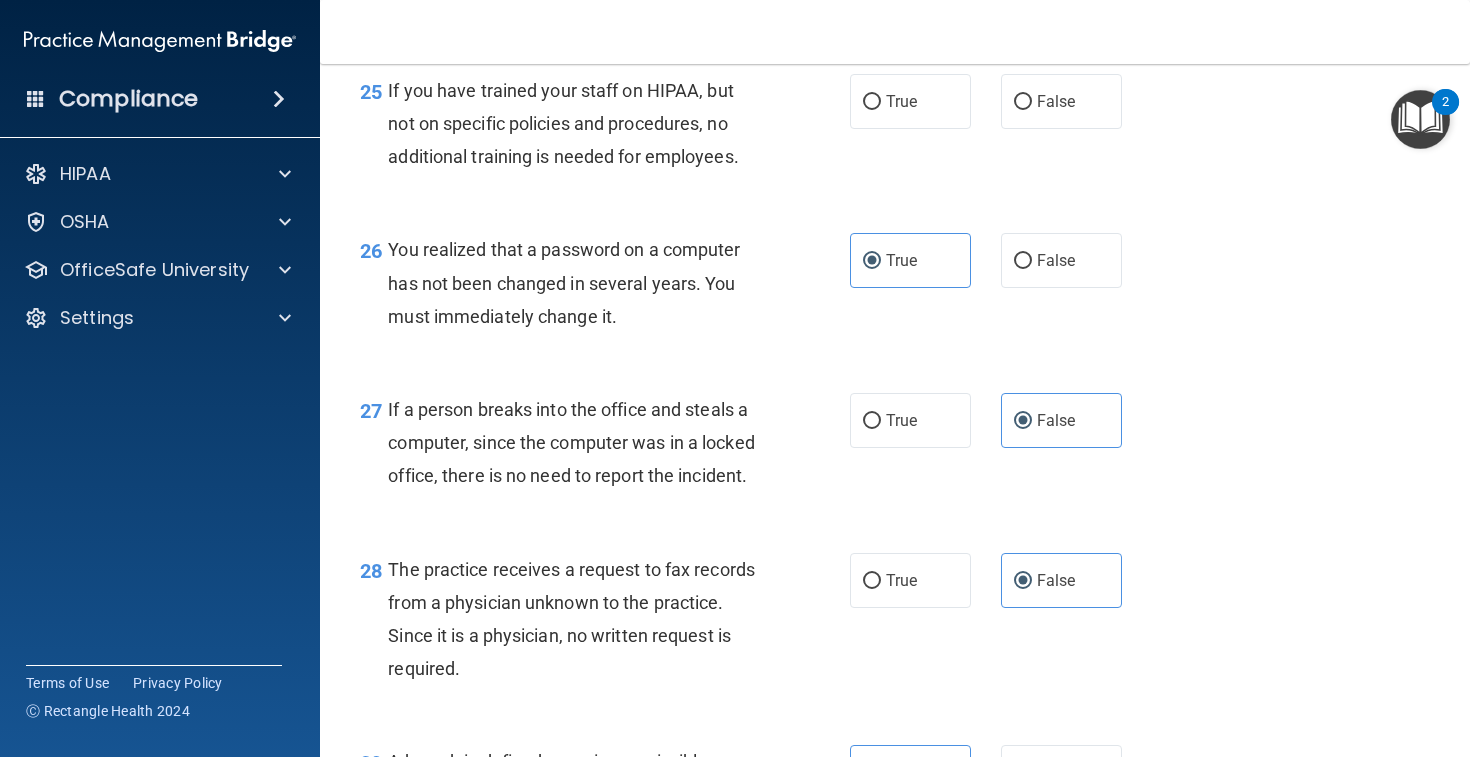 scroll, scrollTop: 4379, scrollLeft: 0, axis: vertical 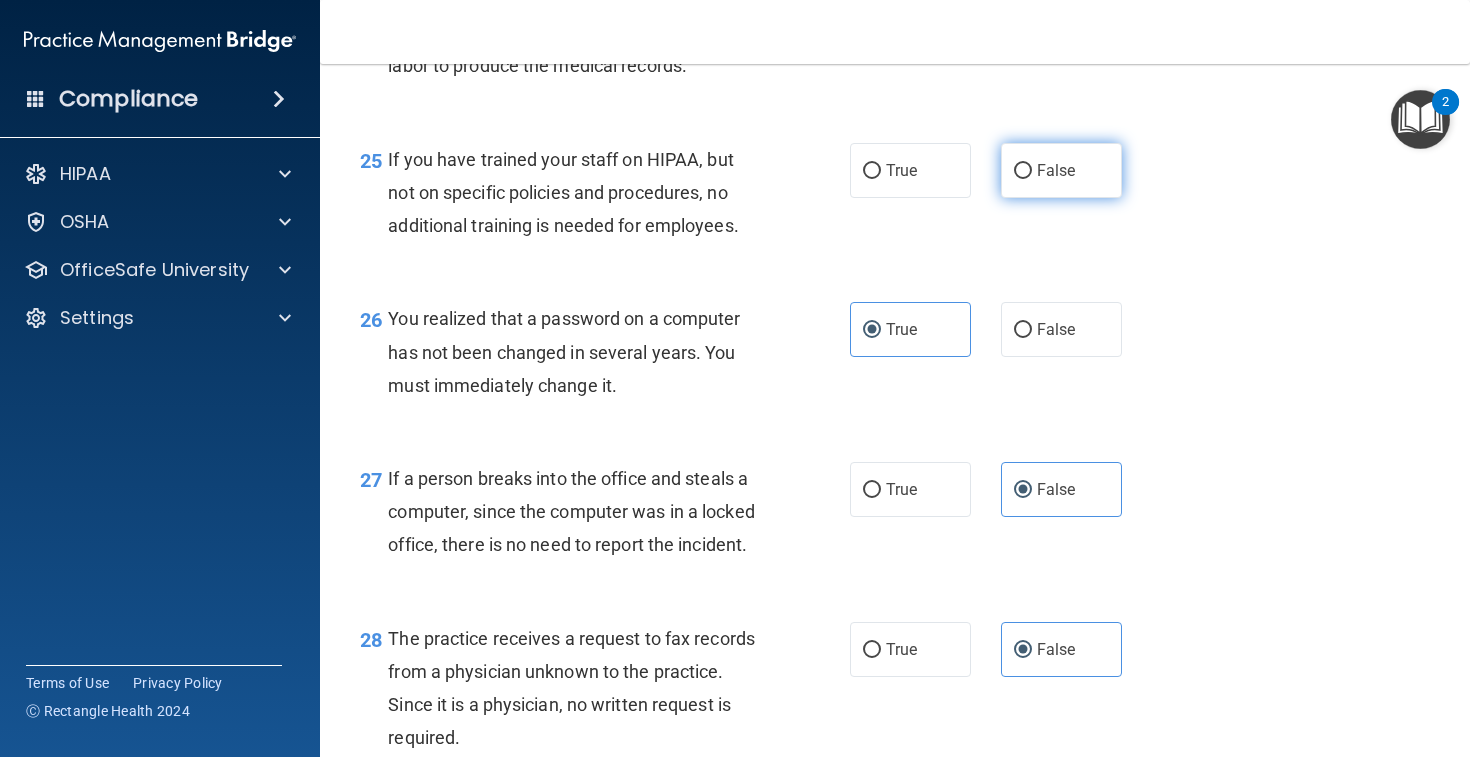 click on "False" at bounding box center [1061, 170] 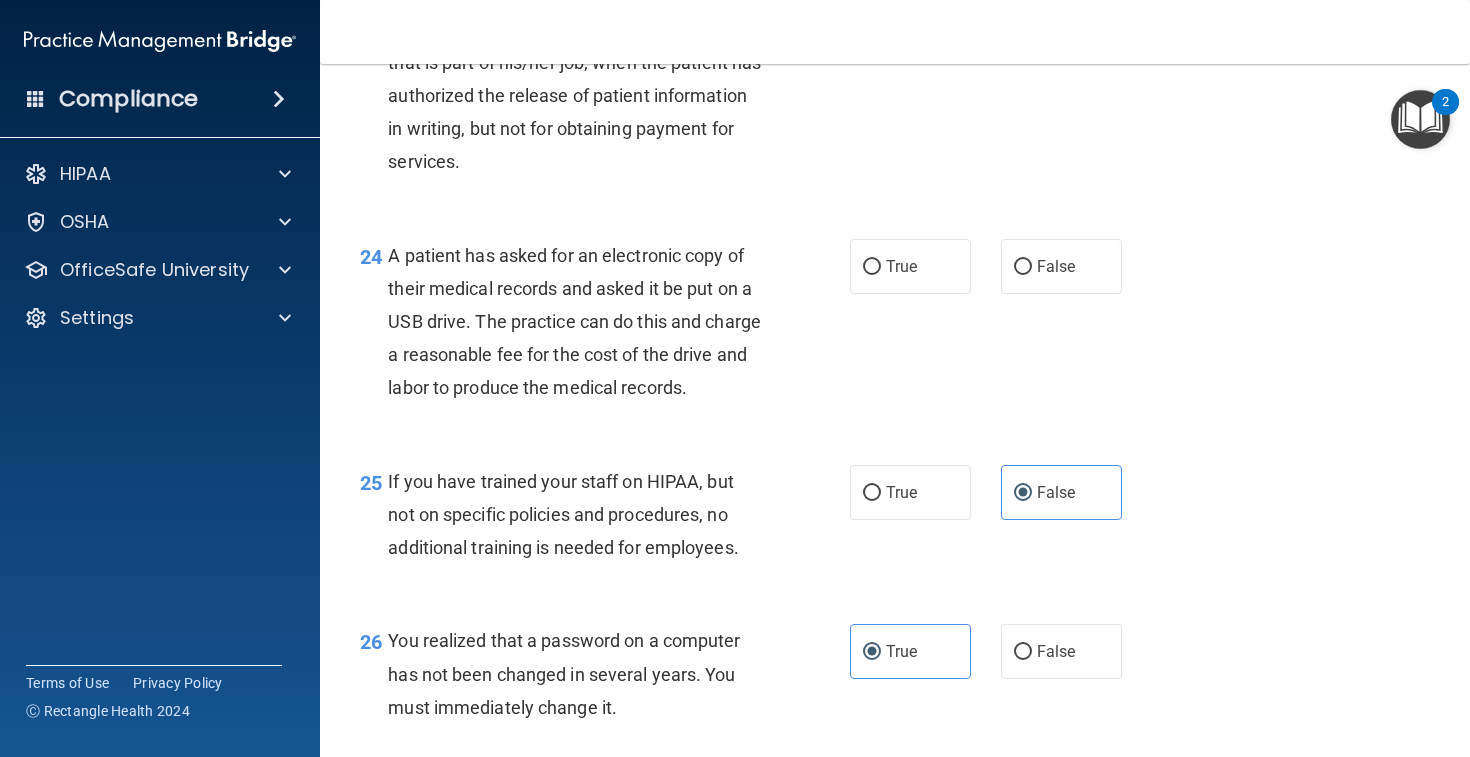 scroll, scrollTop: 4053, scrollLeft: 0, axis: vertical 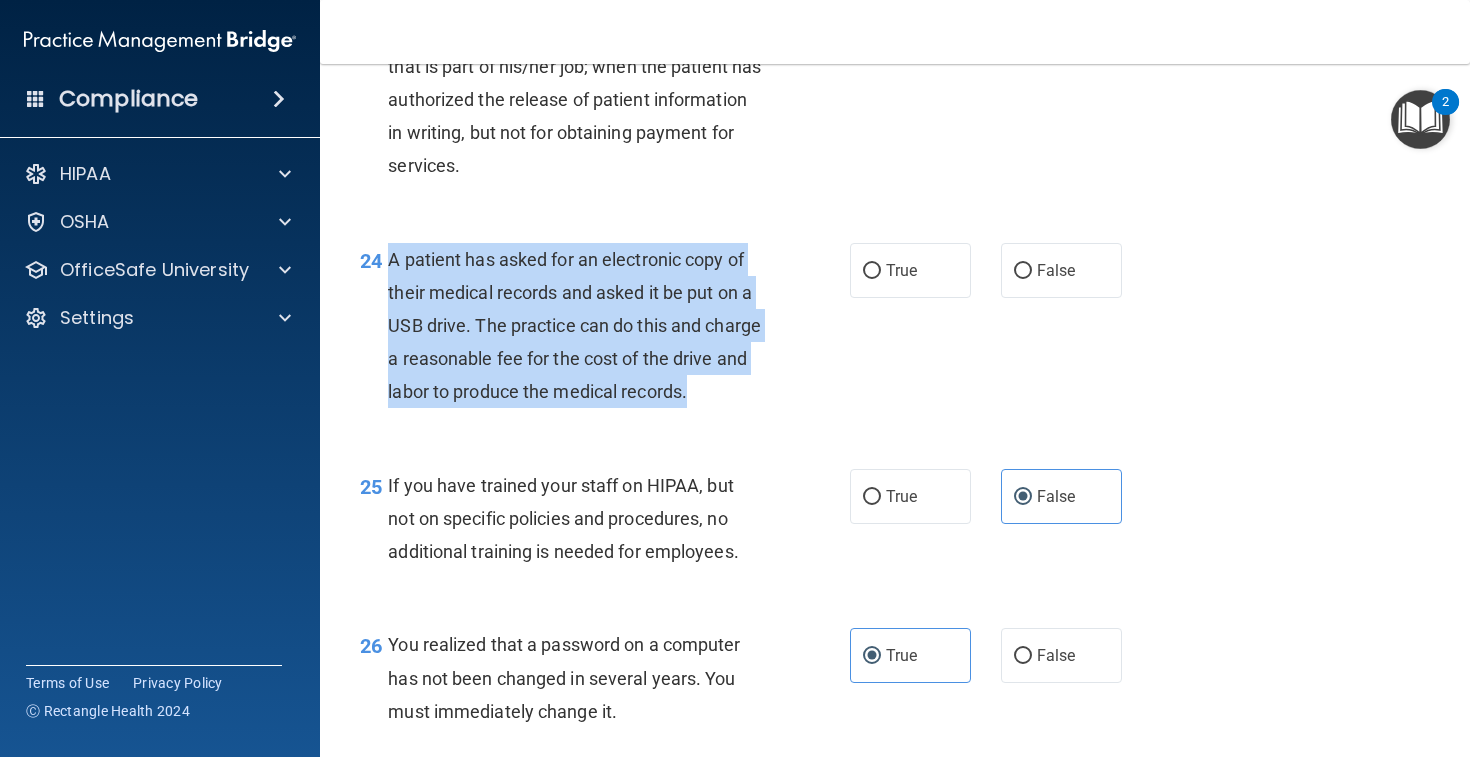 drag, startPoint x: 388, startPoint y: 304, endPoint x: 538, endPoint y: 458, distance: 214.97906 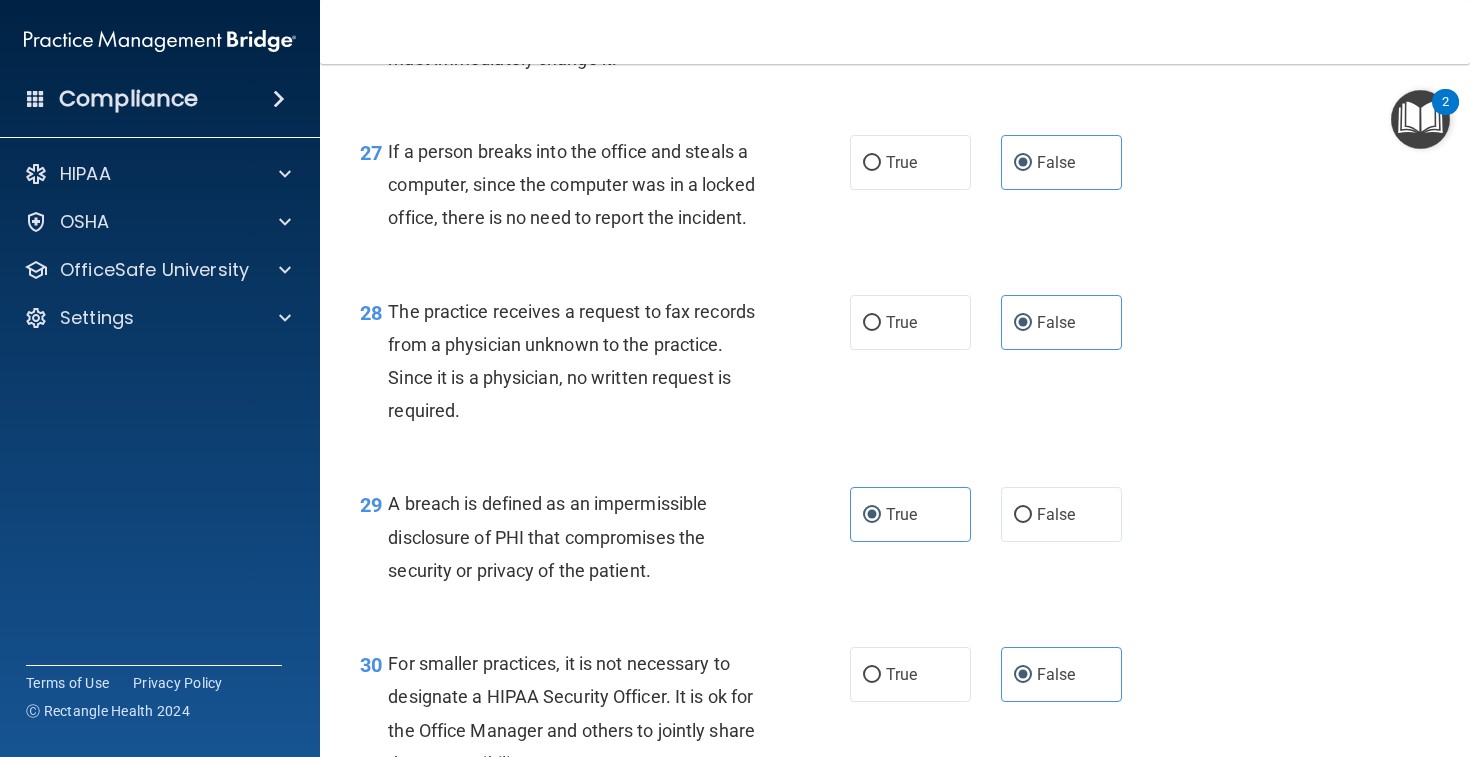 click on "The practice receives a request to fax records from a physician unknown to the practice.  Since it is a physician, no written request is required." at bounding box center [571, 361] 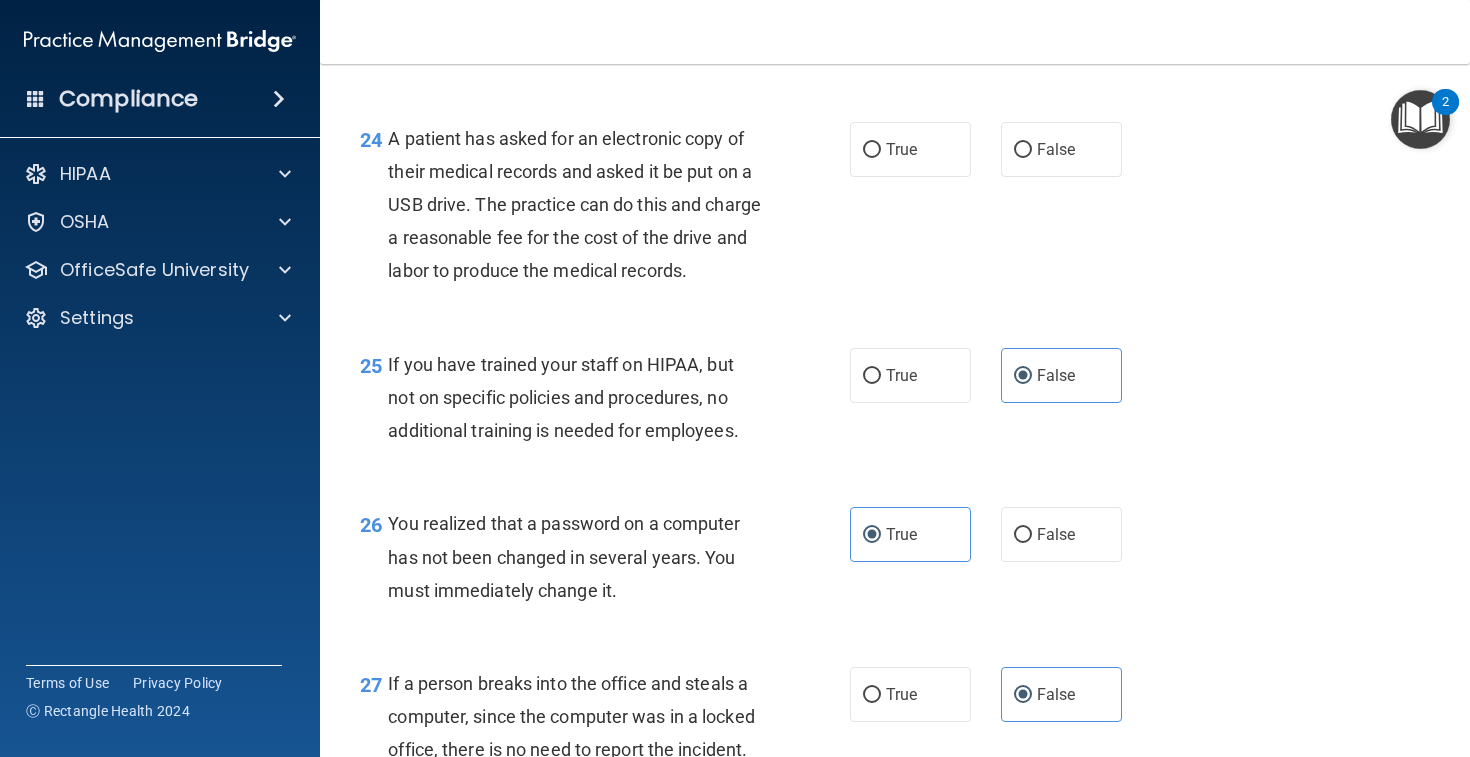 scroll, scrollTop: 4109, scrollLeft: 0, axis: vertical 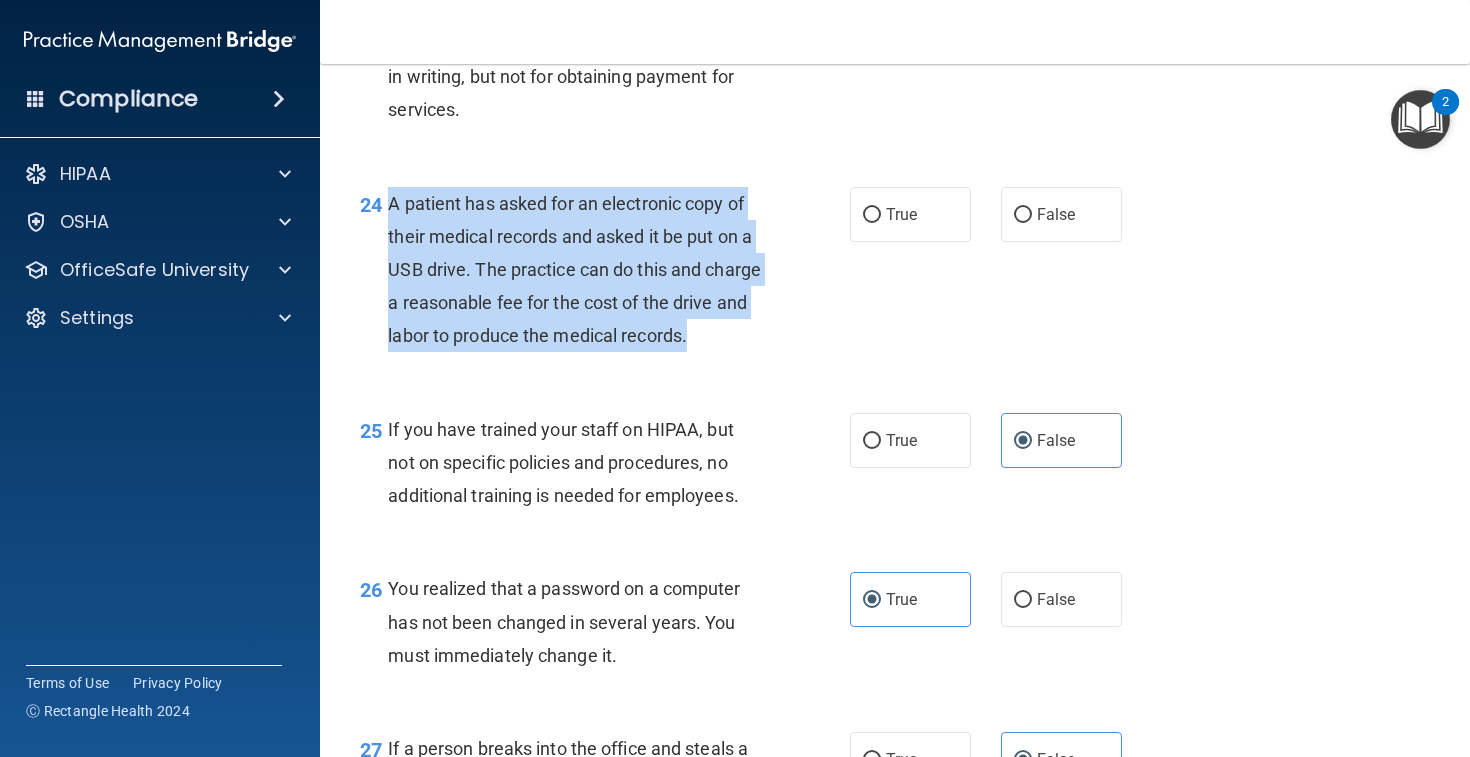 drag, startPoint x: 392, startPoint y: 246, endPoint x: 494, endPoint y: 422, distance: 203.42075 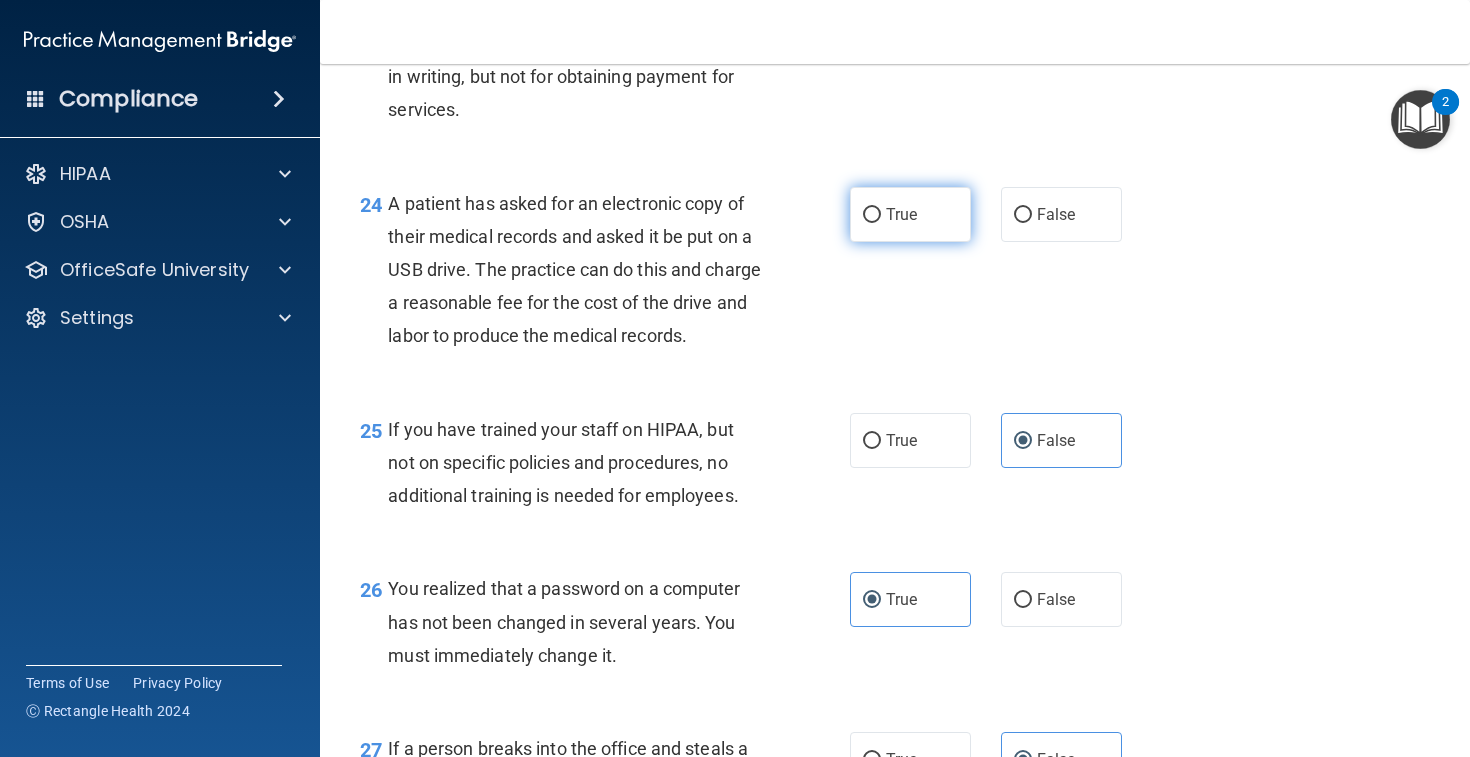 click on "True" at bounding box center [901, 214] 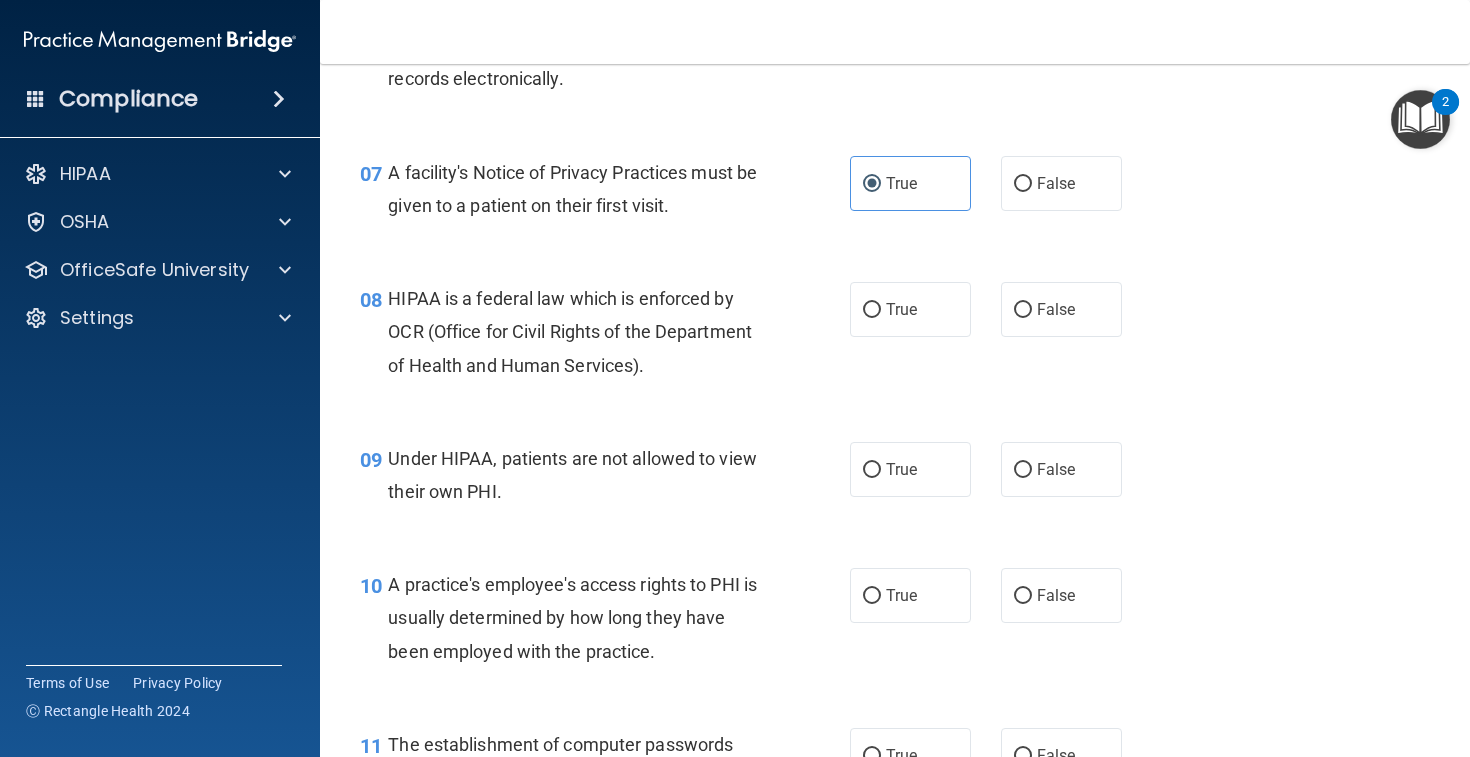 scroll, scrollTop: 1165, scrollLeft: 0, axis: vertical 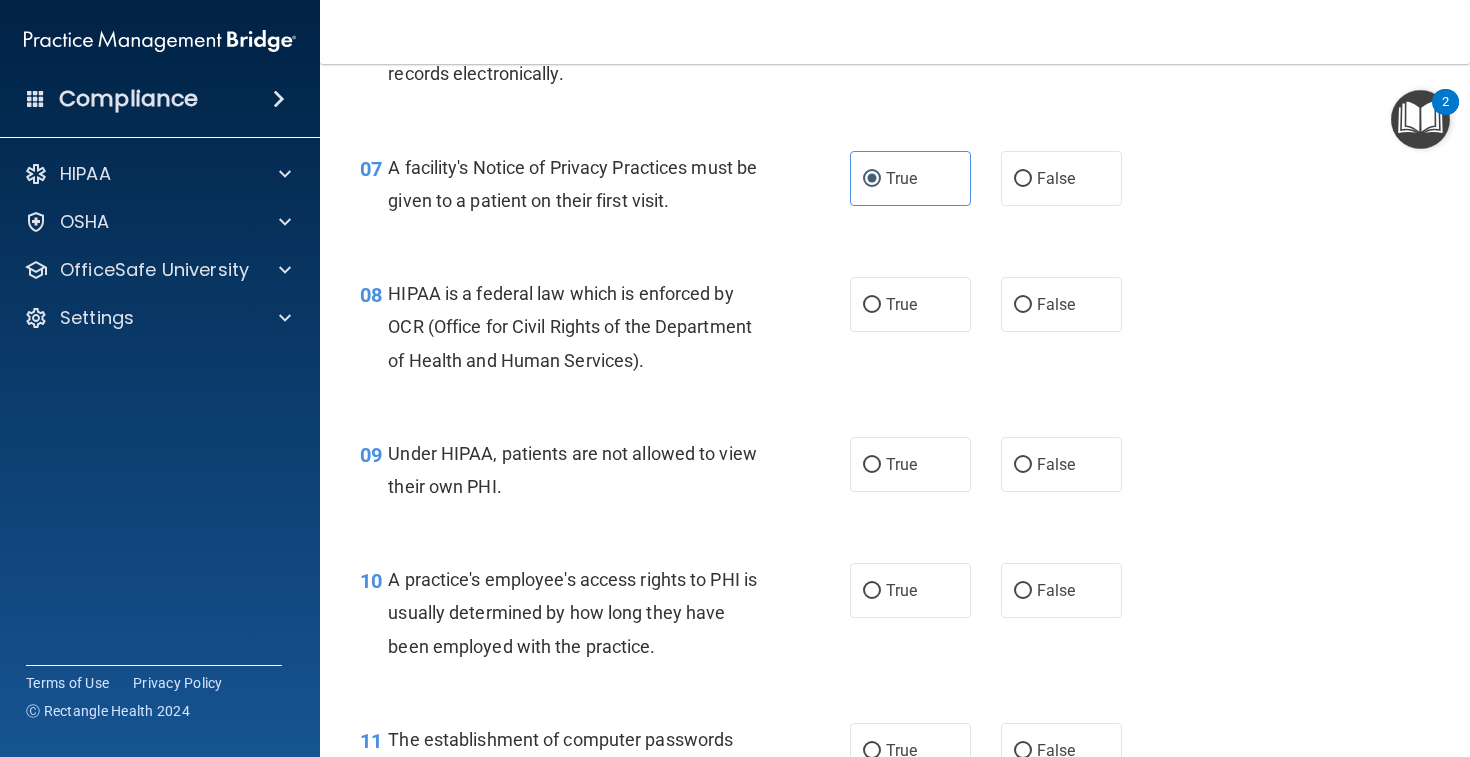 click on "HIPAA is a federal law which is enforced by OCR (Office for Civil Rights of the Department of Health and Human Services)." at bounding box center (583, 327) 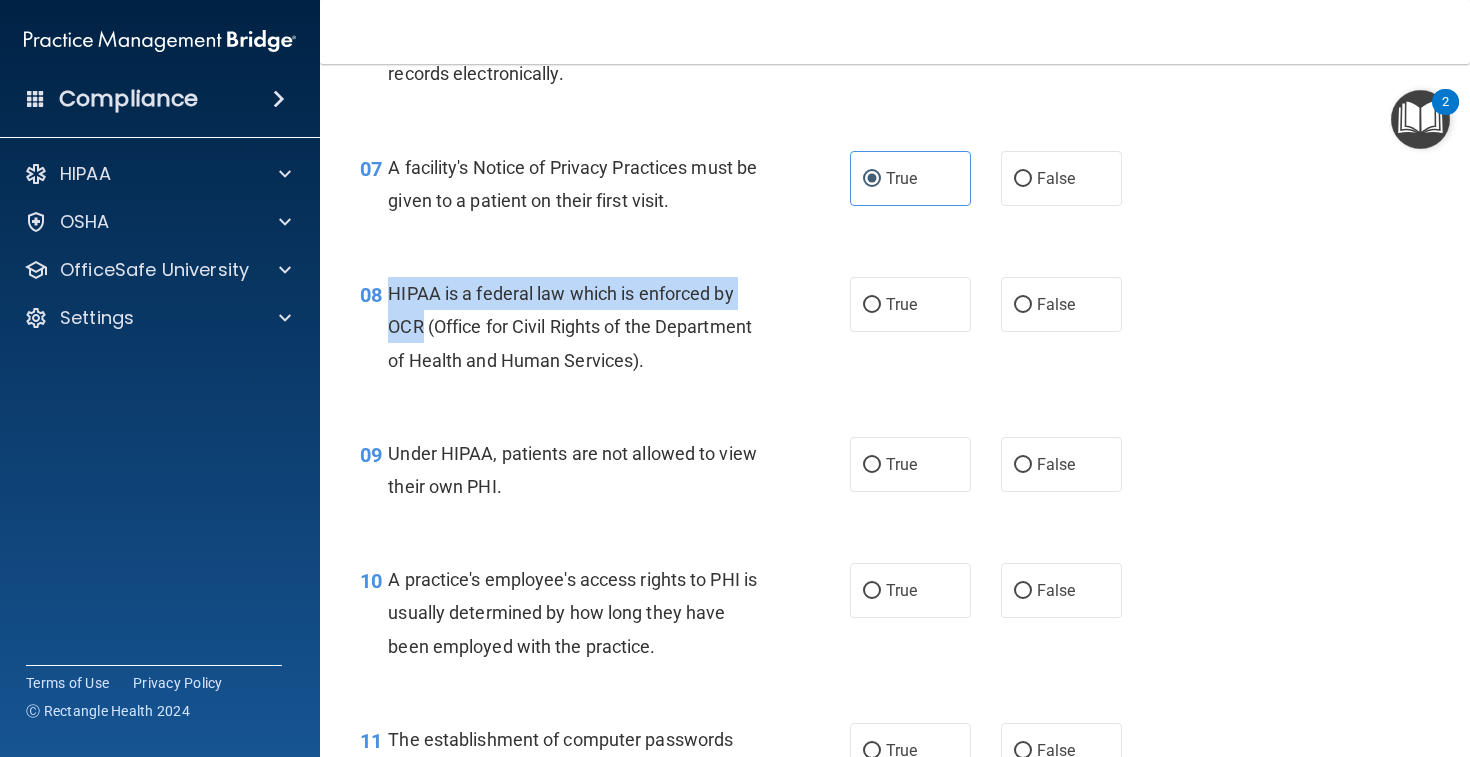 drag, startPoint x: 389, startPoint y: 314, endPoint x: 423, endPoint y: 345, distance: 46.010868 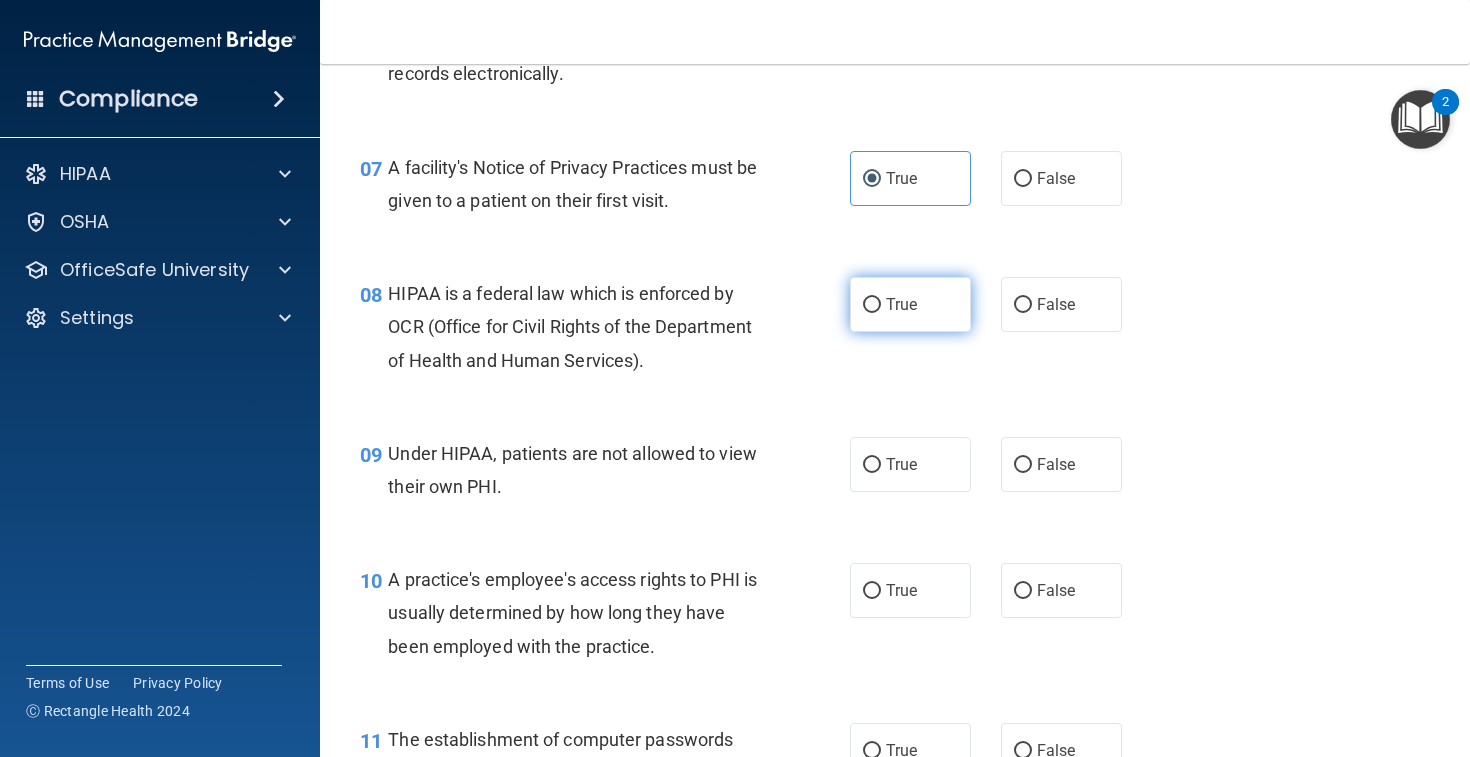 click on "True" at bounding box center (901, 304) 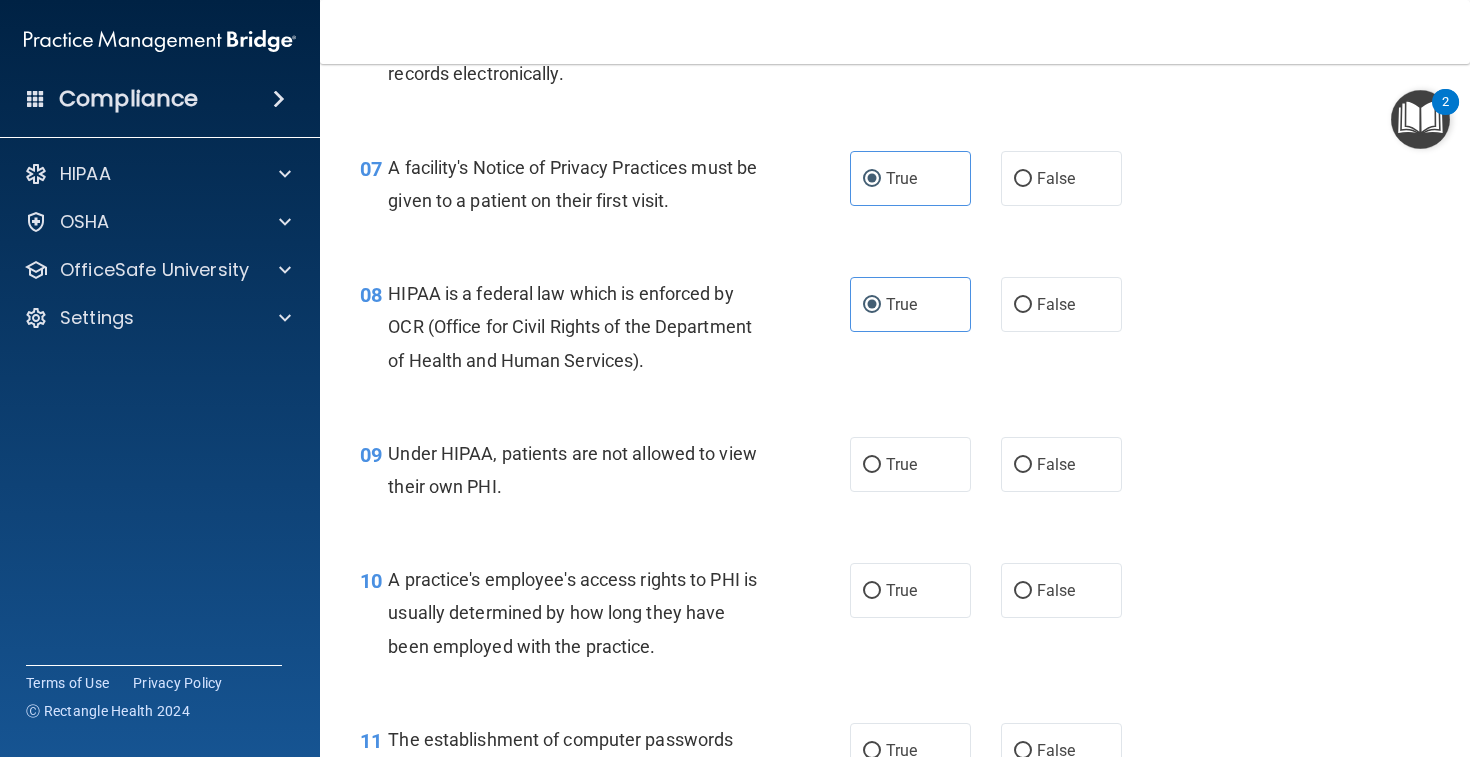 click on "Under HIPAA, patients are not allowed to view their own PHI." at bounding box center [583, 470] 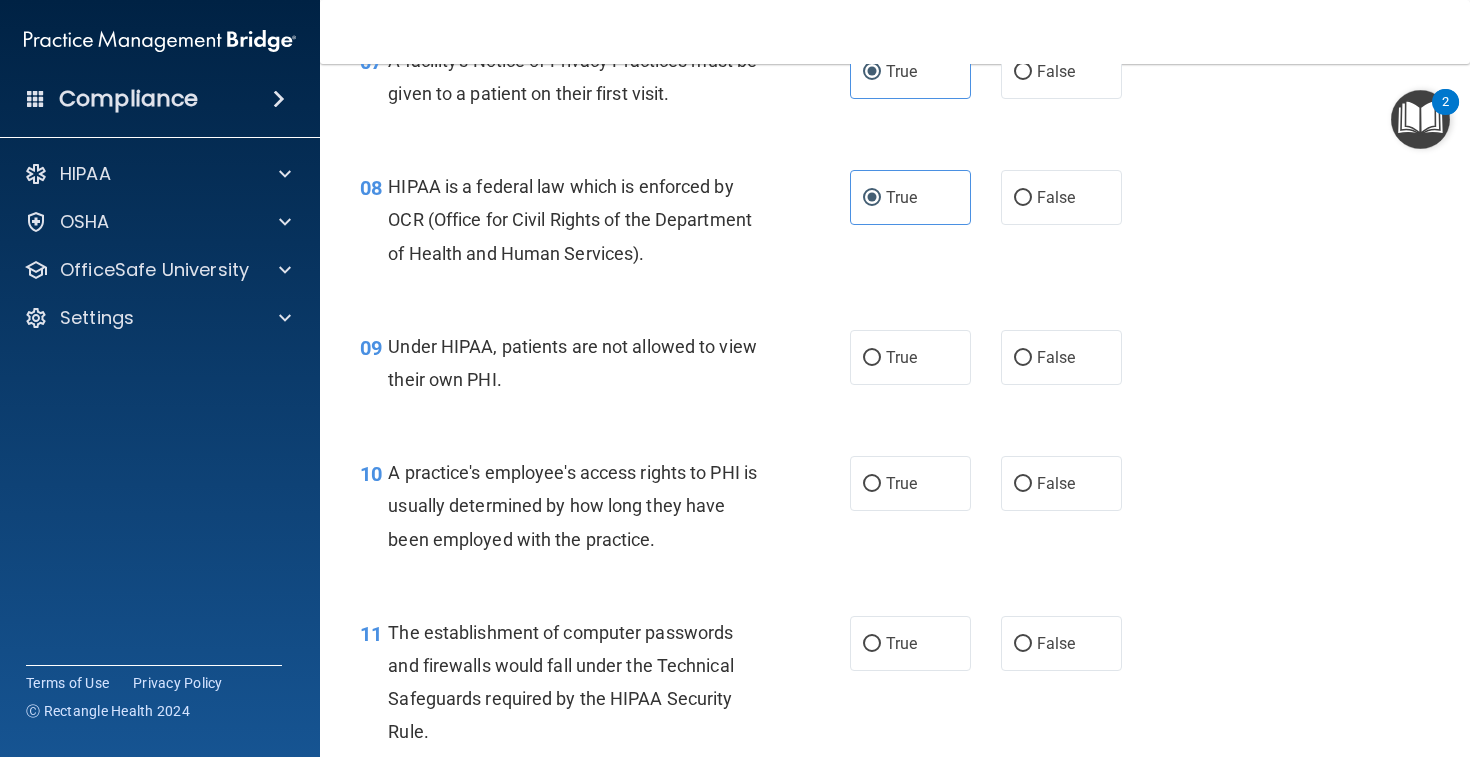 scroll, scrollTop: 1280, scrollLeft: 0, axis: vertical 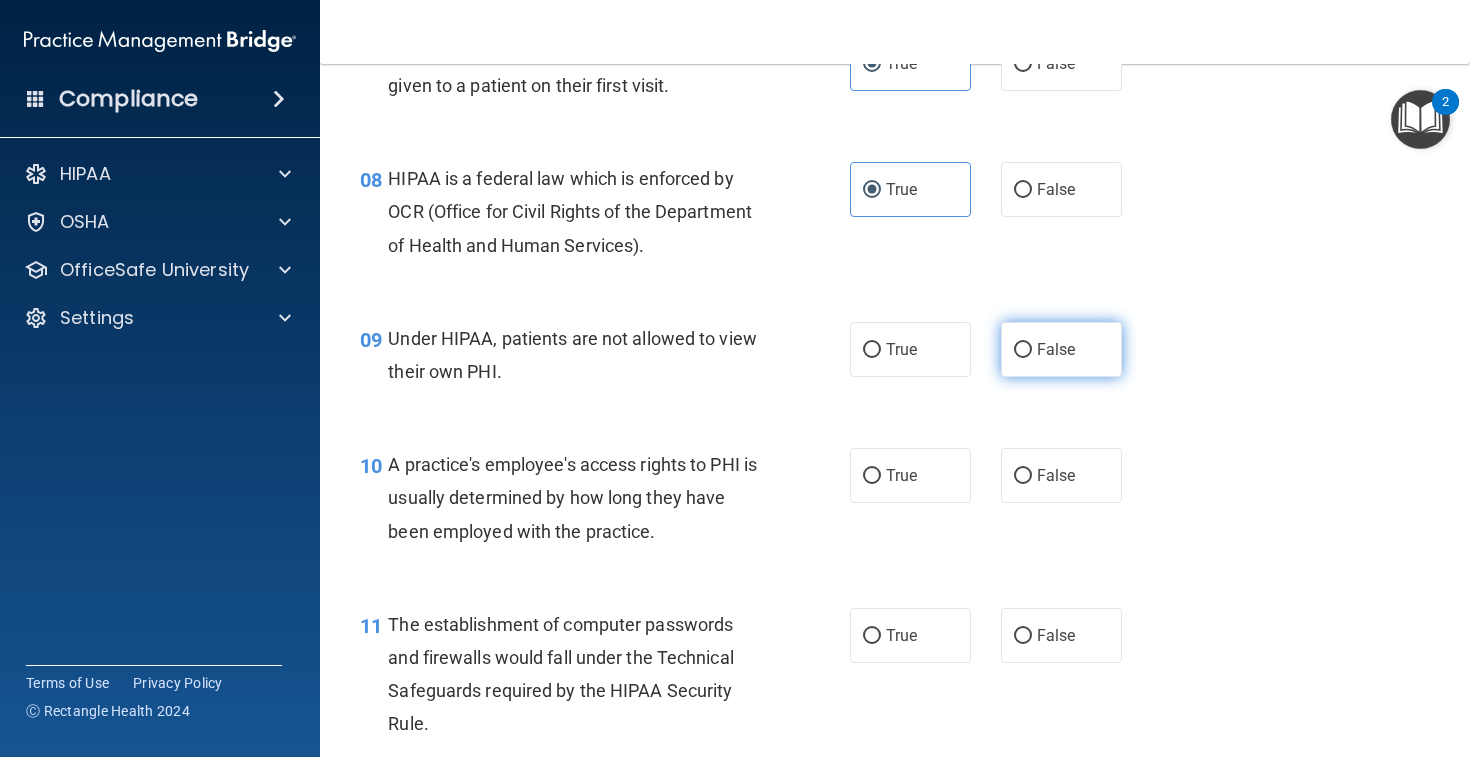 click on "False" at bounding box center (1061, 349) 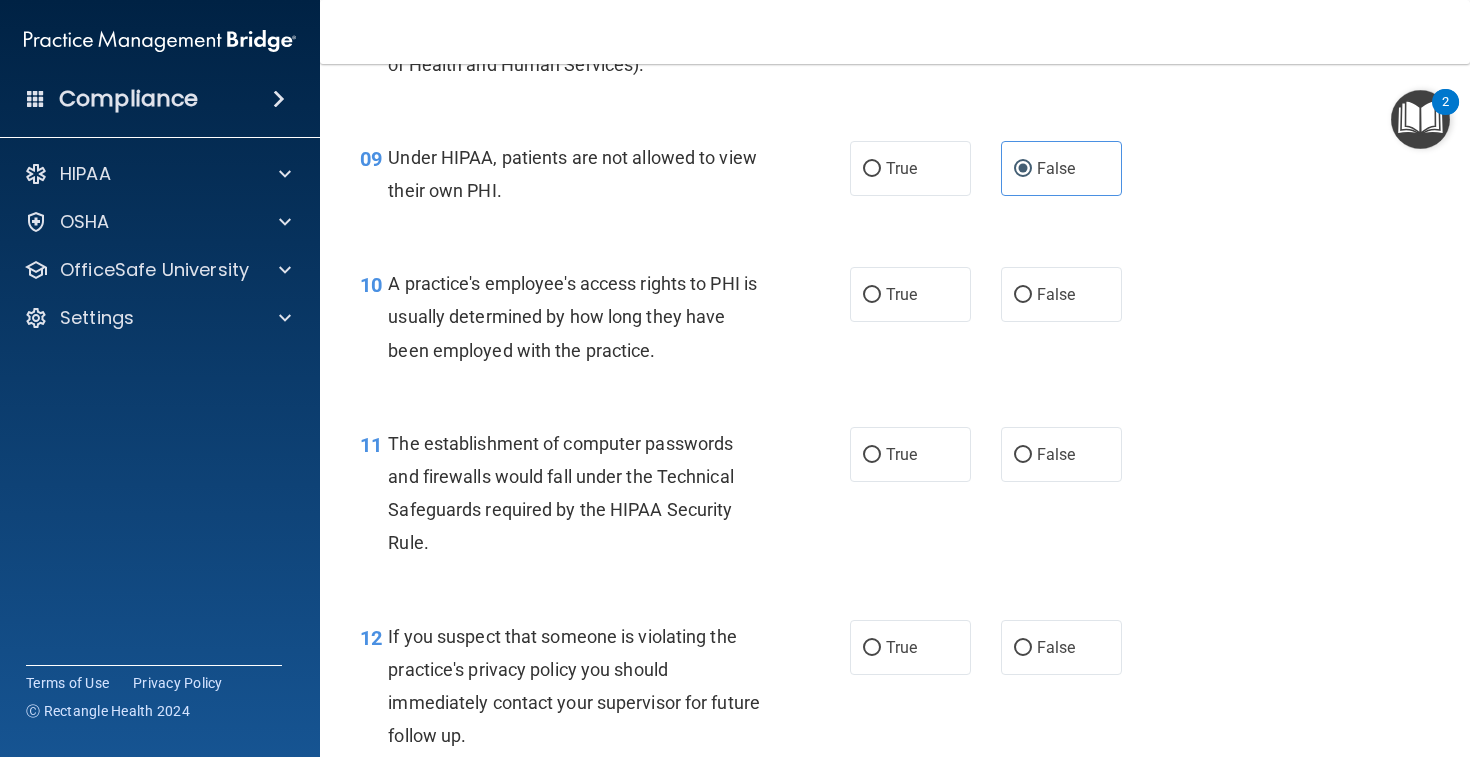scroll, scrollTop: 1475, scrollLeft: 0, axis: vertical 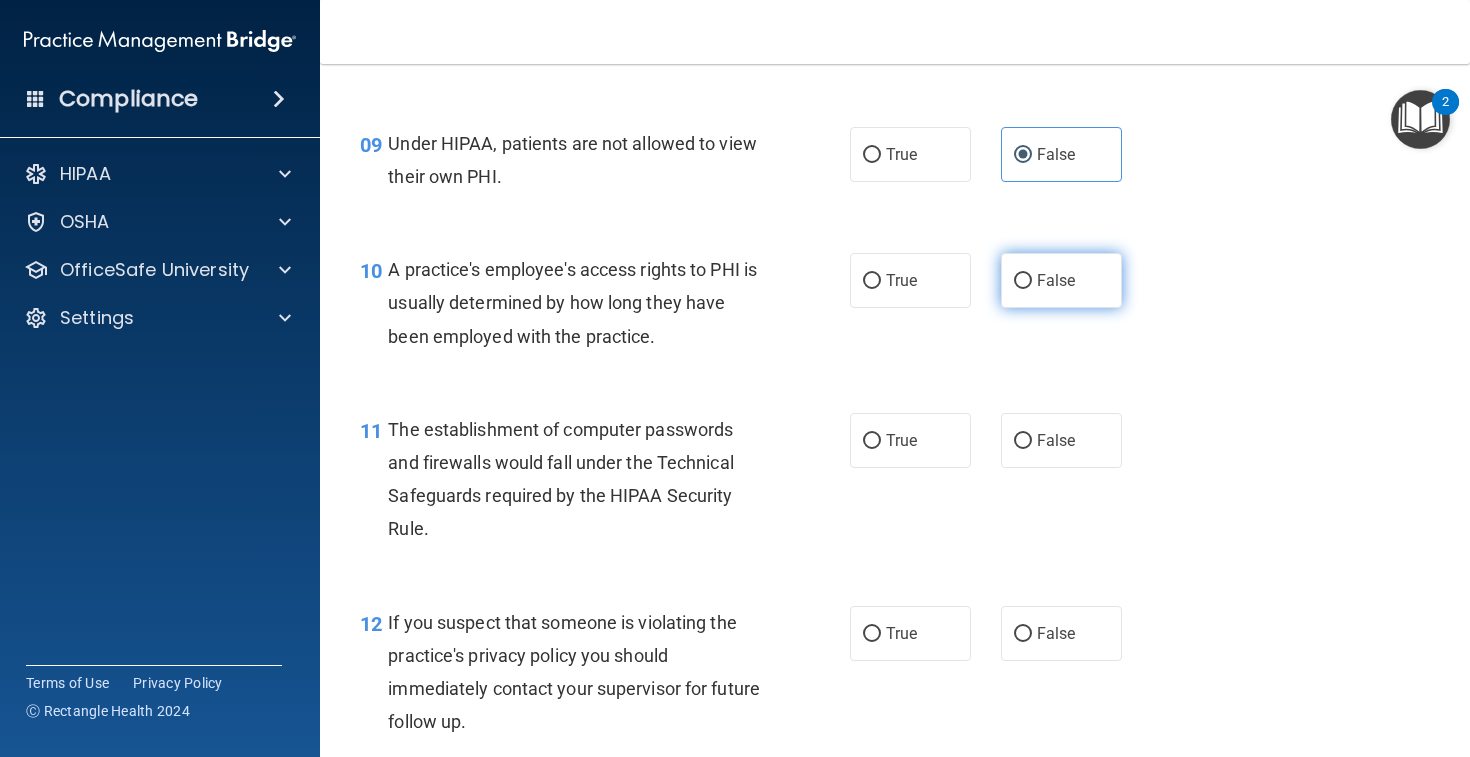 click on "False" at bounding box center [1061, 280] 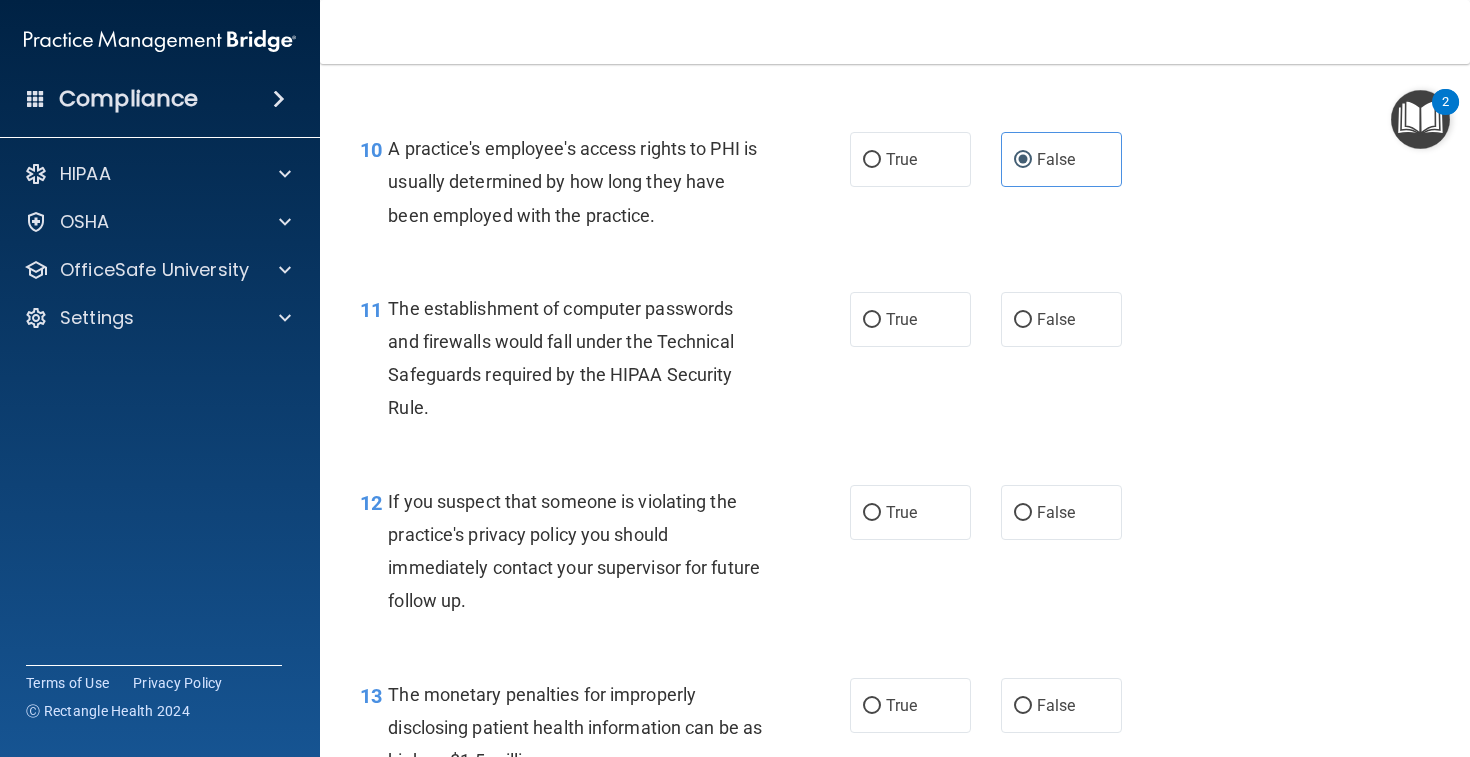 scroll, scrollTop: 1644, scrollLeft: 0, axis: vertical 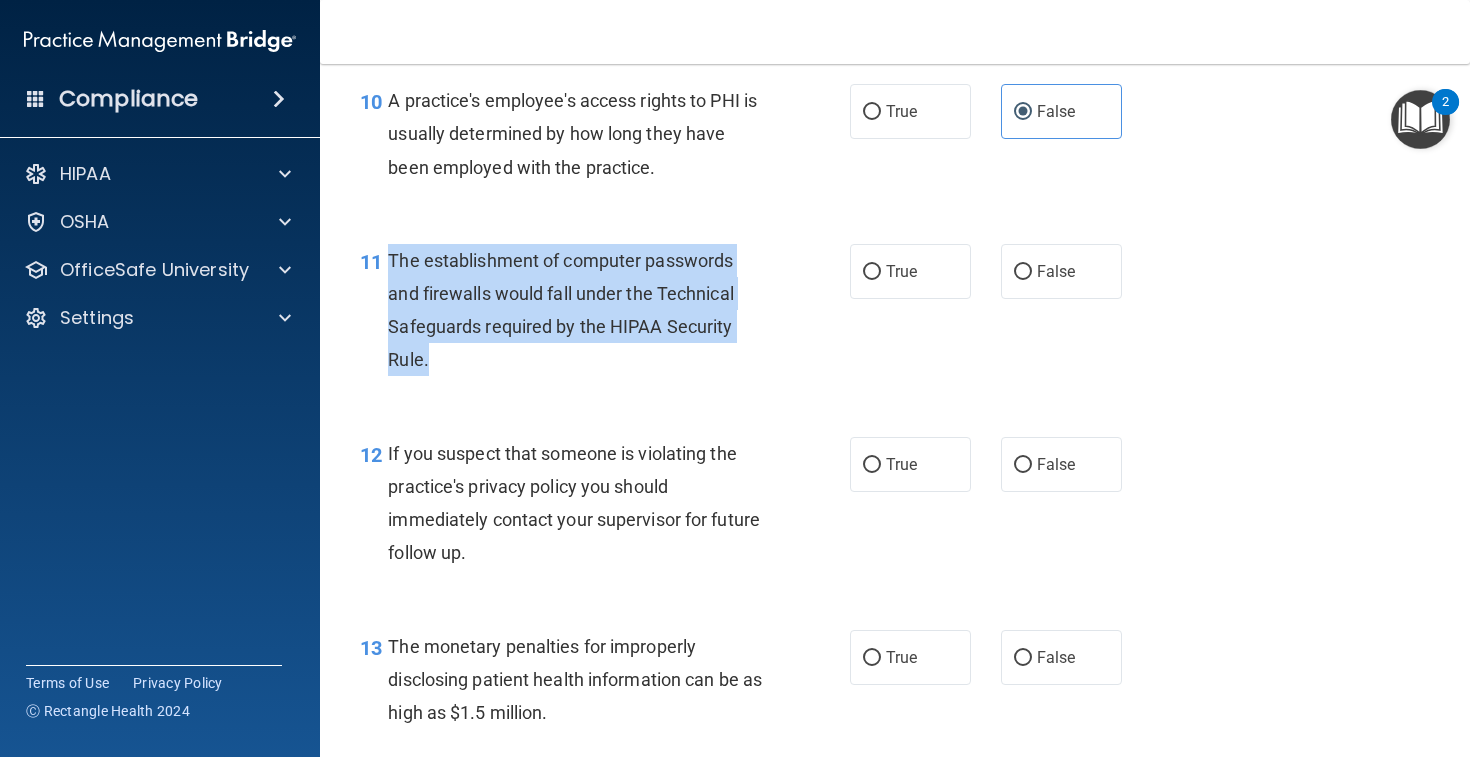 drag, startPoint x: 390, startPoint y: 283, endPoint x: 478, endPoint y: 405, distance: 150.42606 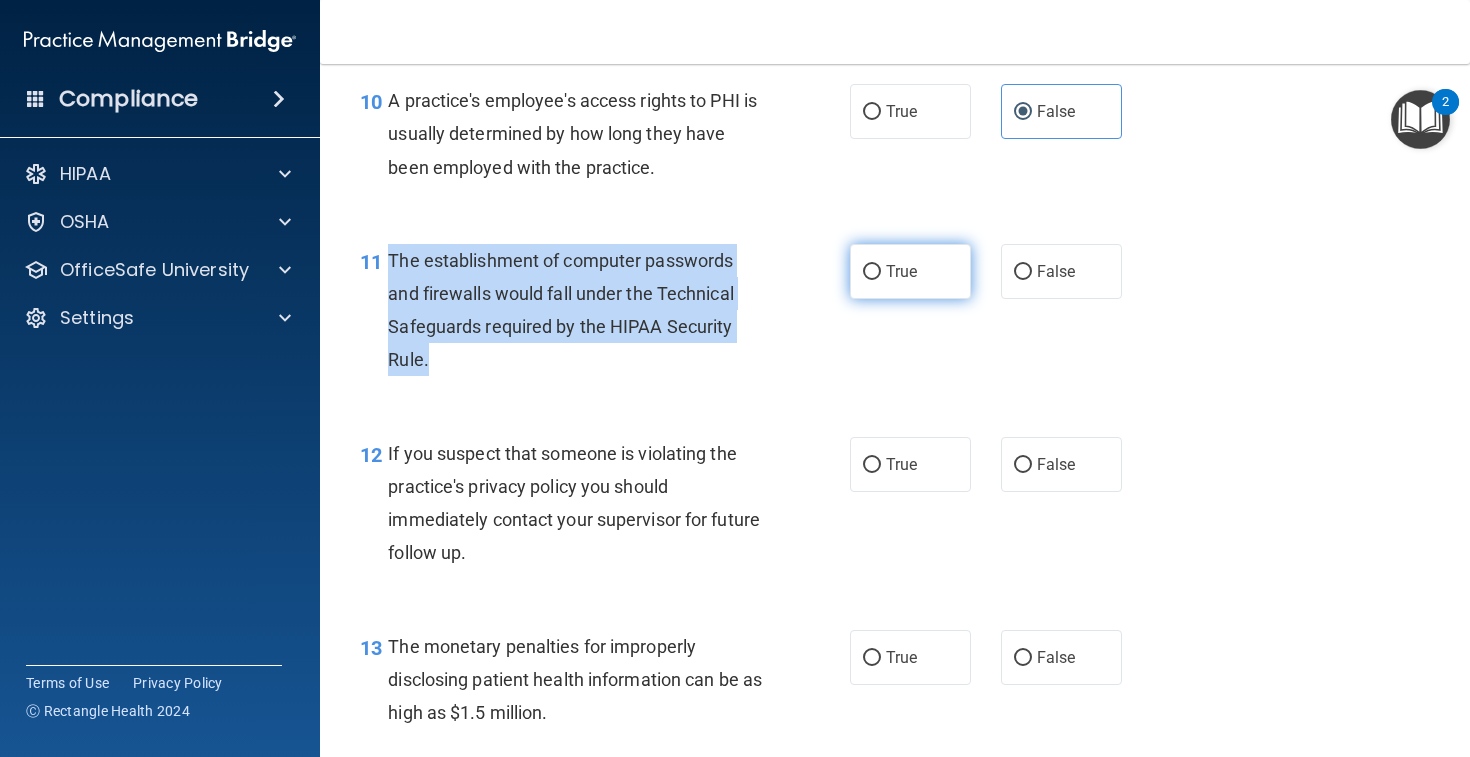 click on "True" at bounding box center [872, 272] 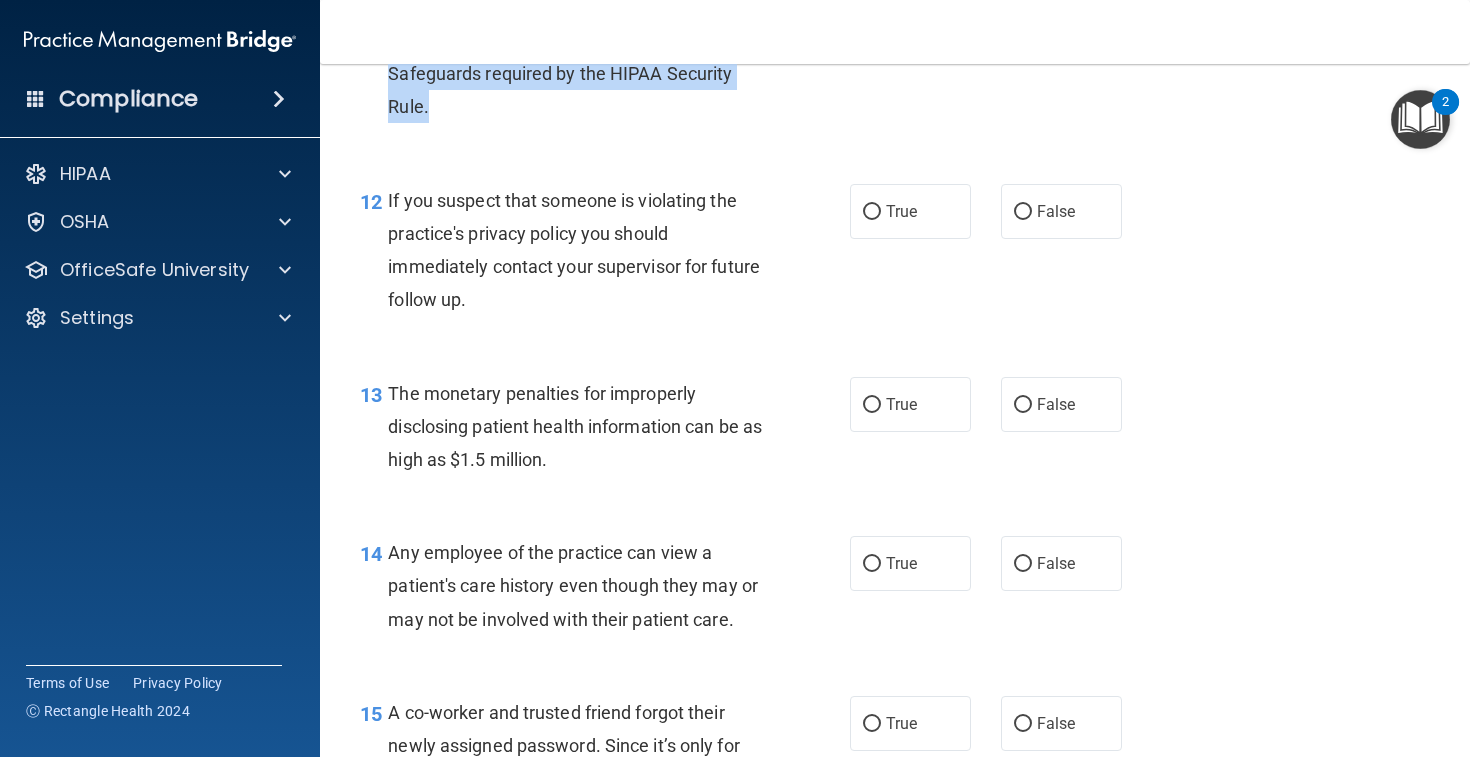 scroll, scrollTop: 1908, scrollLeft: 0, axis: vertical 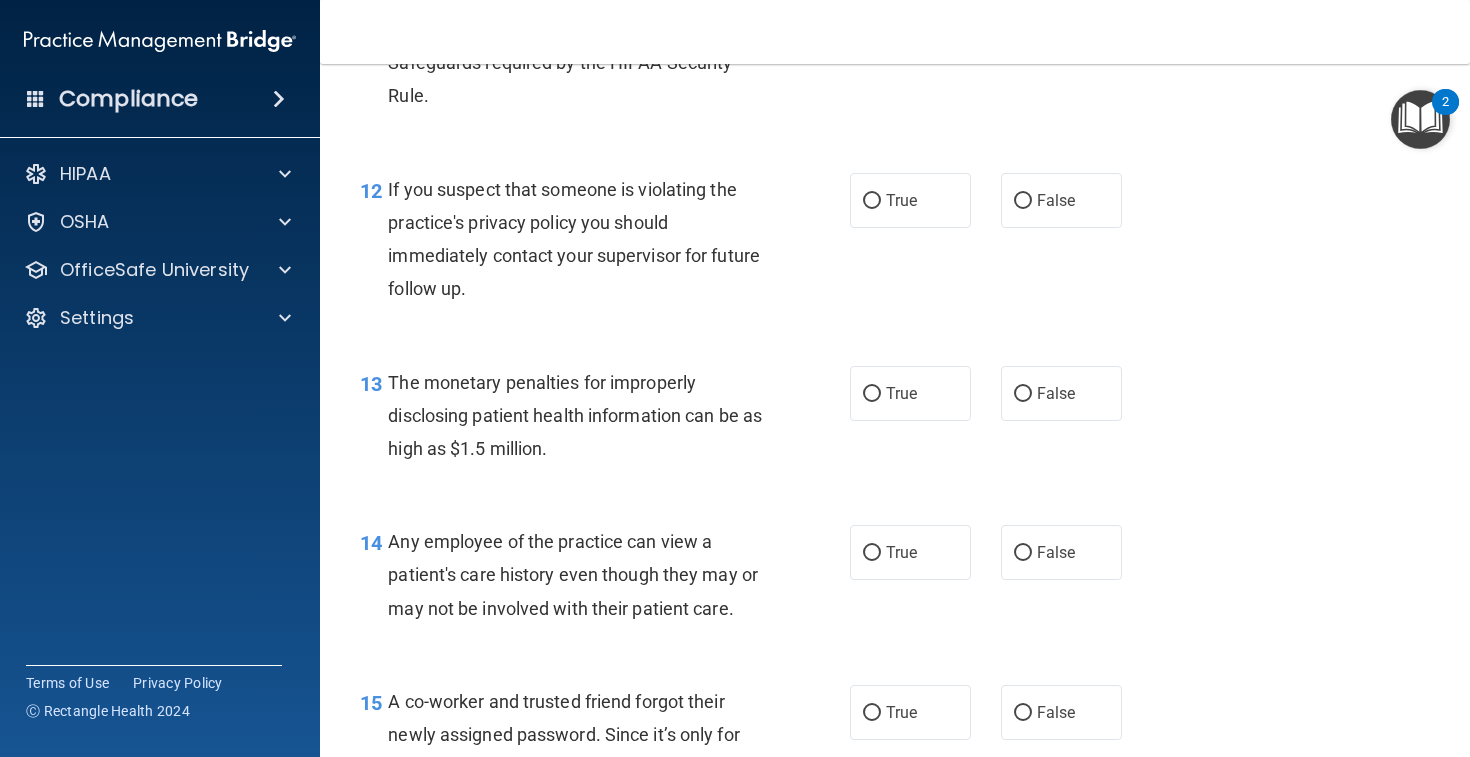 click on "If you suspect that someone is violating the practice's privacy policy you should immediately contact your supervisor for future follow up." at bounding box center [583, 239] 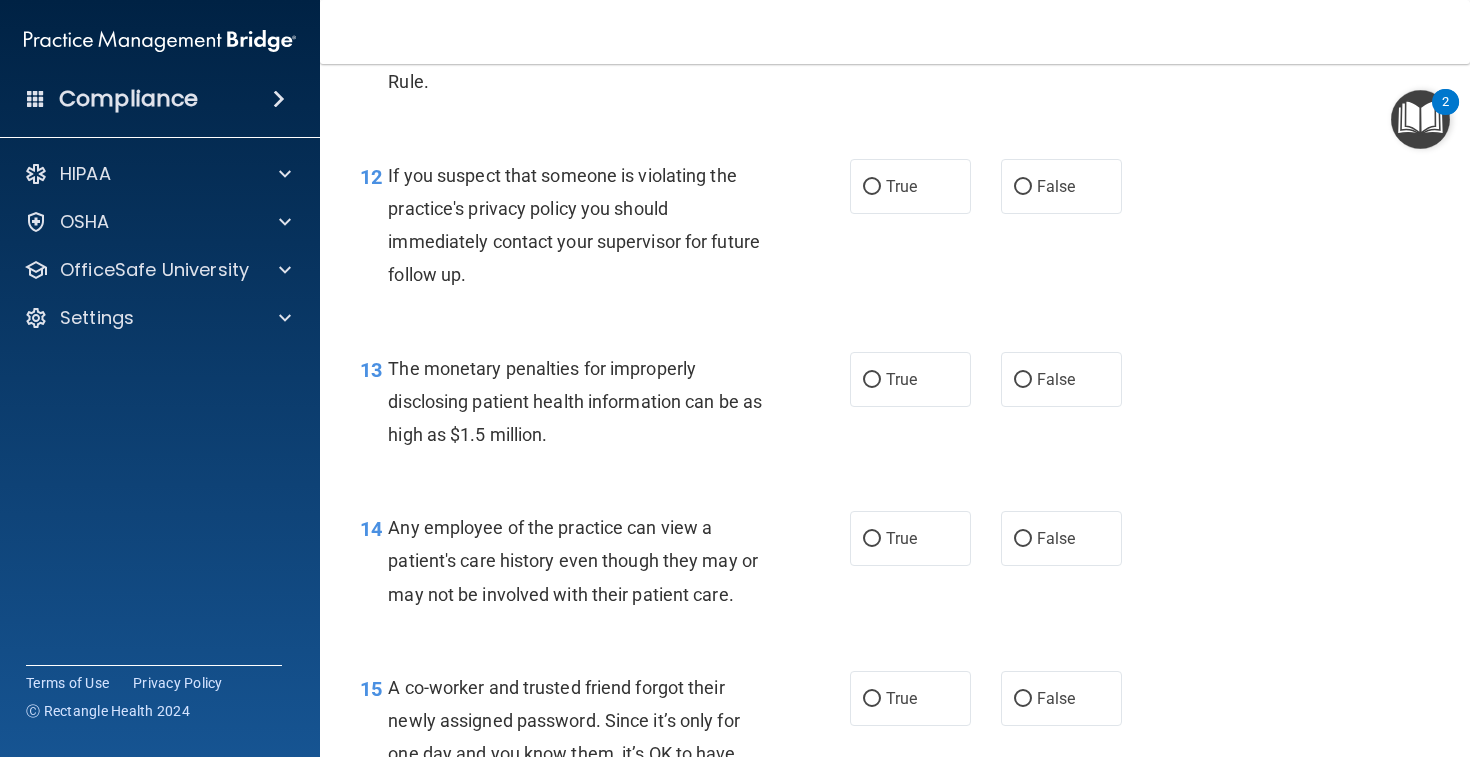 scroll, scrollTop: 1927, scrollLeft: 0, axis: vertical 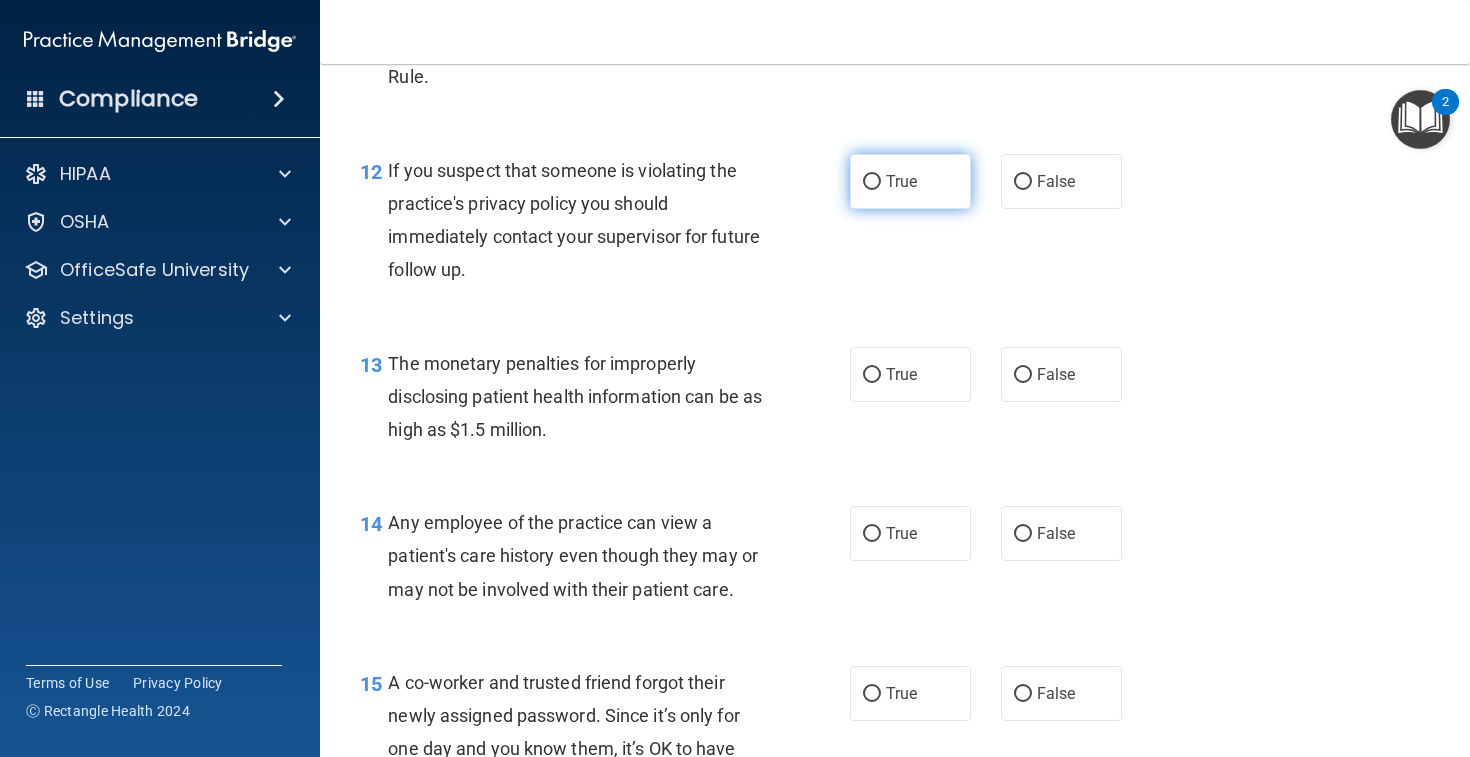 click on "True" at bounding box center (901, 181) 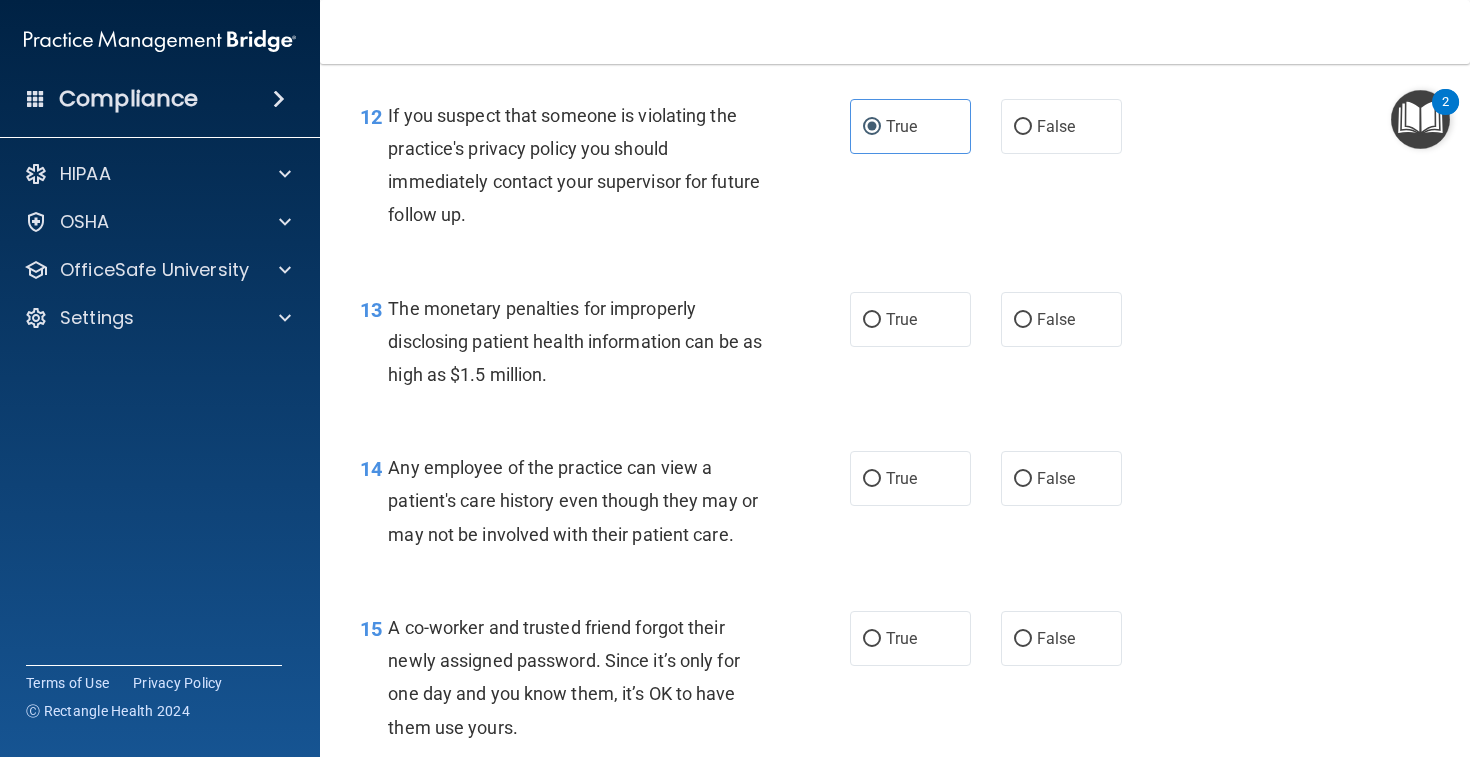 scroll, scrollTop: 1986, scrollLeft: 0, axis: vertical 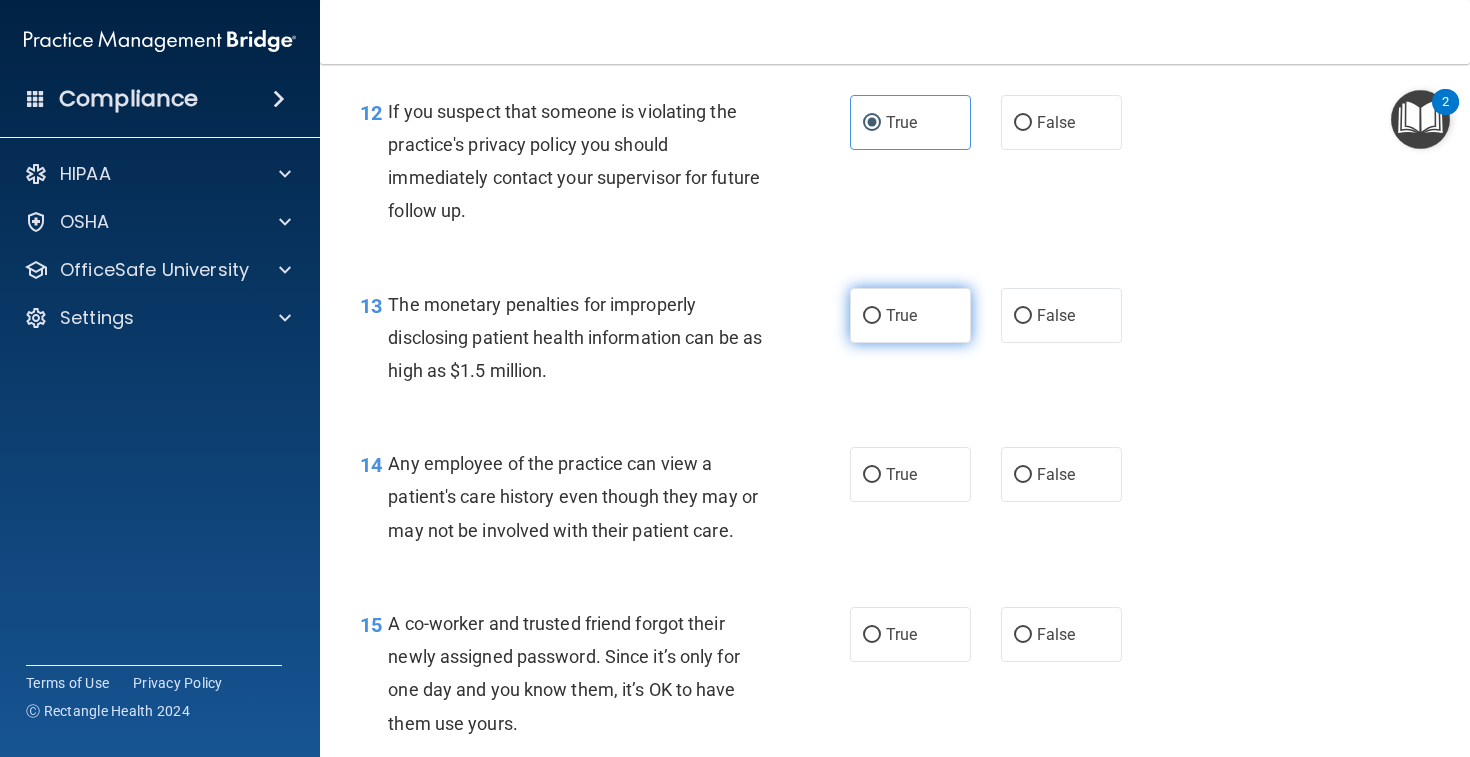 click on "True" at bounding box center (910, 315) 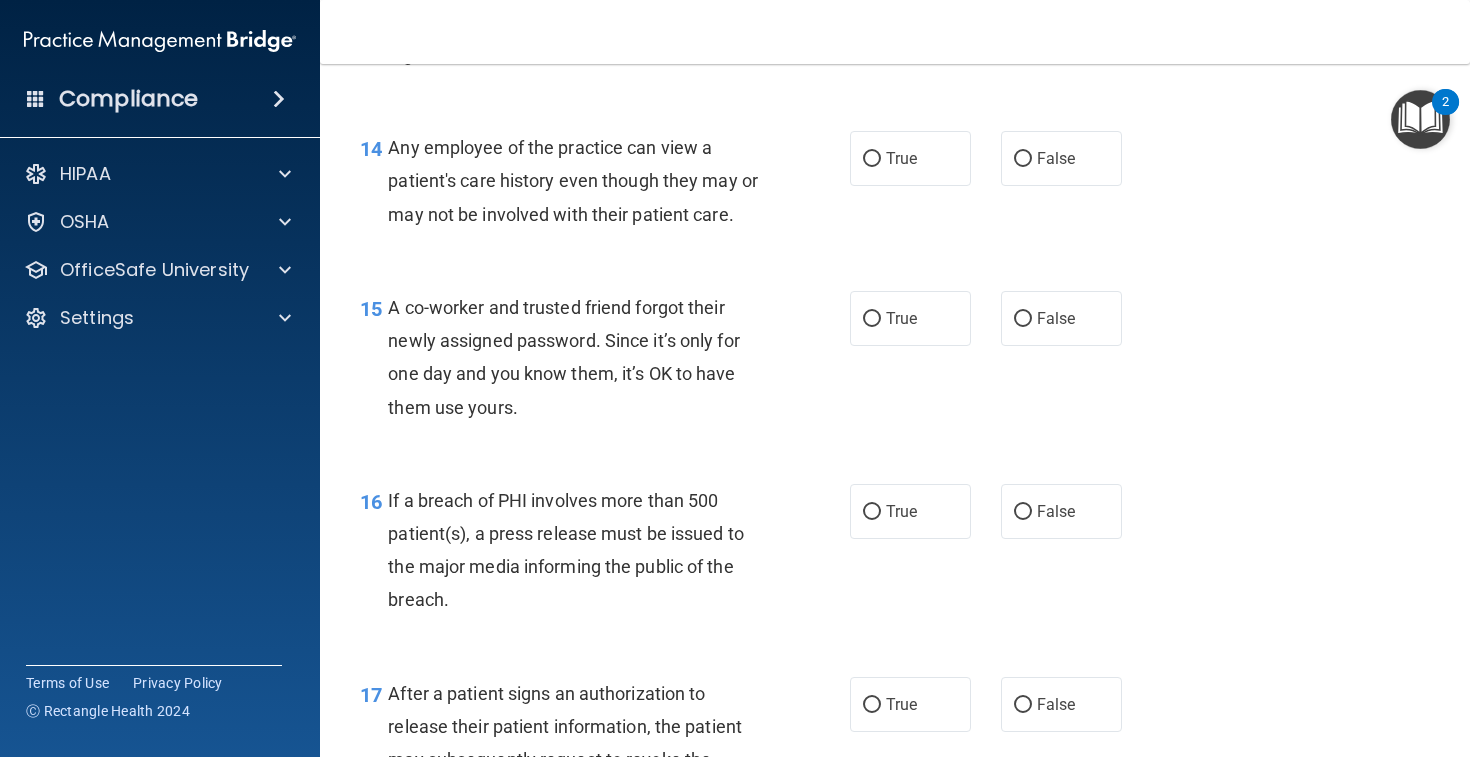 scroll, scrollTop: 2304, scrollLeft: 0, axis: vertical 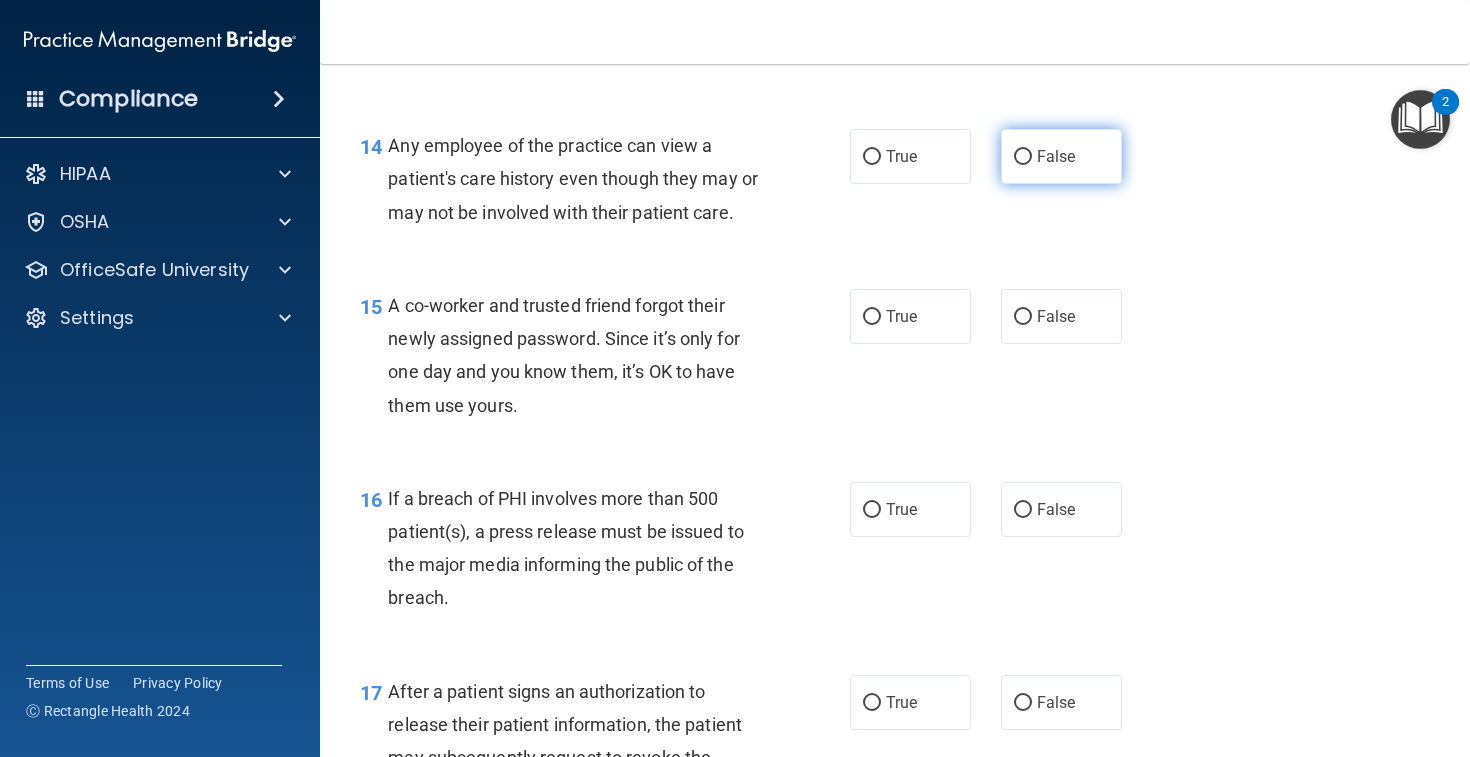 click on "False" at bounding box center (1061, 156) 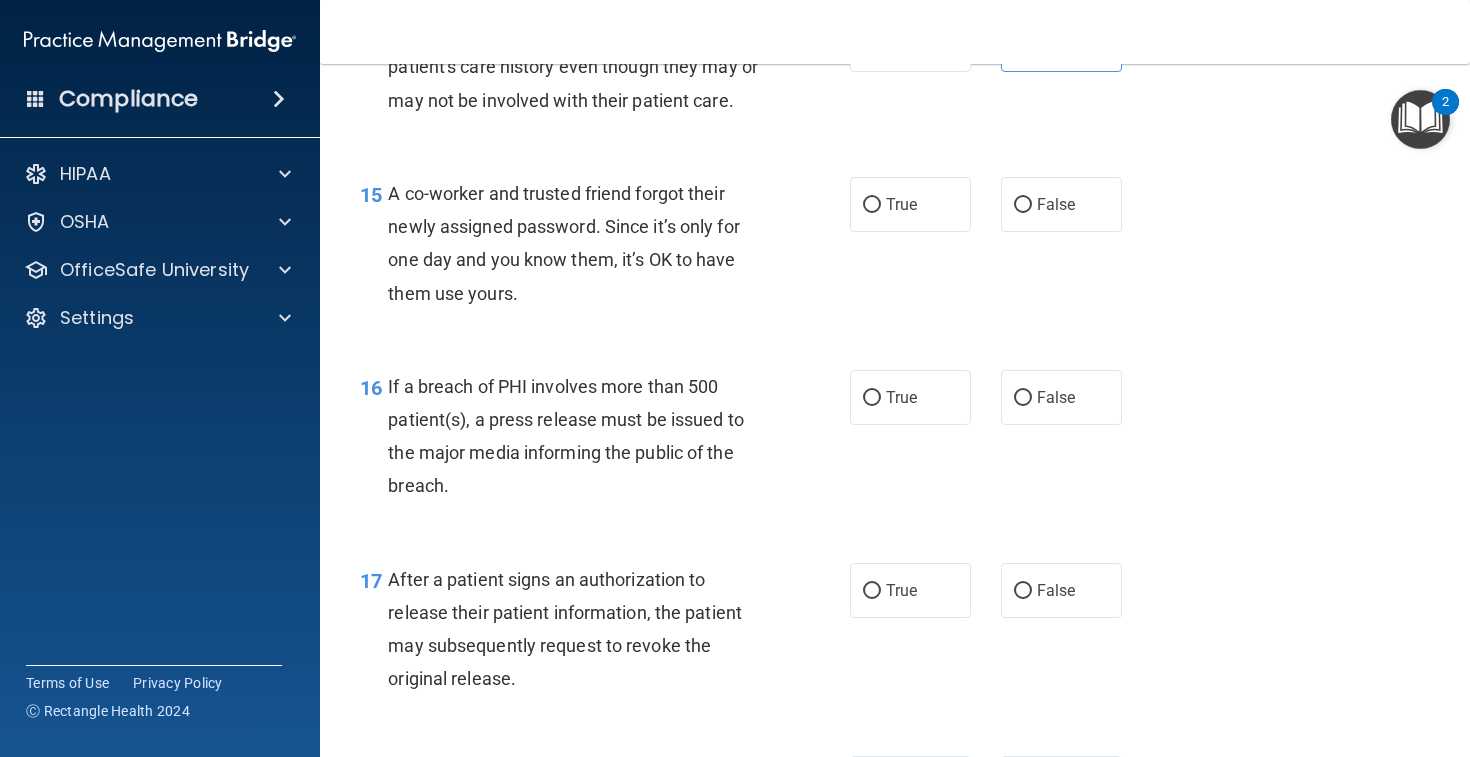 scroll, scrollTop: 2419, scrollLeft: 0, axis: vertical 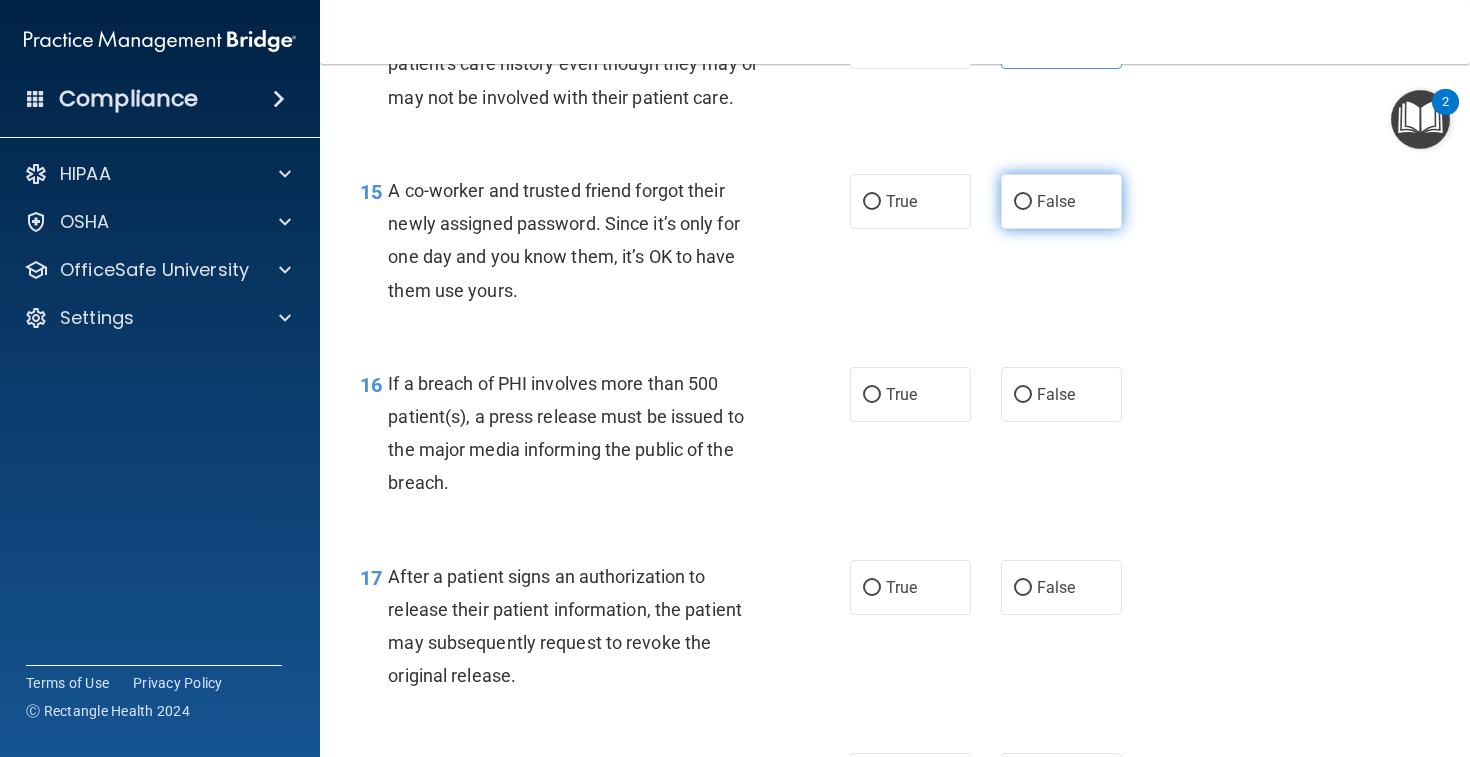 click on "False" at bounding box center [1061, 201] 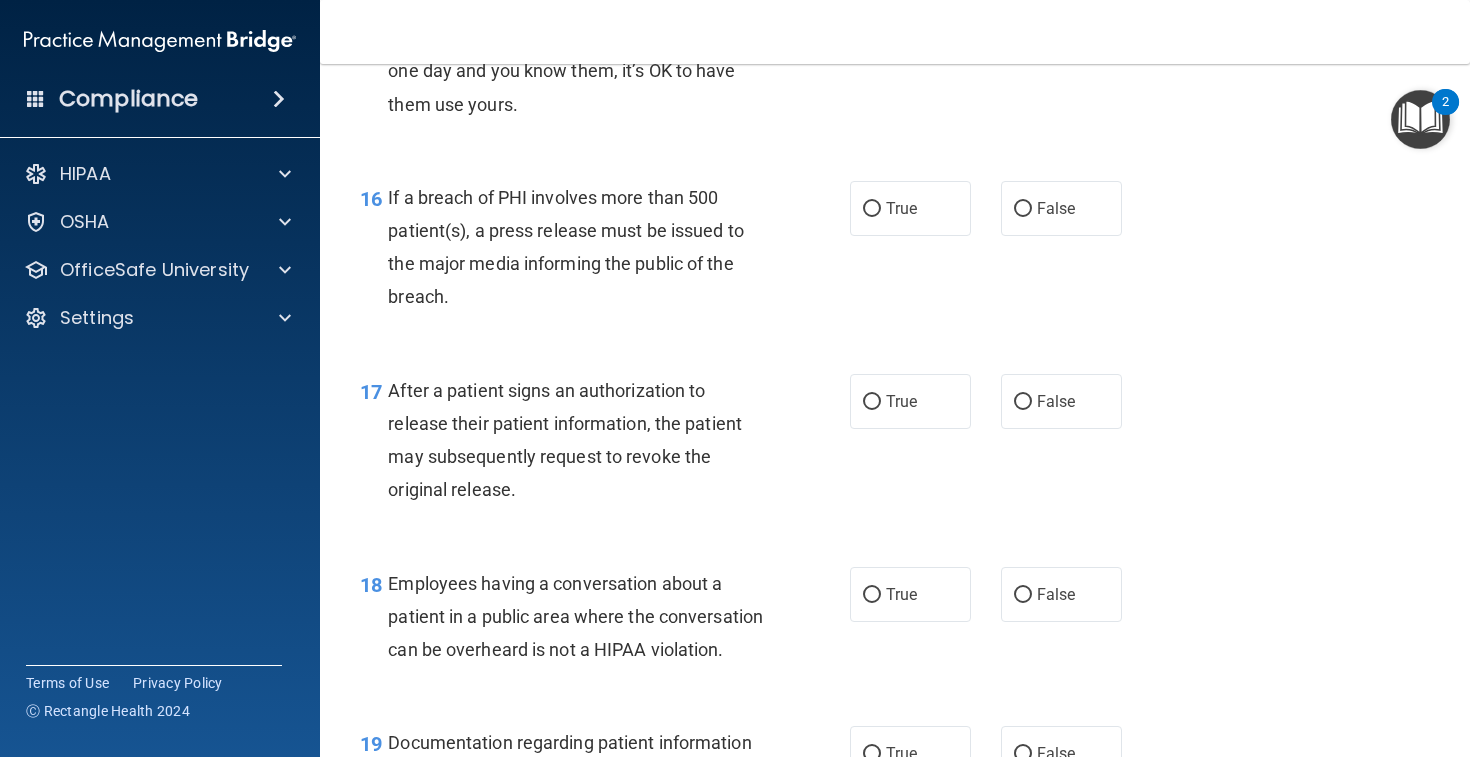 scroll, scrollTop: 2607, scrollLeft: 0, axis: vertical 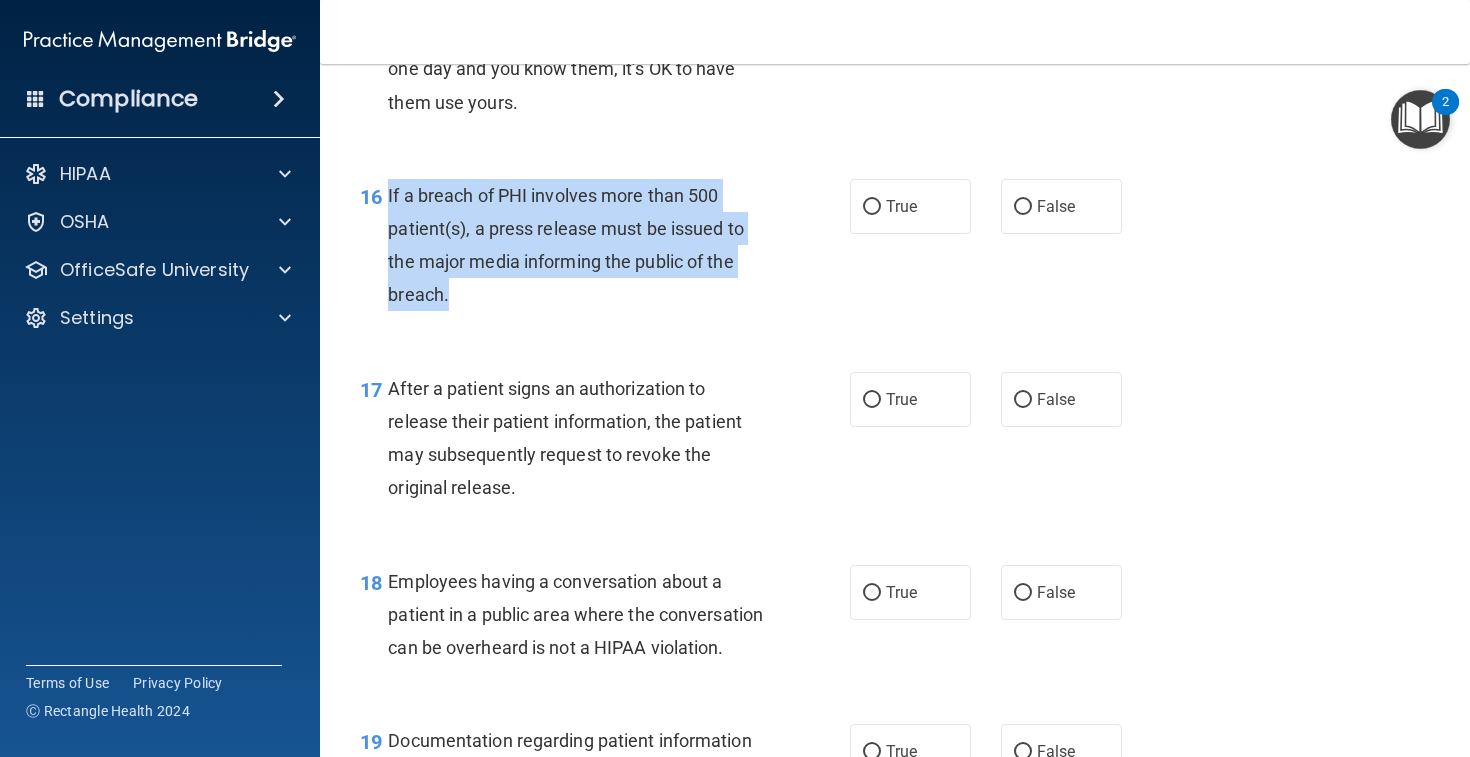 drag, startPoint x: 389, startPoint y: 211, endPoint x: 473, endPoint y: 328, distance: 144.03125 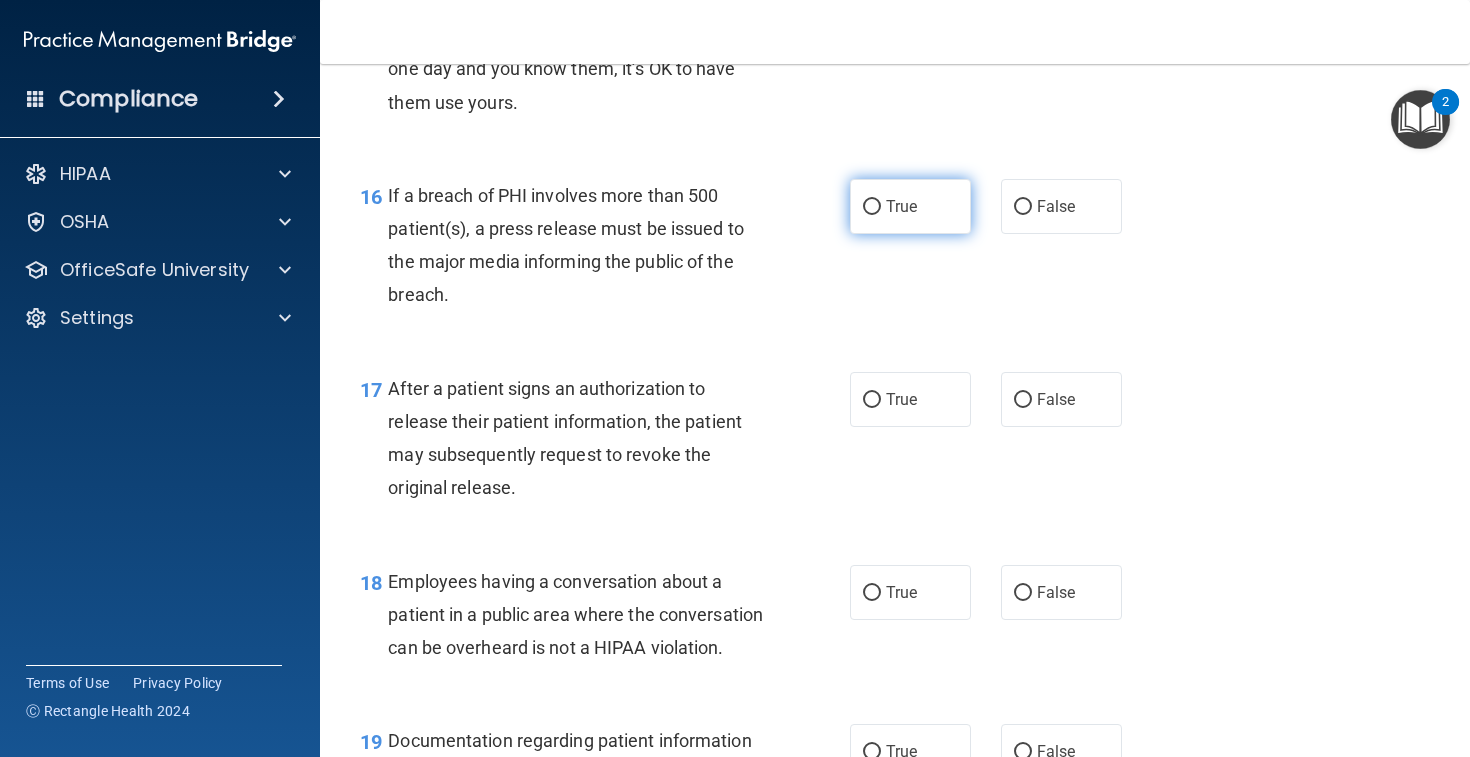 click on "True" at bounding box center [910, 206] 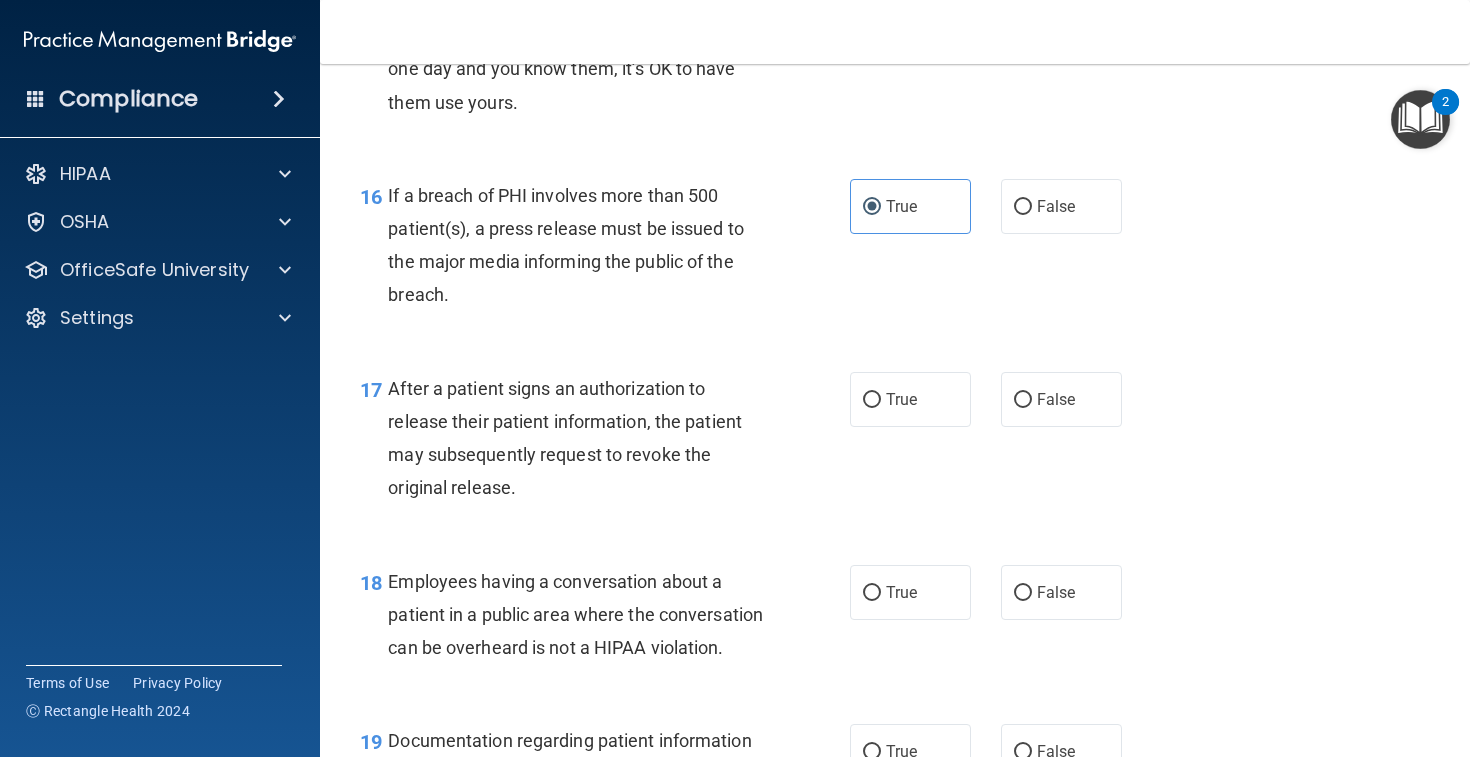 click on "16       If a breach of PHI involves more than 500 patient(s), a press release must be issued to the major media informing the public of the breach.                 True           False" at bounding box center [895, 250] 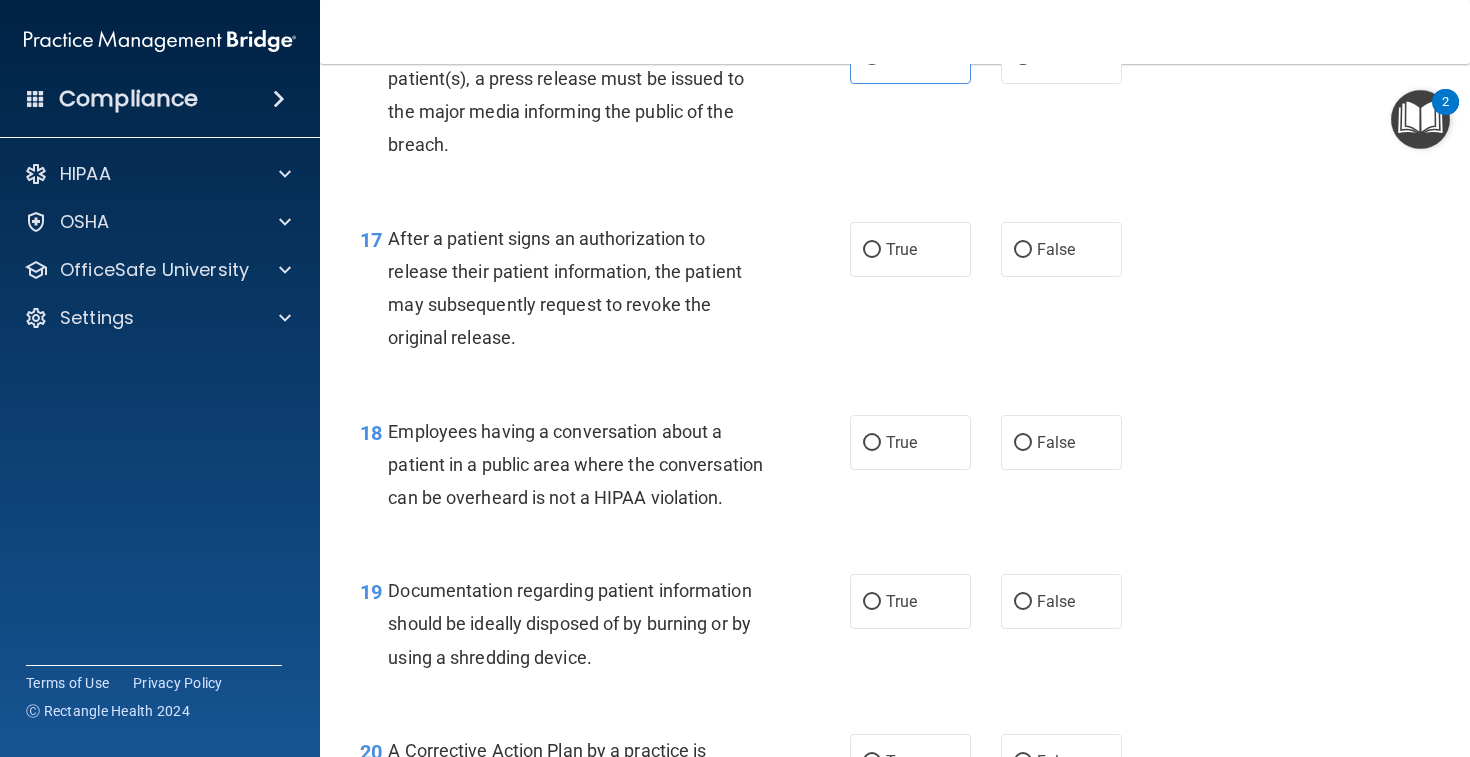 scroll, scrollTop: 2758, scrollLeft: 0, axis: vertical 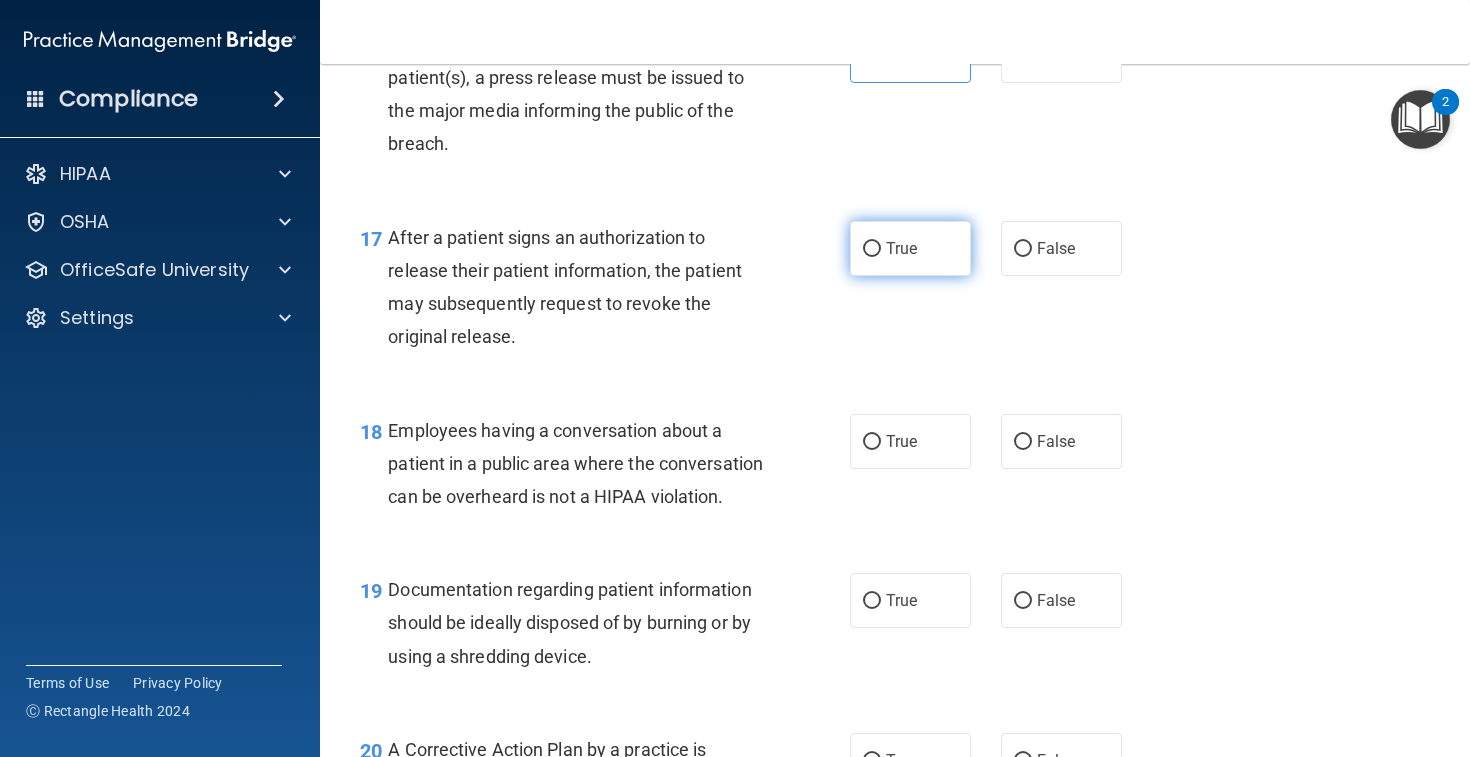 click on "True" at bounding box center (910, 248) 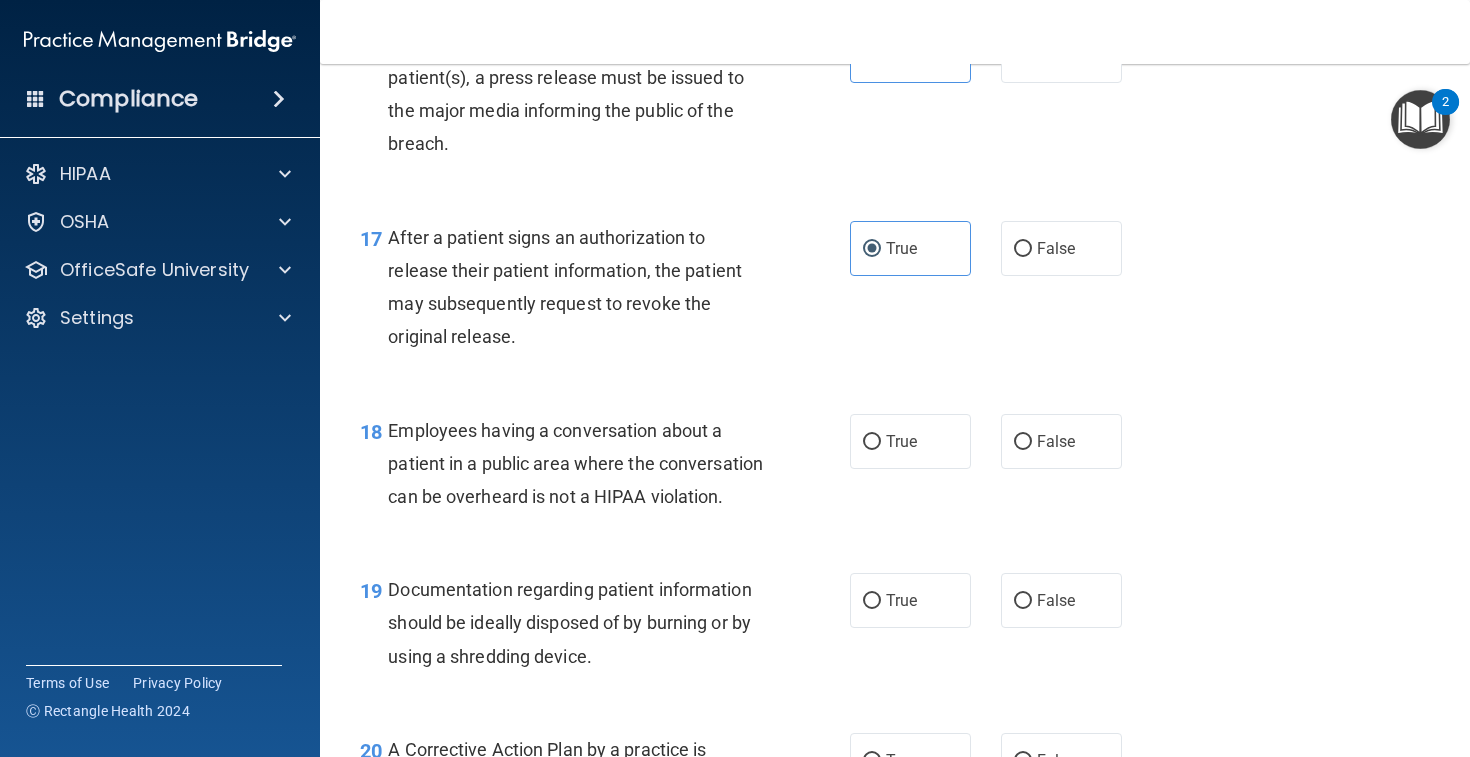click on "17       After a patient signs an authorization to release their patient information, the patient may subsequently request to revoke the original release.                 True           False" at bounding box center [895, 292] 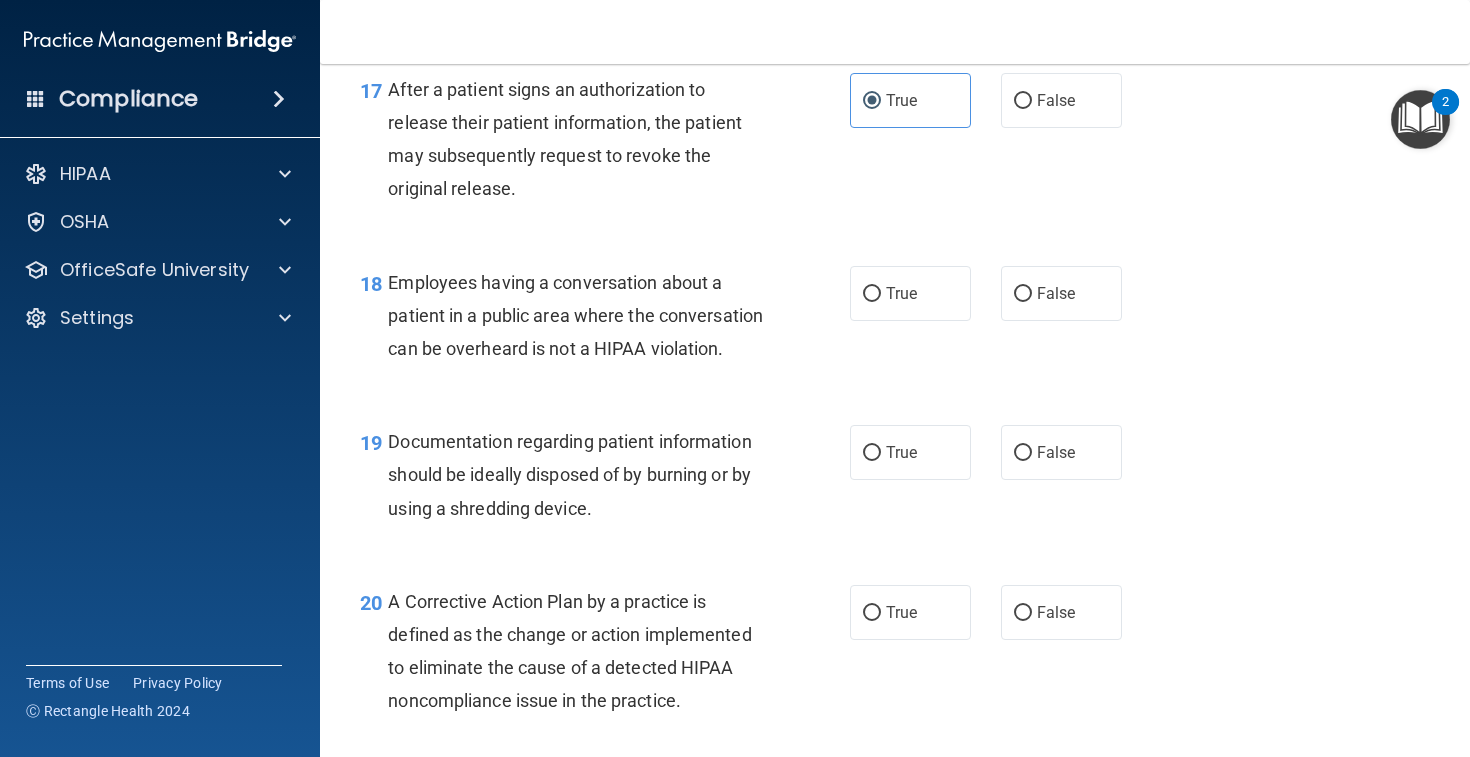 scroll, scrollTop: 2866, scrollLeft: 0, axis: vertical 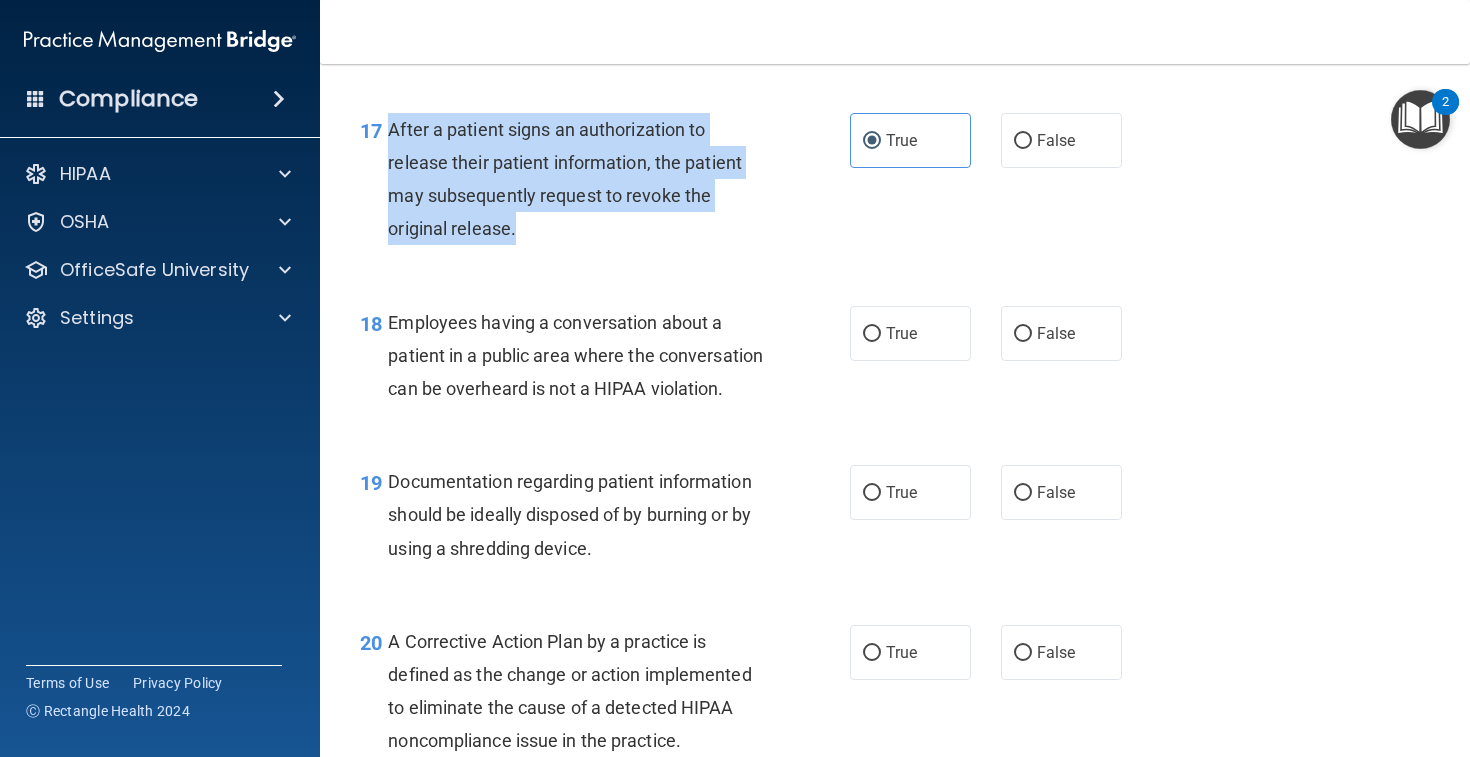 drag, startPoint x: 392, startPoint y: 149, endPoint x: 497, endPoint y: 262, distance: 154.25304 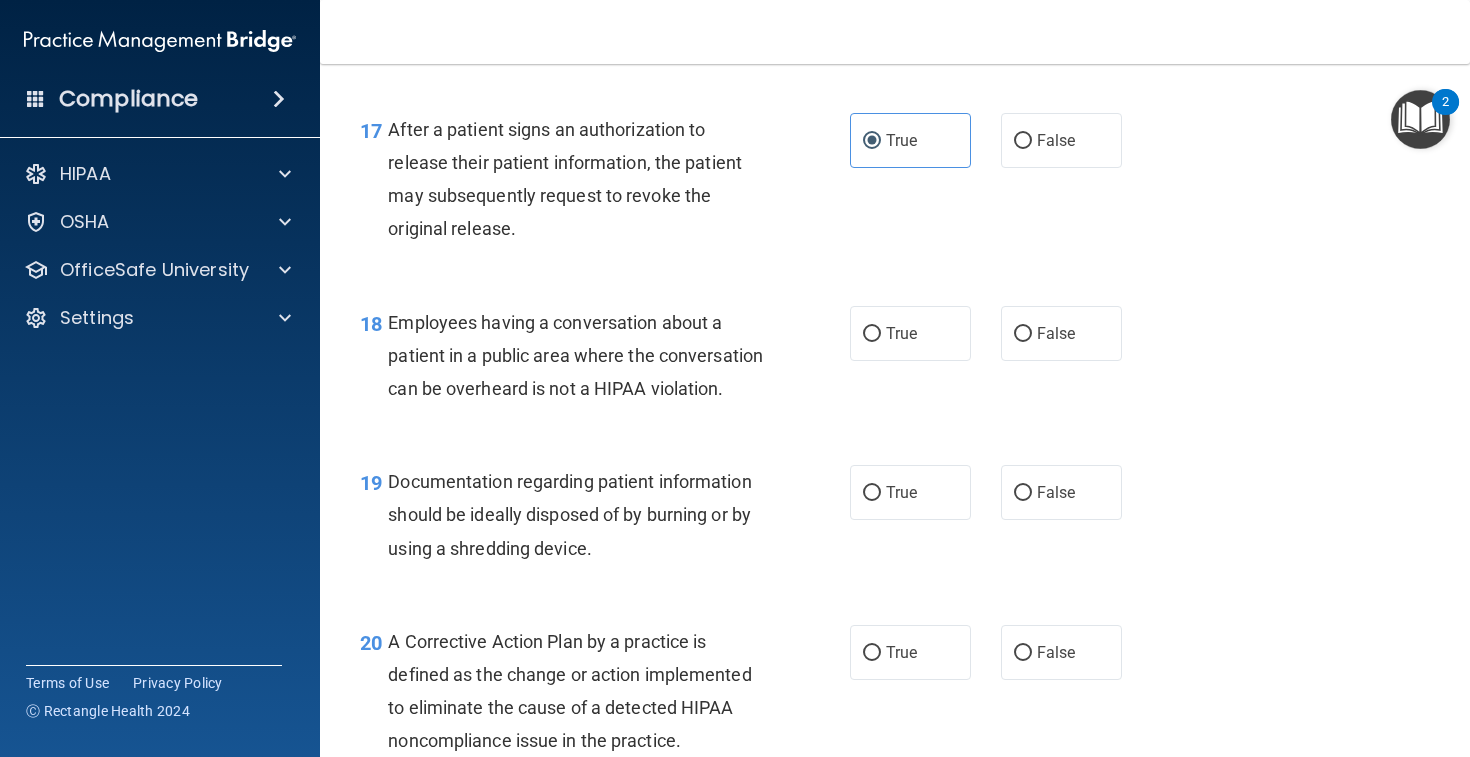 click on "Employees having a conversation about a patient in a public area where the conversation can be overheard is not a HIPAA violation." at bounding box center (583, 356) 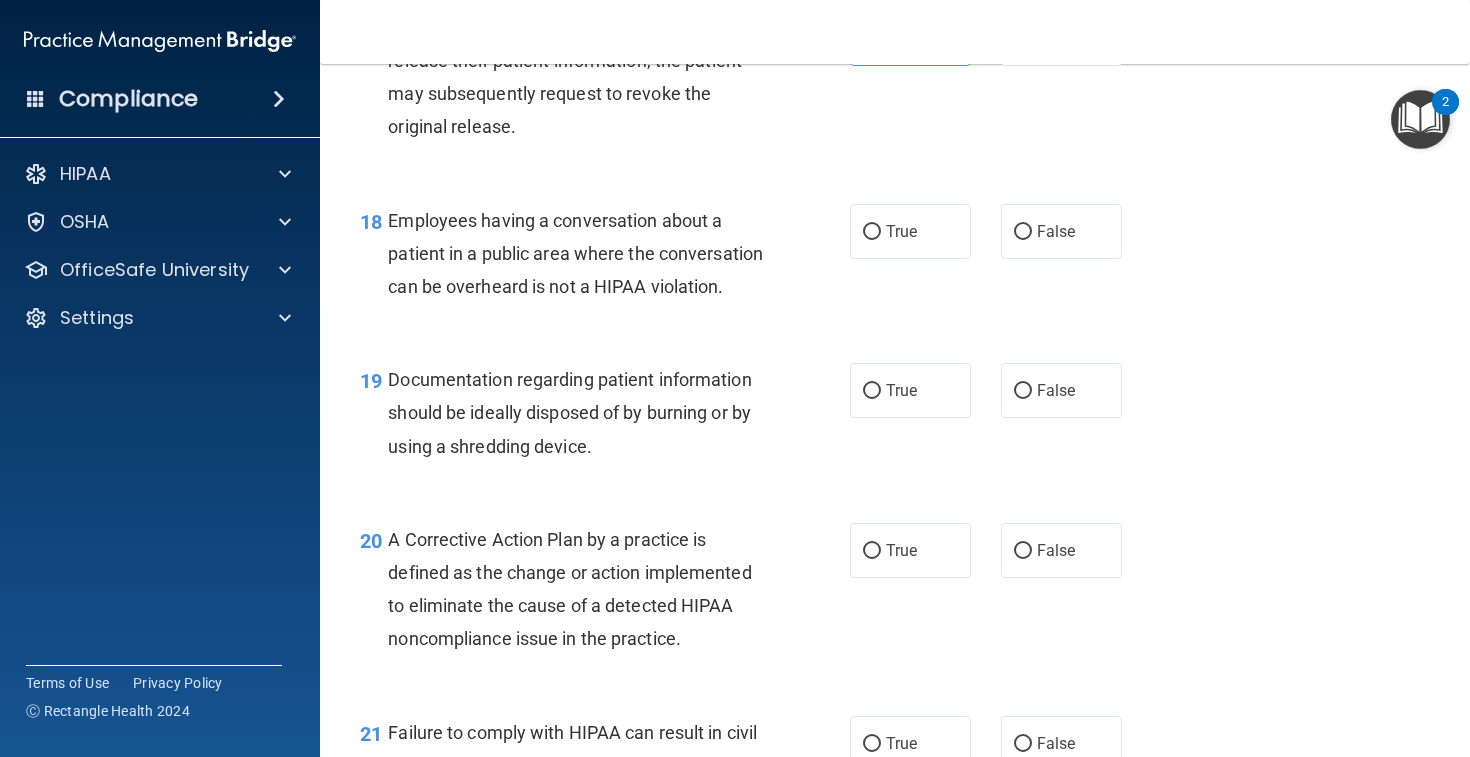 scroll, scrollTop: 2972, scrollLeft: 0, axis: vertical 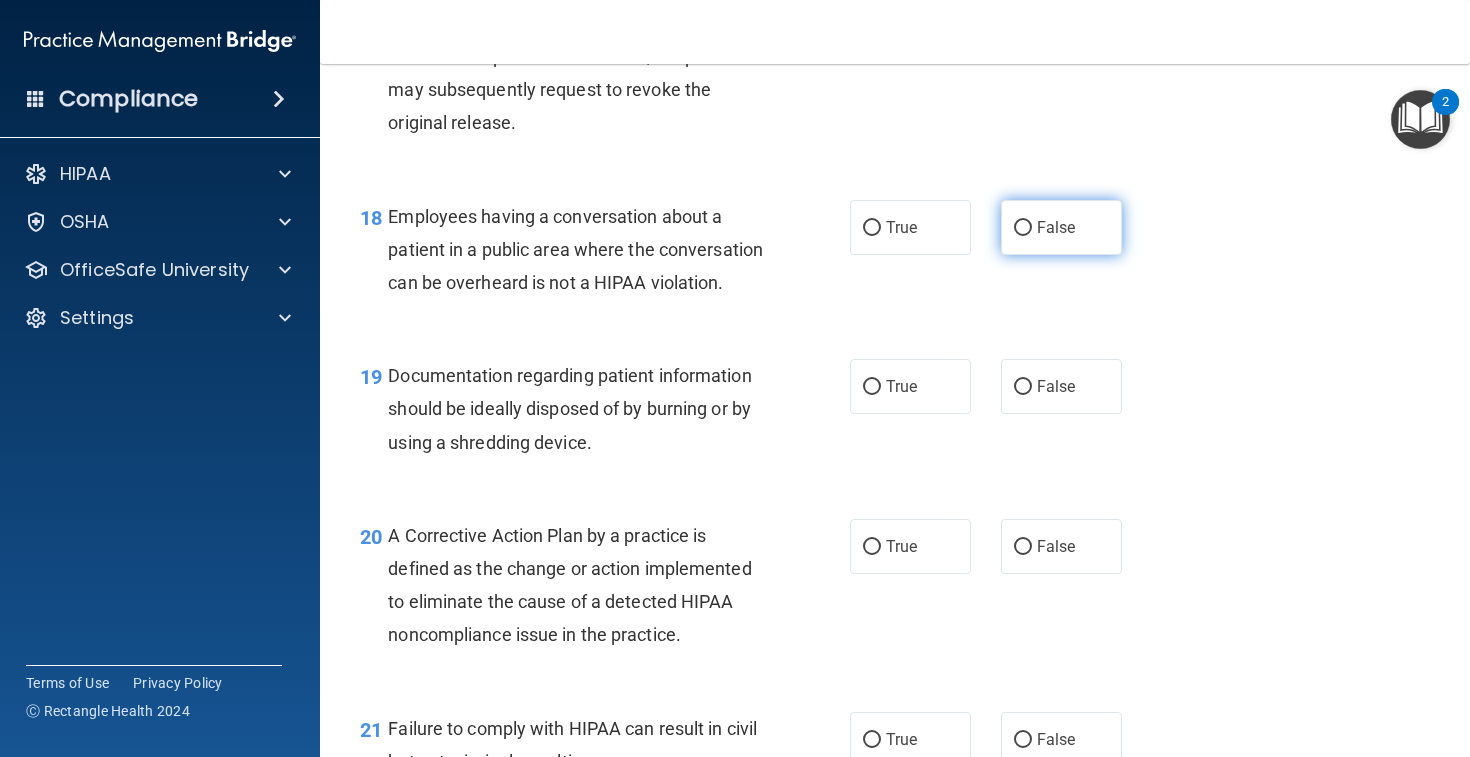 click on "False" at bounding box center [1056, 227] 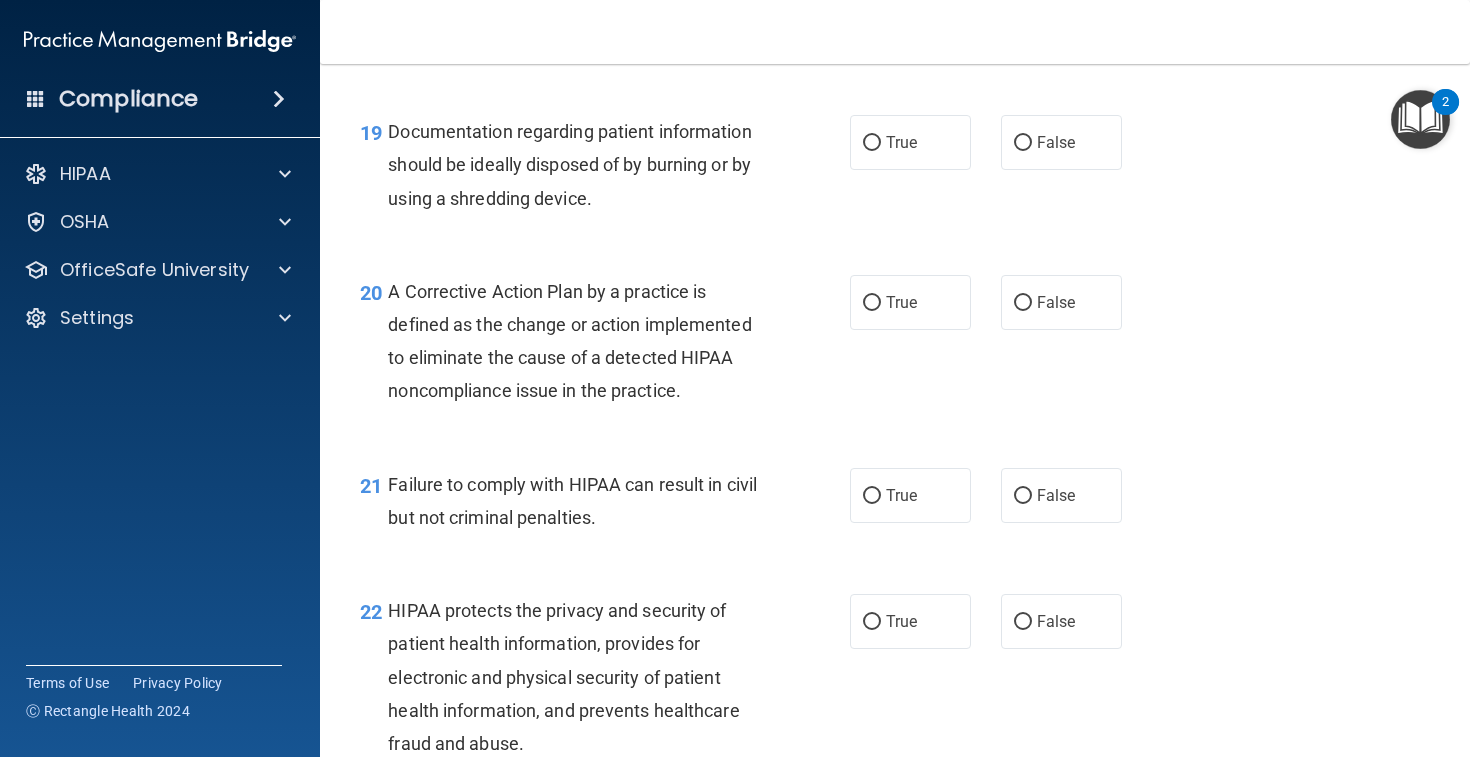 scroll, scrollTop: 3217, scrollLeft: 0, axis: vertical 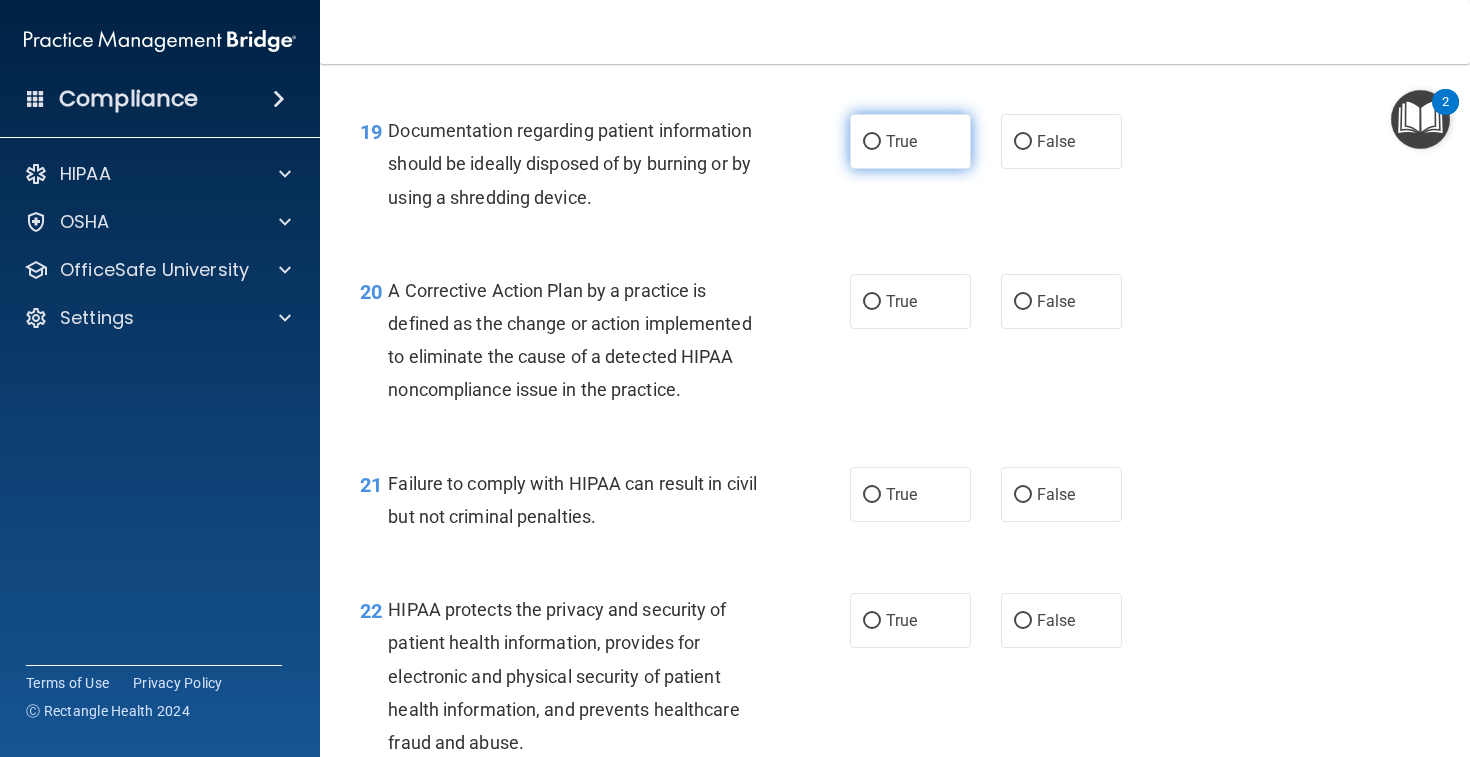 click on "True" at bounding box center (872, 142) 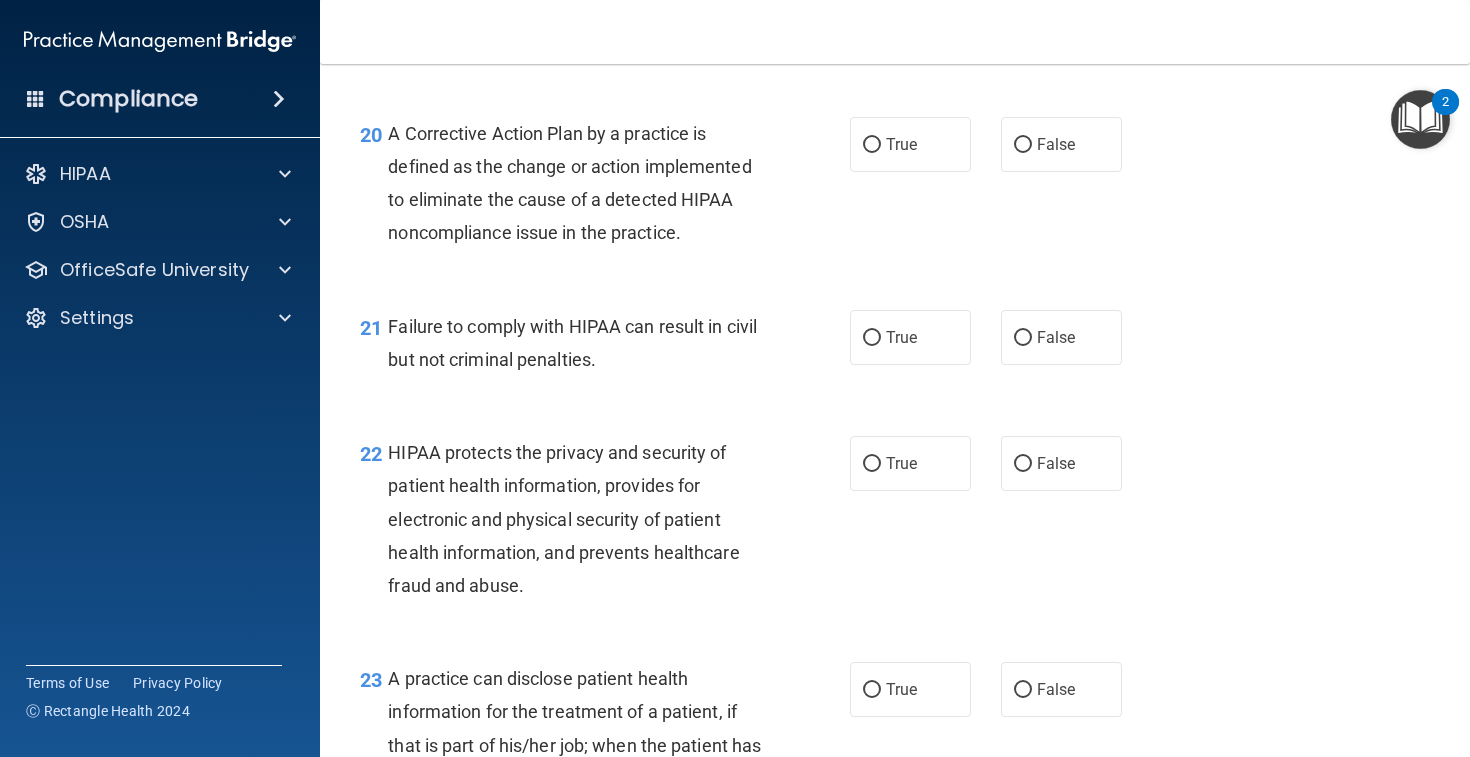 scroll, scrollTop: 3384, scrollLeft: 0, axis: vertical 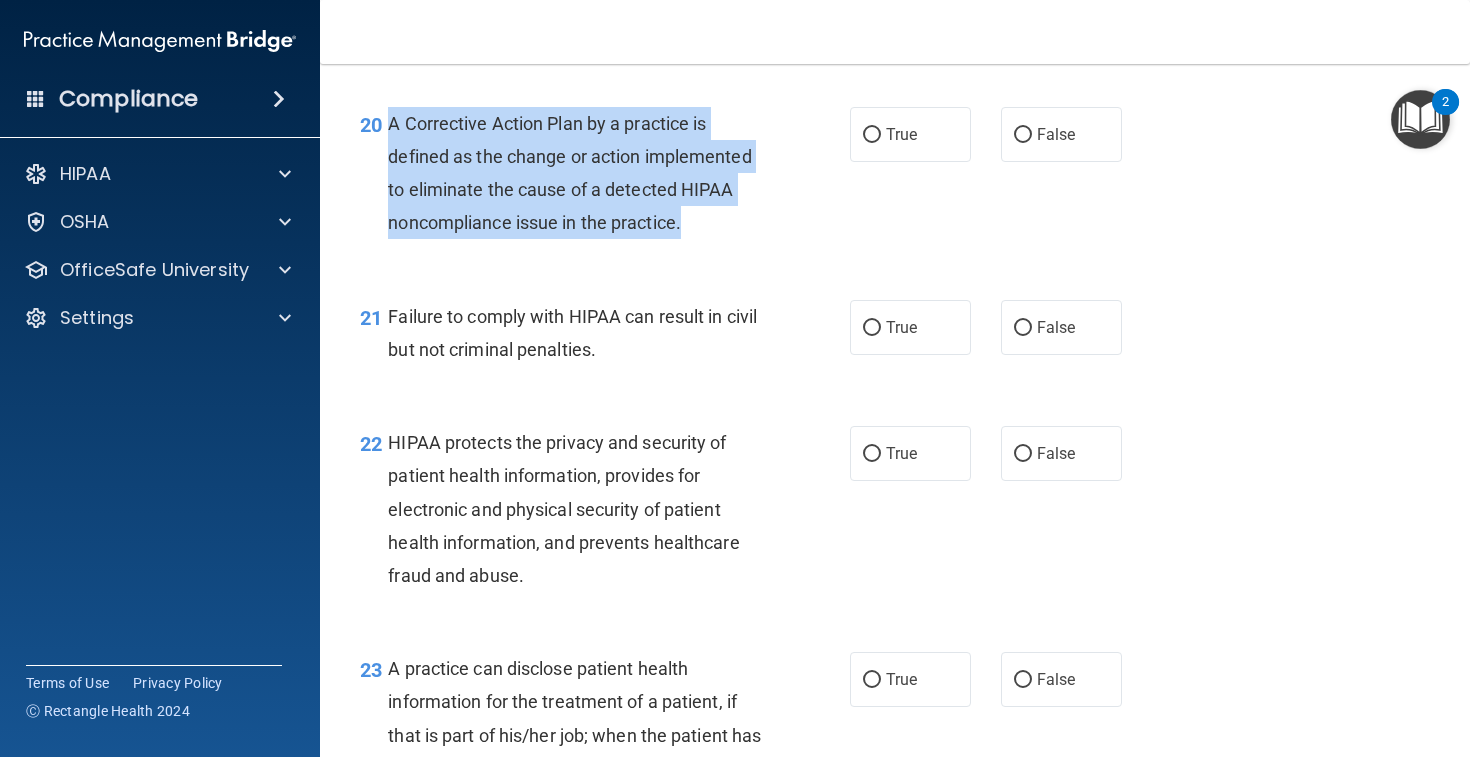 drag, startPoint x: 388, startPoint y: 168, endPoint x: 735, endPoint y: 265, distance: 360.30264 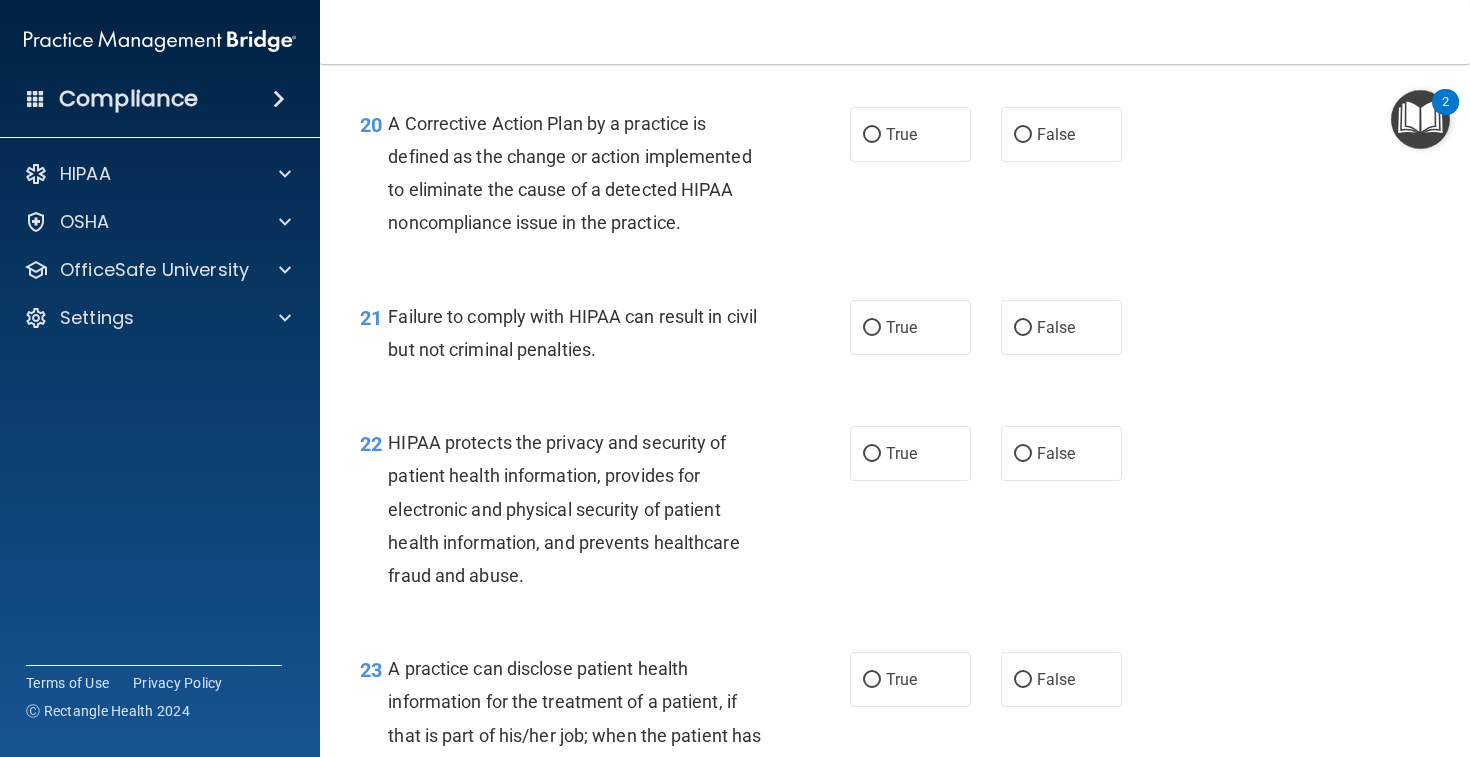 click on "A Corrective Action Plan by a practice is defined as the change or action implemented to eliminate the cause of a detected HIPAA noncompliance issue in the practice." at bounding box center [569, 173] 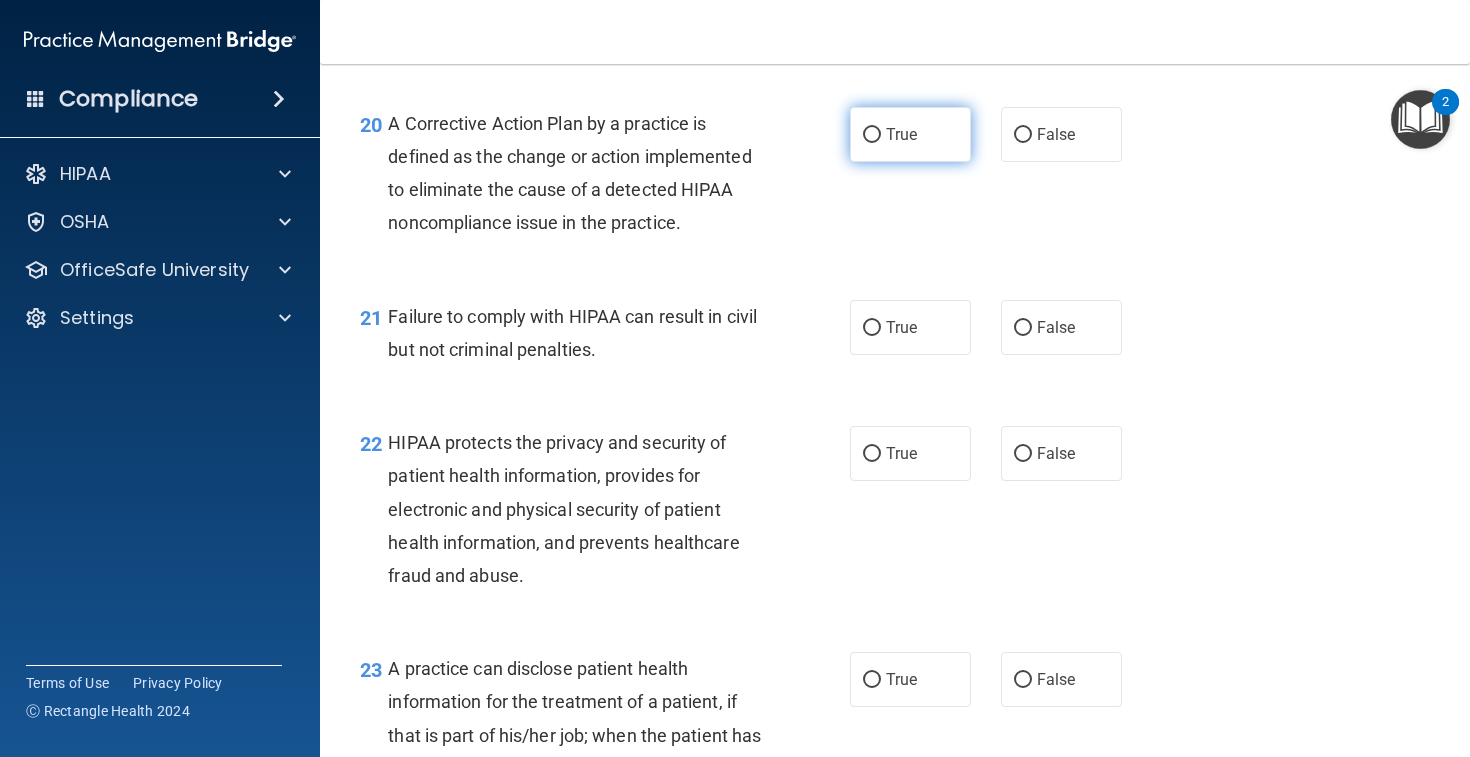 click on "True" at bounding box center [910, 134] 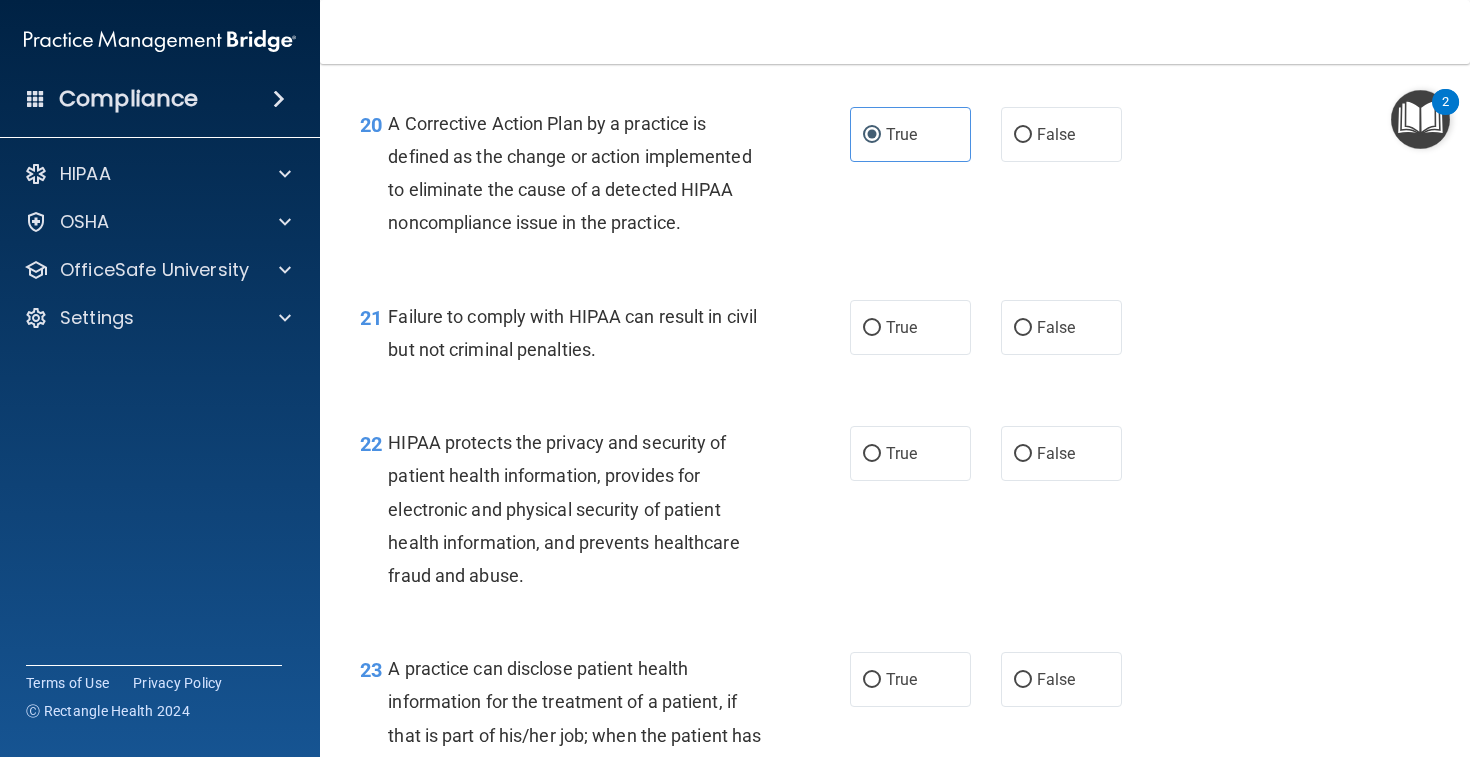 click on "21       Failure to comply with HIPAA can result in civil but not criminal penalties.                 True           False" at bounding box center [895, 338] 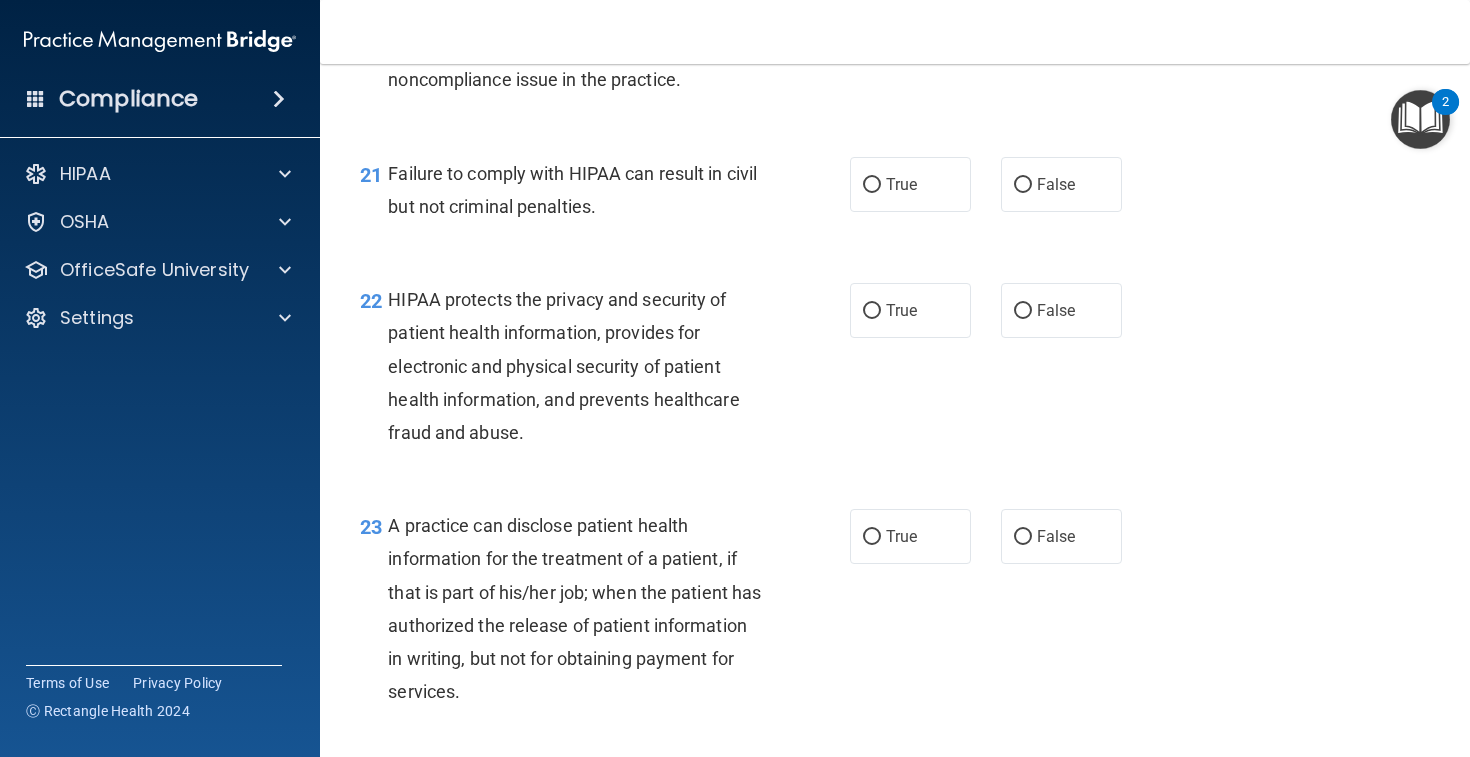 scroll, scrollTop: 3529, scrollLeft: 0, axis: vertical 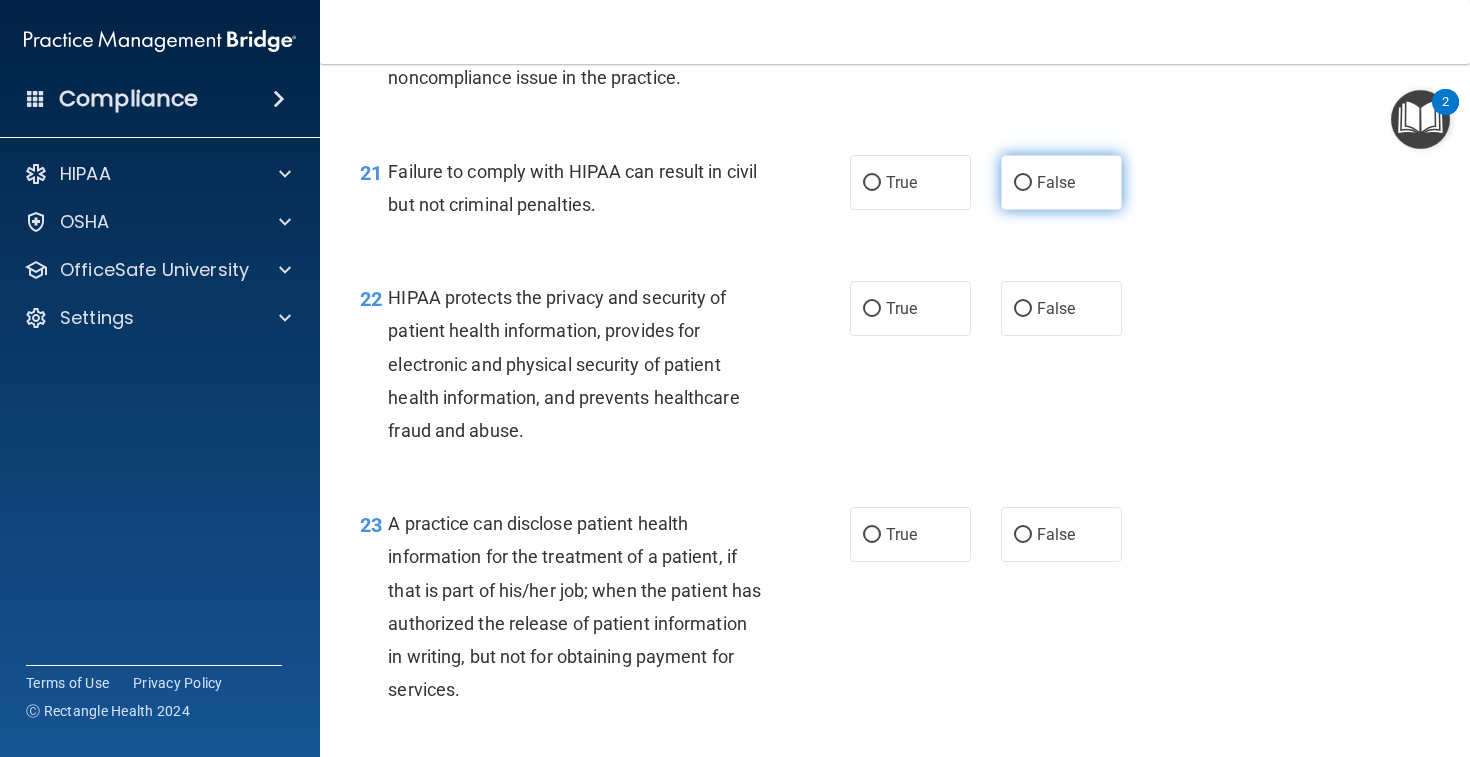 click on "False" at bounding box center (1056, 182) 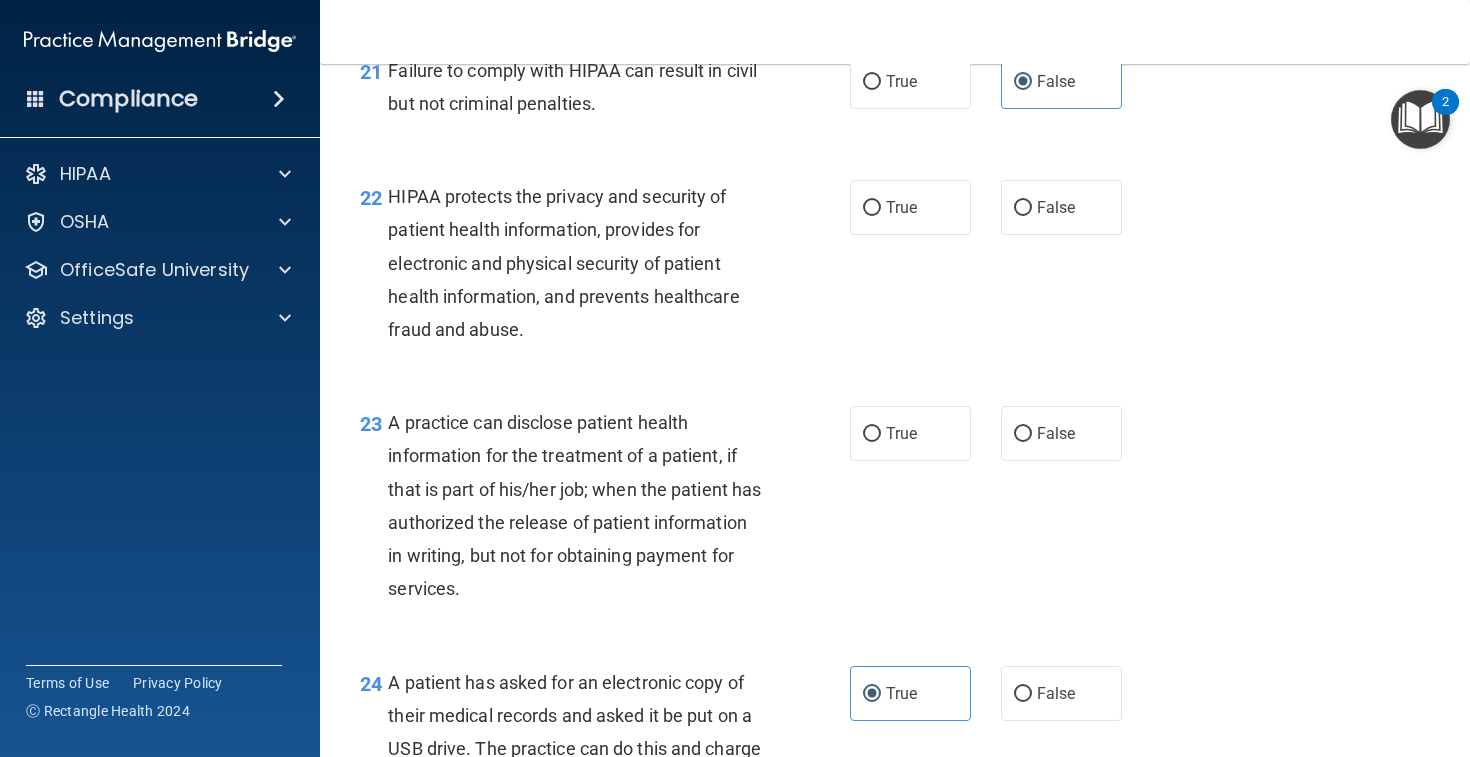 scroll, scrollTop: 3636, scrollLeft: 0, axis: vertical 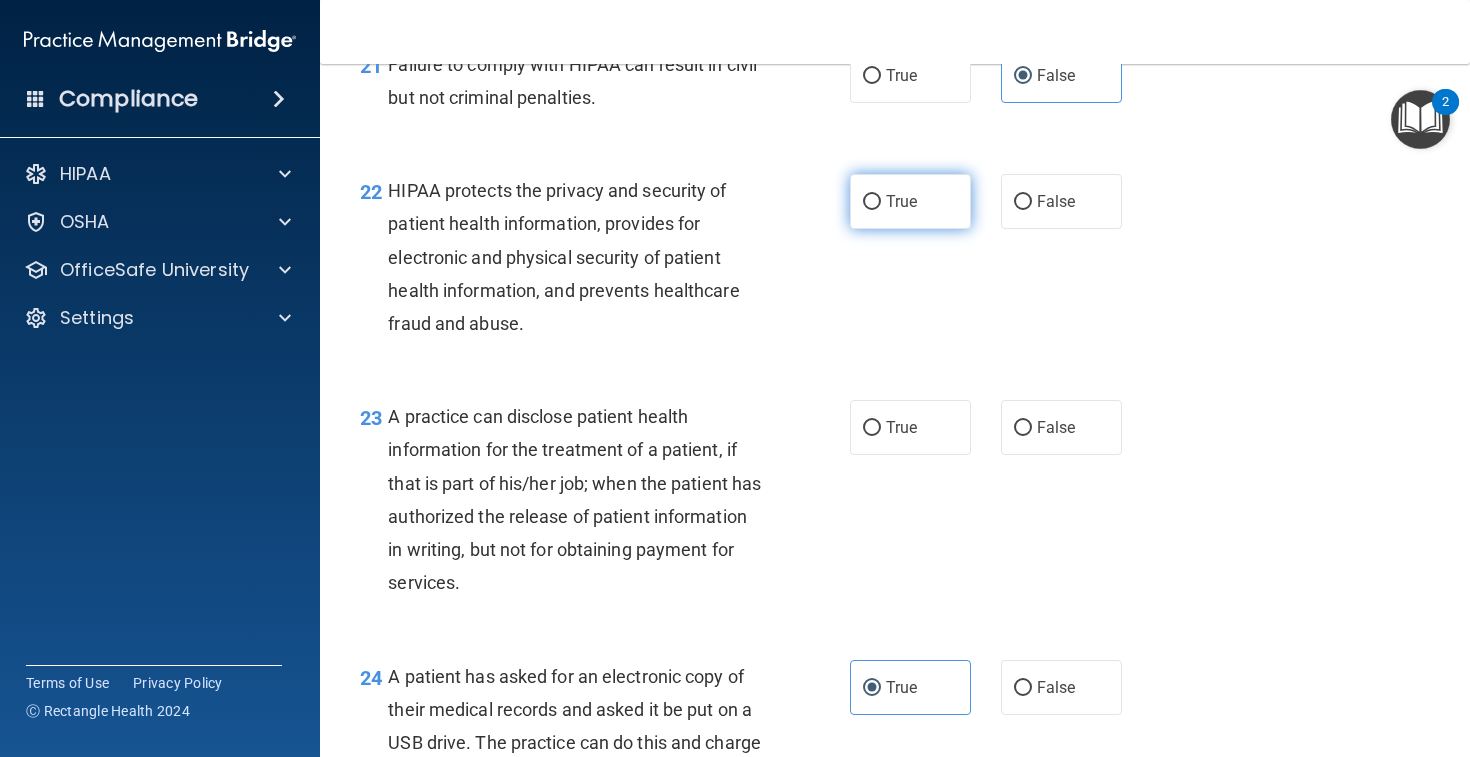 click on "True" at bounding box center (901, 201) 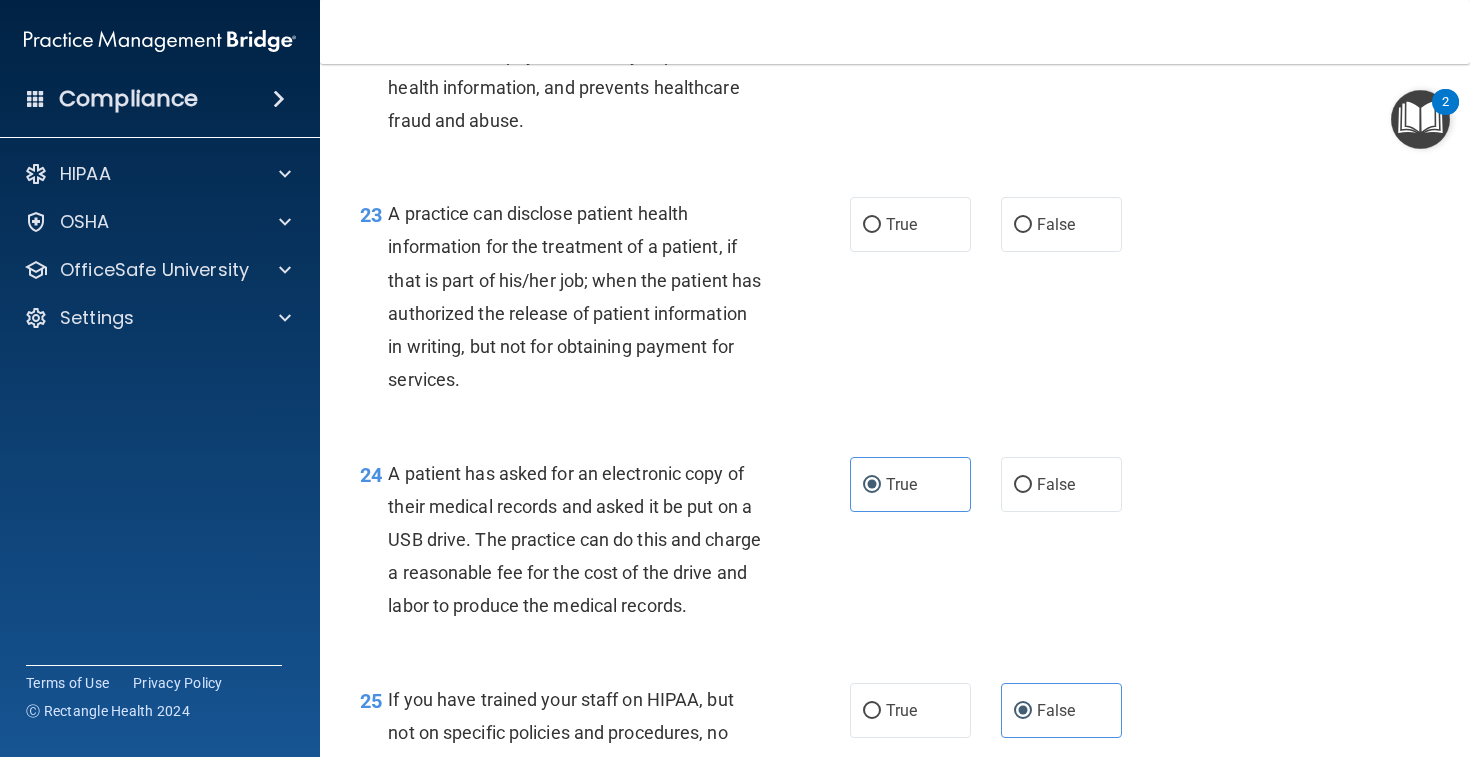 scroll, scrollTop: 3840, scrollLeft: 0, axis: vertical 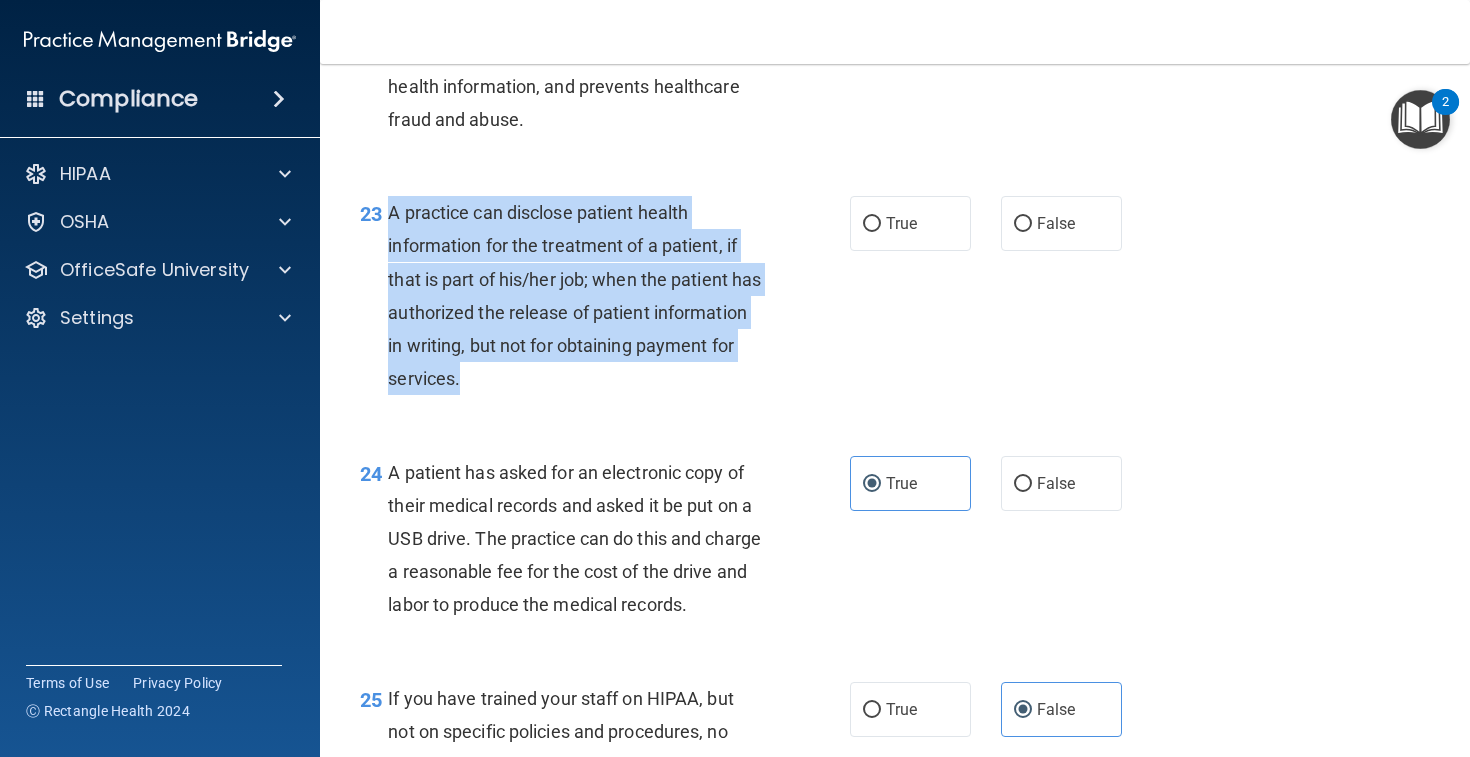 drag, startPoint x: 389, startPoint y: 259, endPoint x: 561, endPoint y: 425, distance: 239.03975 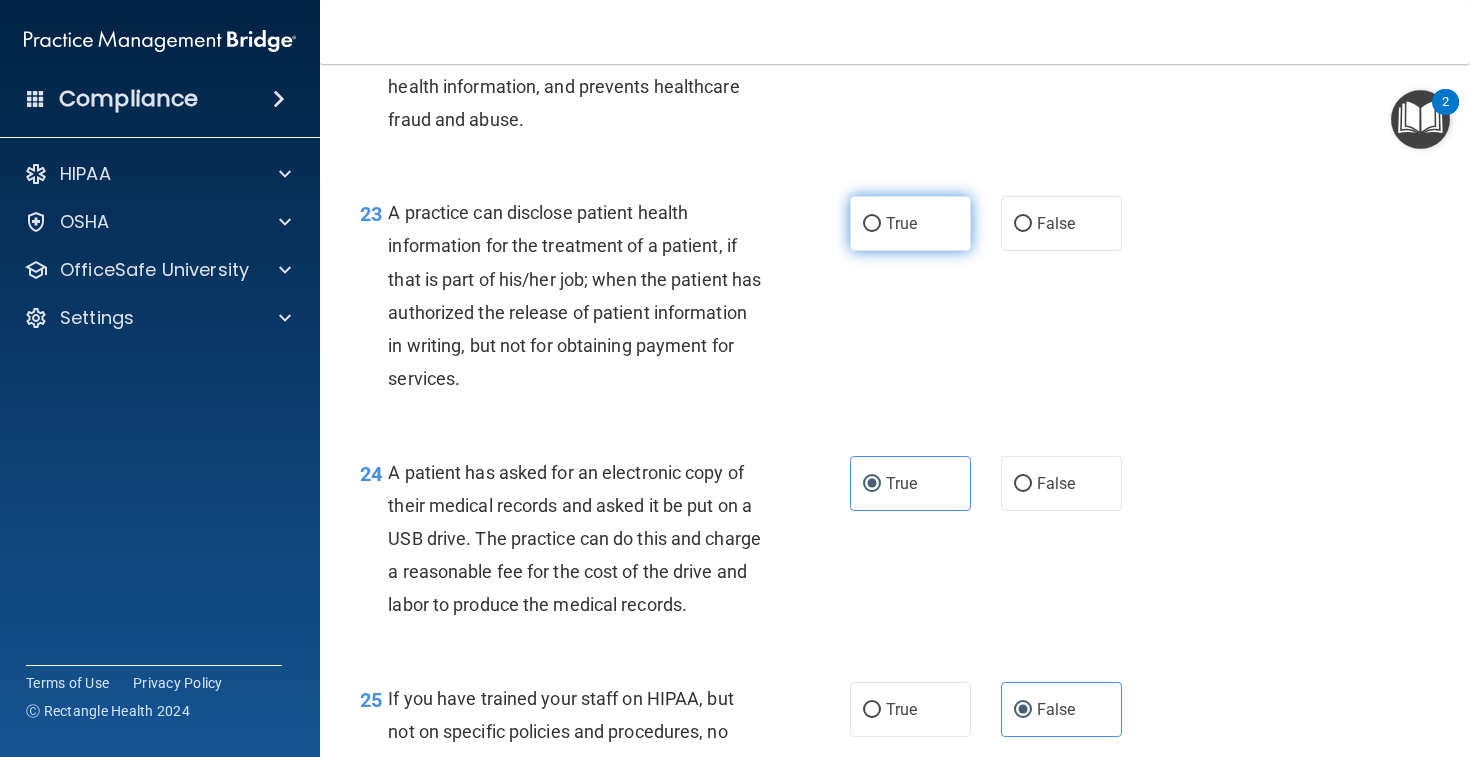 click on "True" at bounding box center [910, 223] 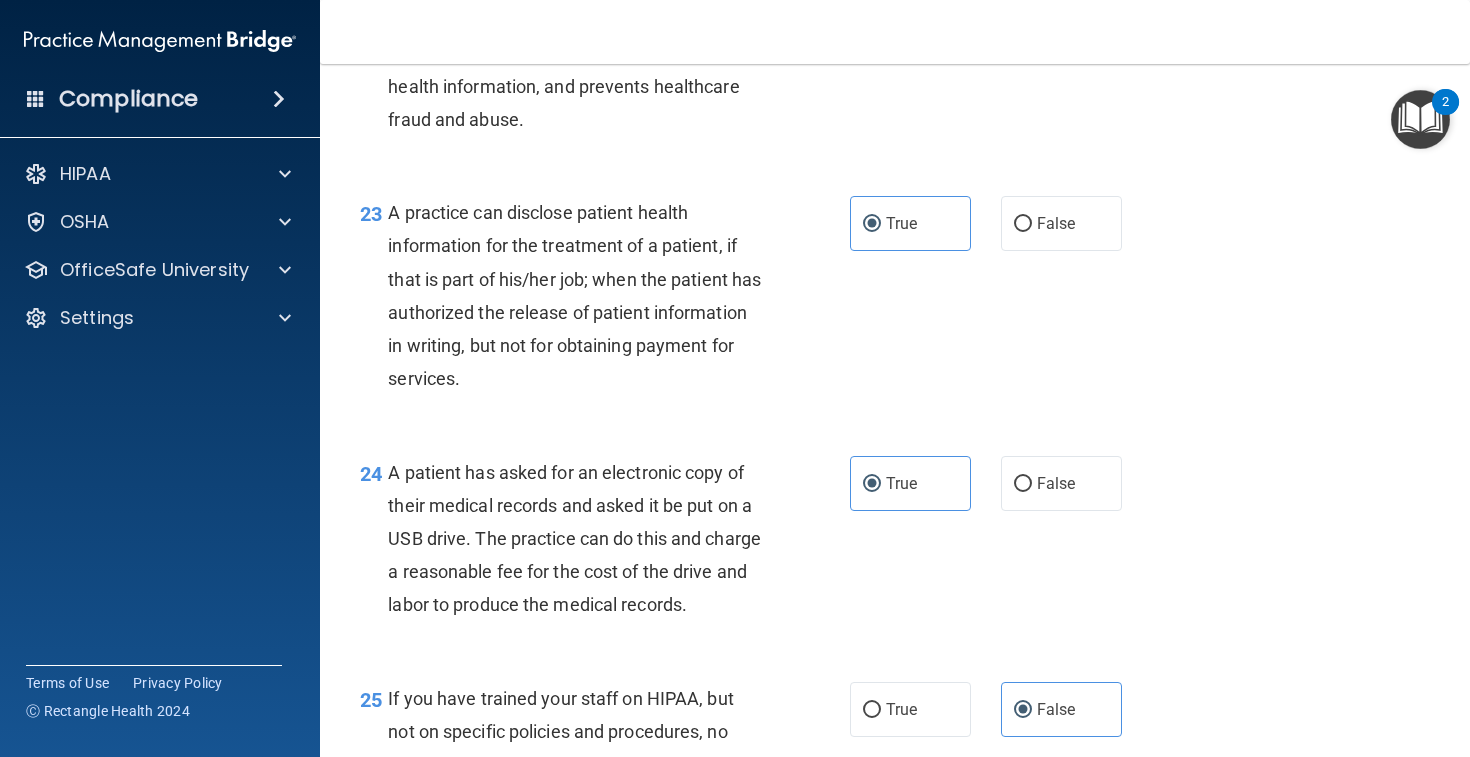 click on "23       A practice can disclose patient health information for the treatment of a patient, if that is part of his/her job; when the patient has authorized the release of patient information in writing, but not for obtaining payment for services.                 True           False" at bounding box center (895, 300) 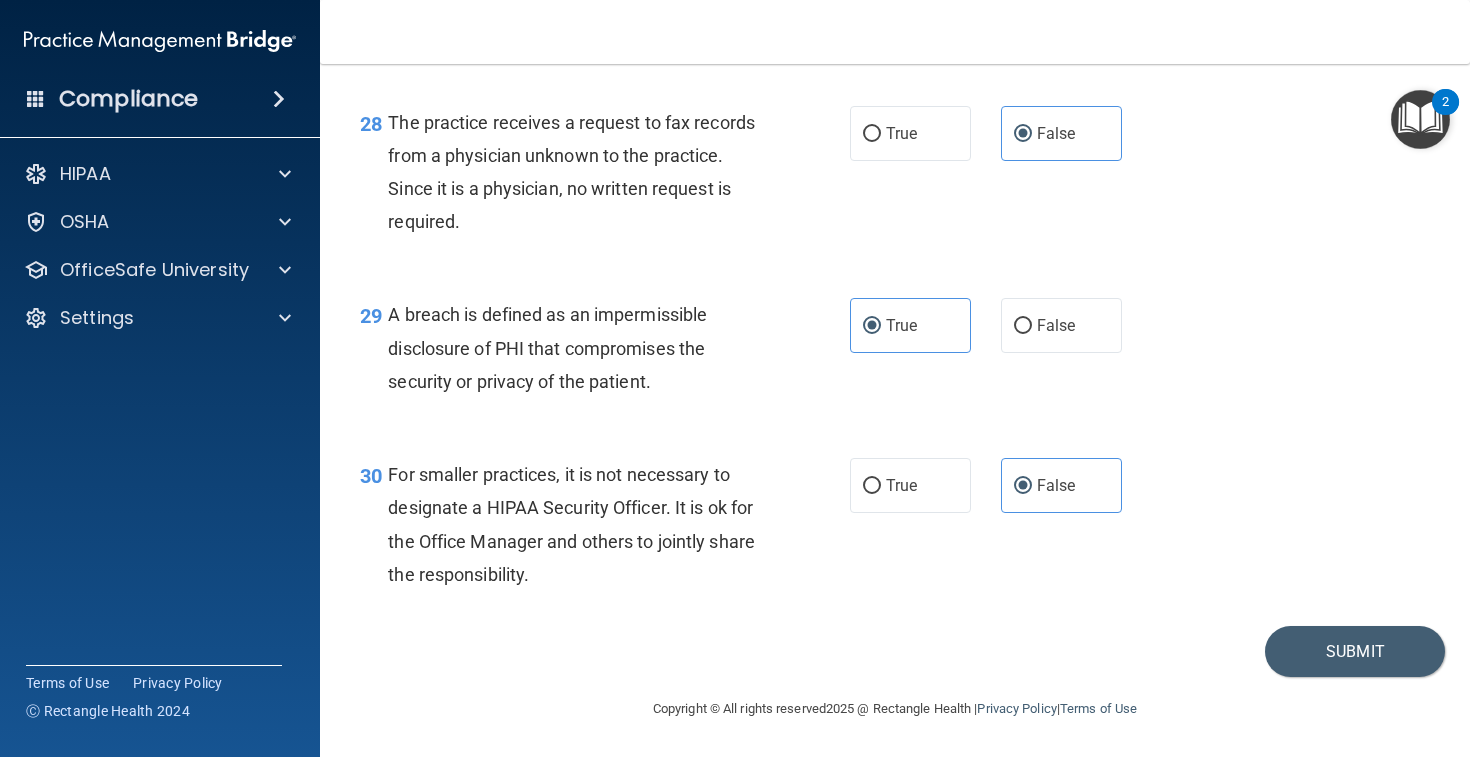 scroll, scrollTop: 4969, scrollLeft: 0, axis: vertical 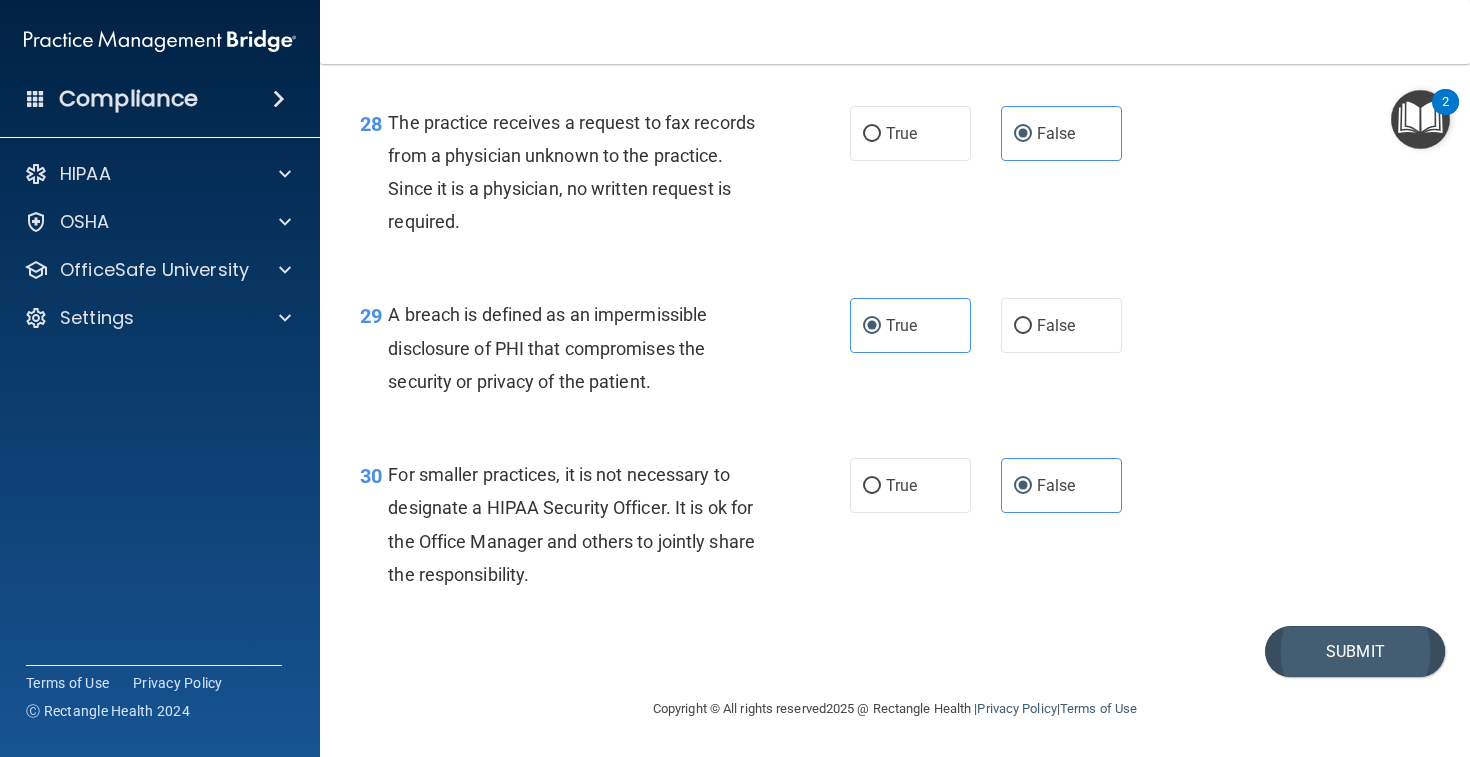 click on "Submit" at bounding box center [1355, 651] 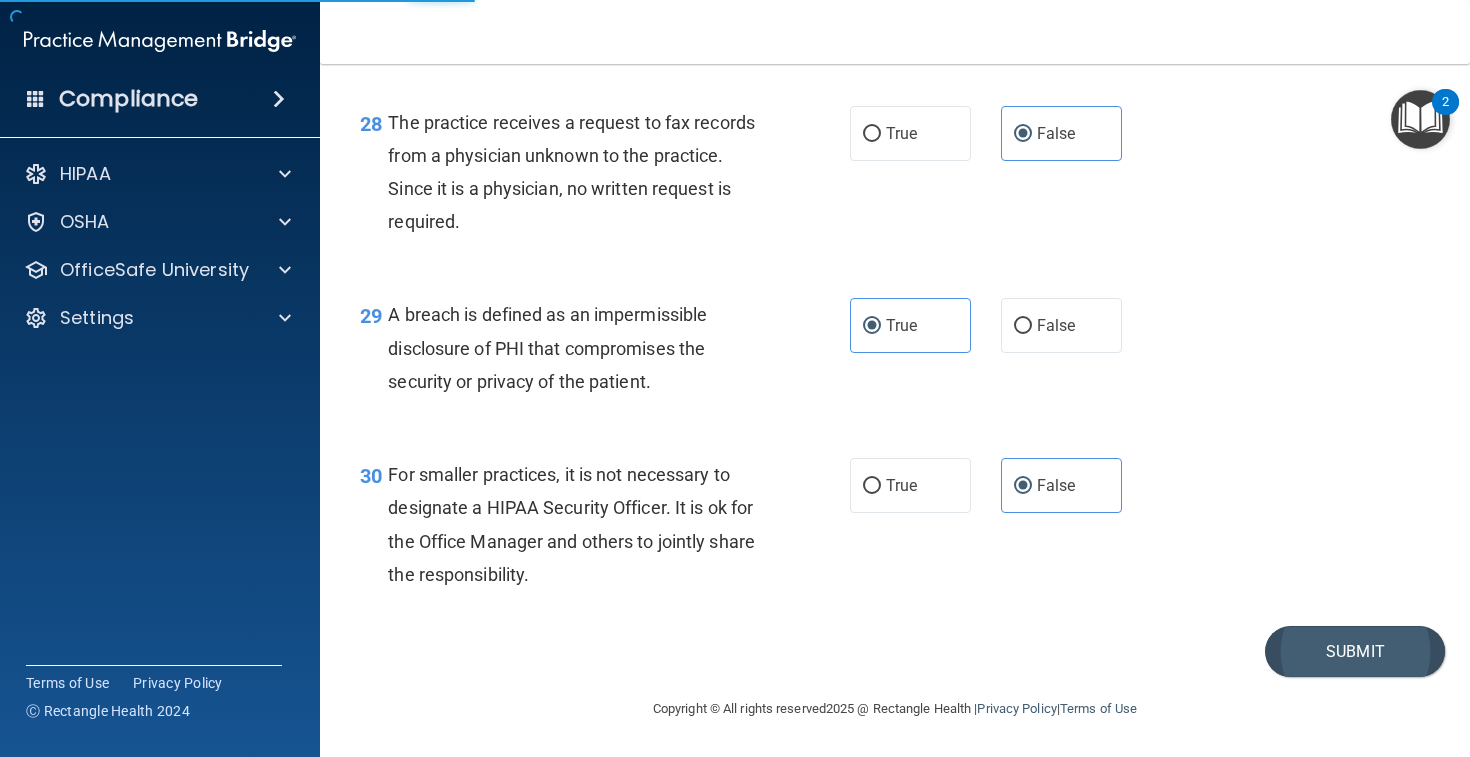 click on "Submit" at bounding box center [1355, 651] 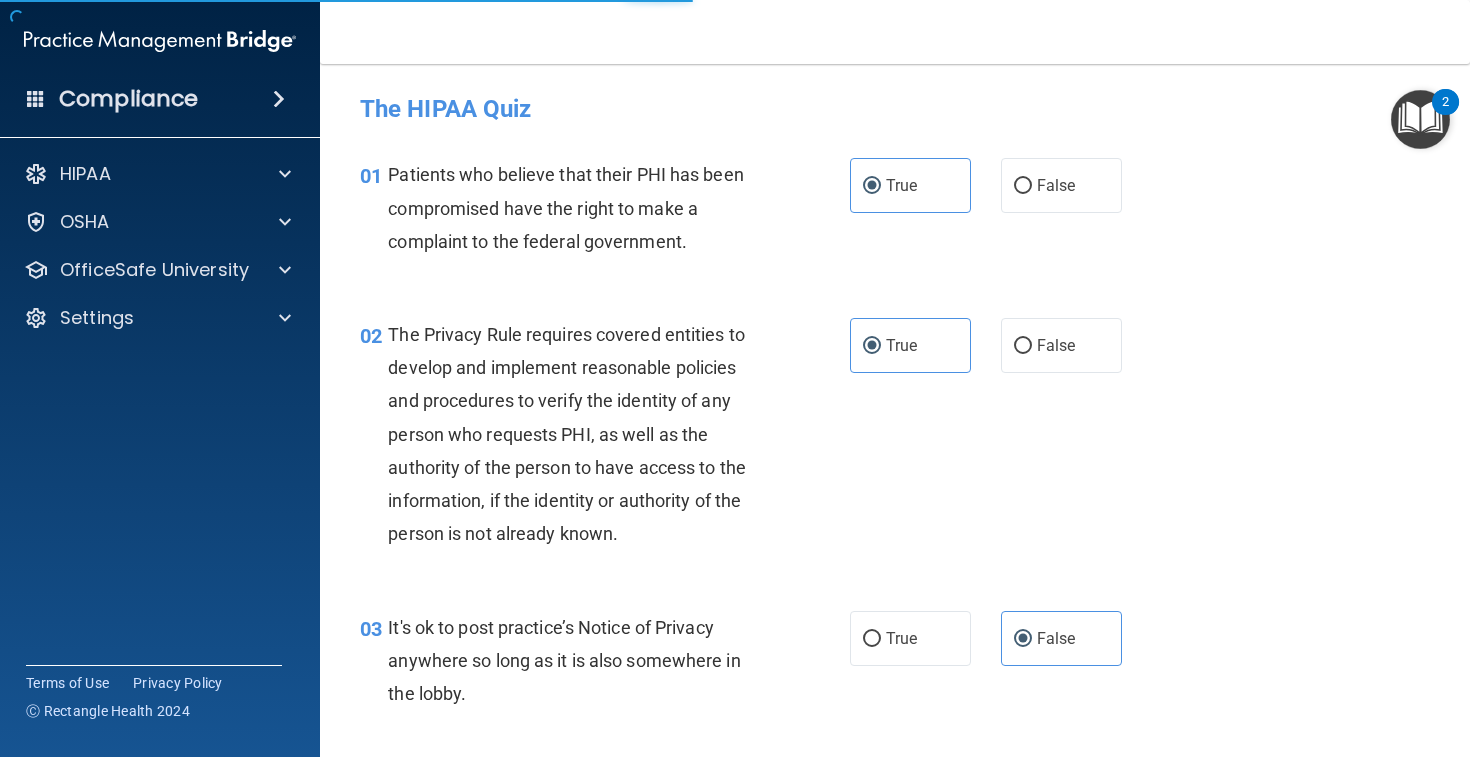 scroll, scrollTop: 0, scrollLeft: 0, axis: both 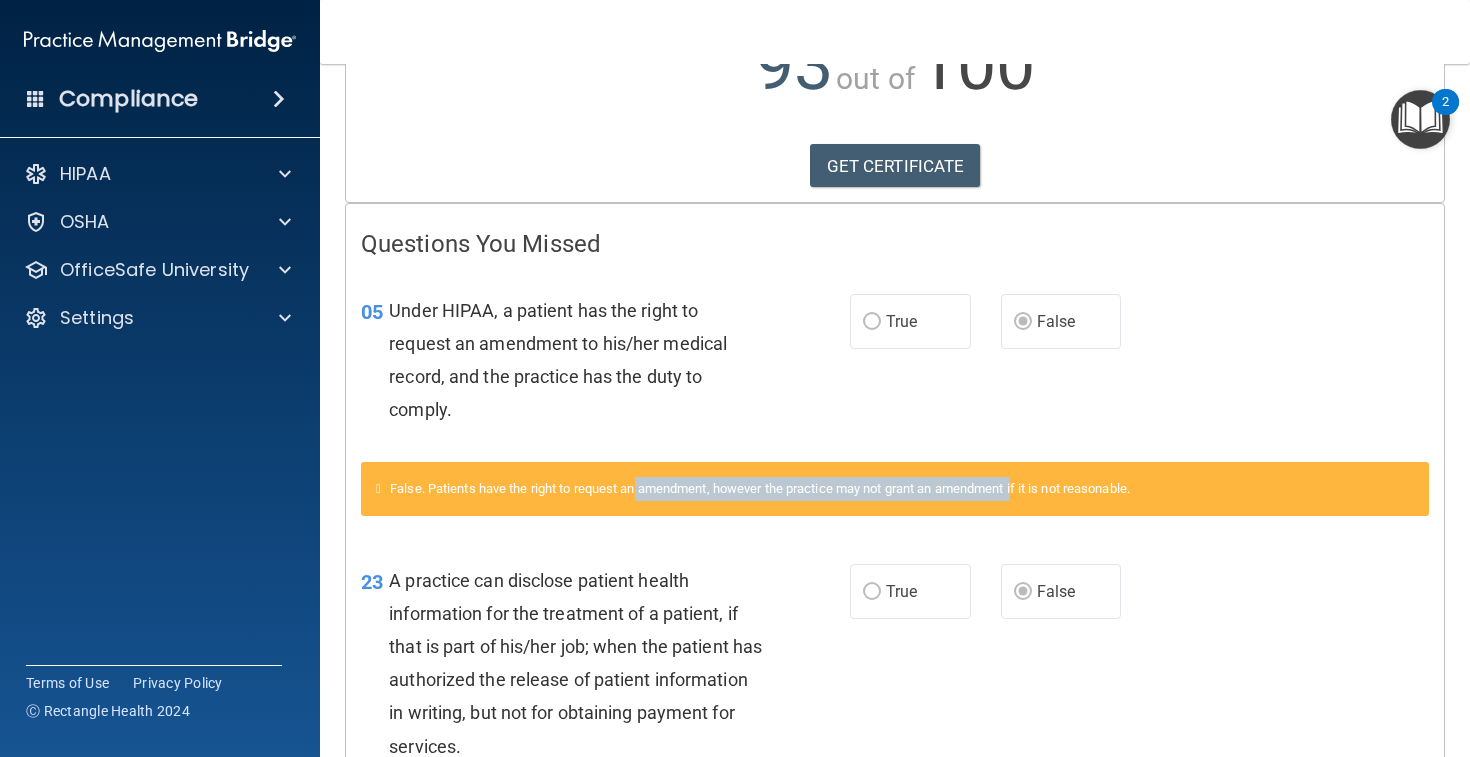 drag, startPoint x: 643, startPoint y: 488, endPoint x: 1035, endPoint y: 490, distance: 392.0051 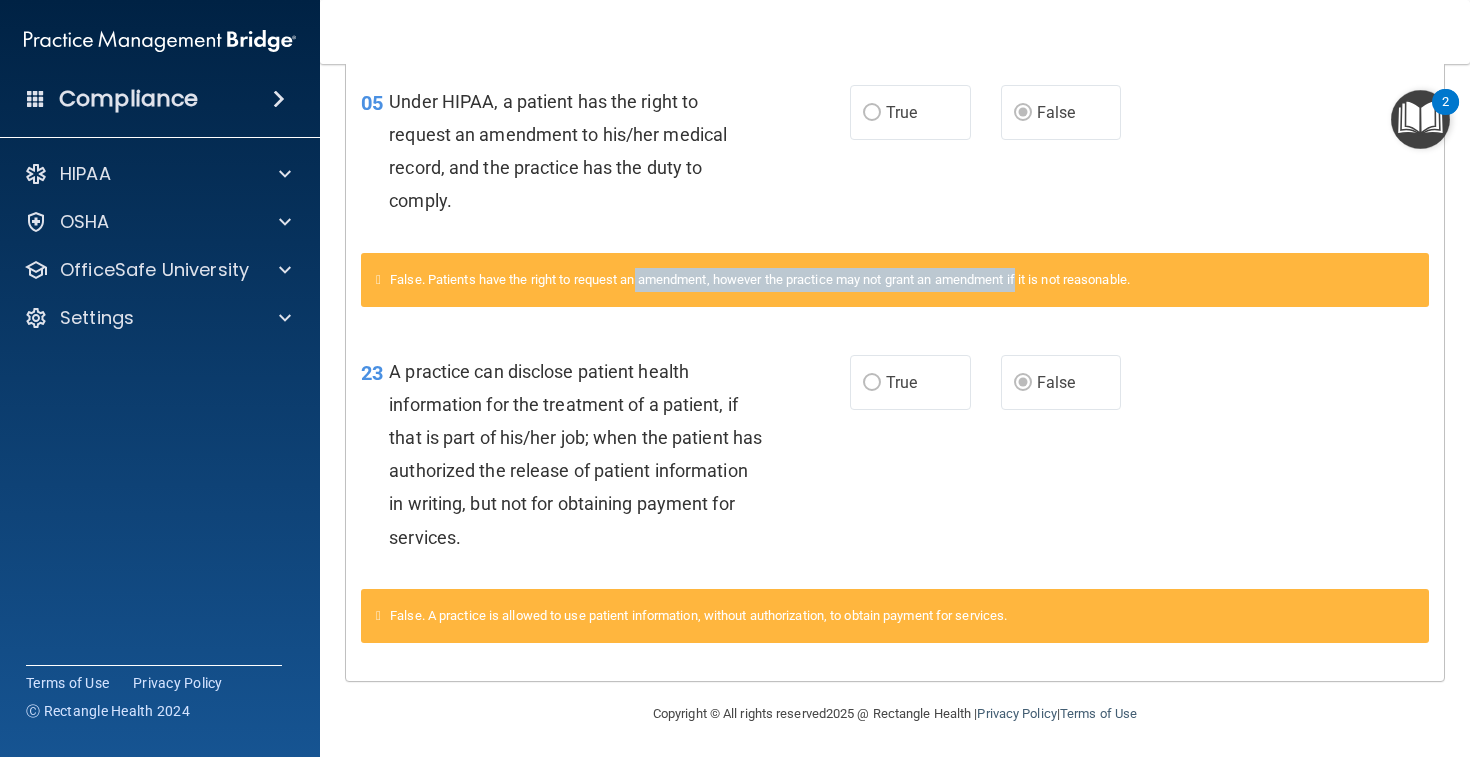 scroll, scrollTop: 476, scrollLeft: 0, axis: vertical 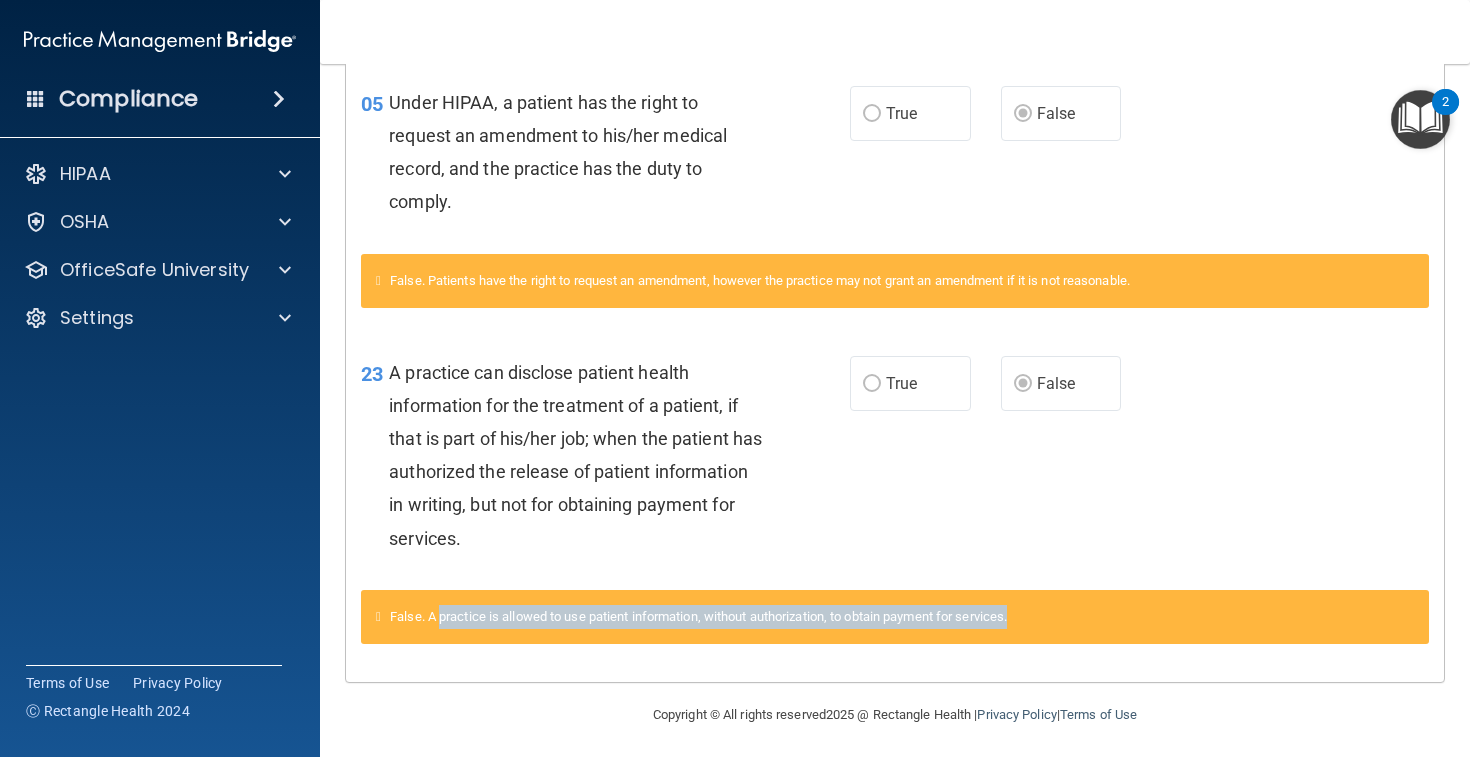 drag, startPoint x: 448, startPoint y: 614, endPoint x: 1002, endPoint y: 620, distance: 554.0325 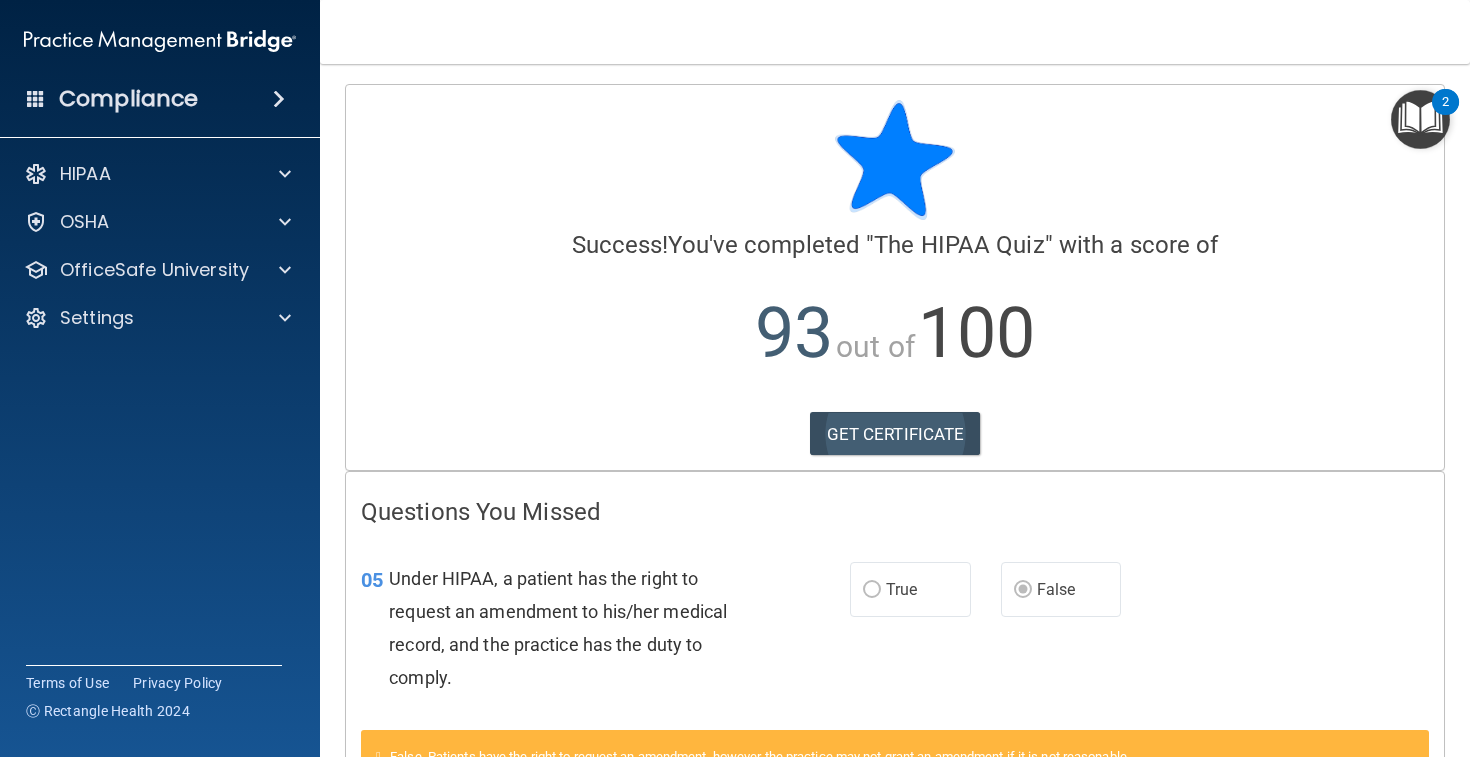 scroll, scrollTop: 0, scrollLeft: 0, axis: both 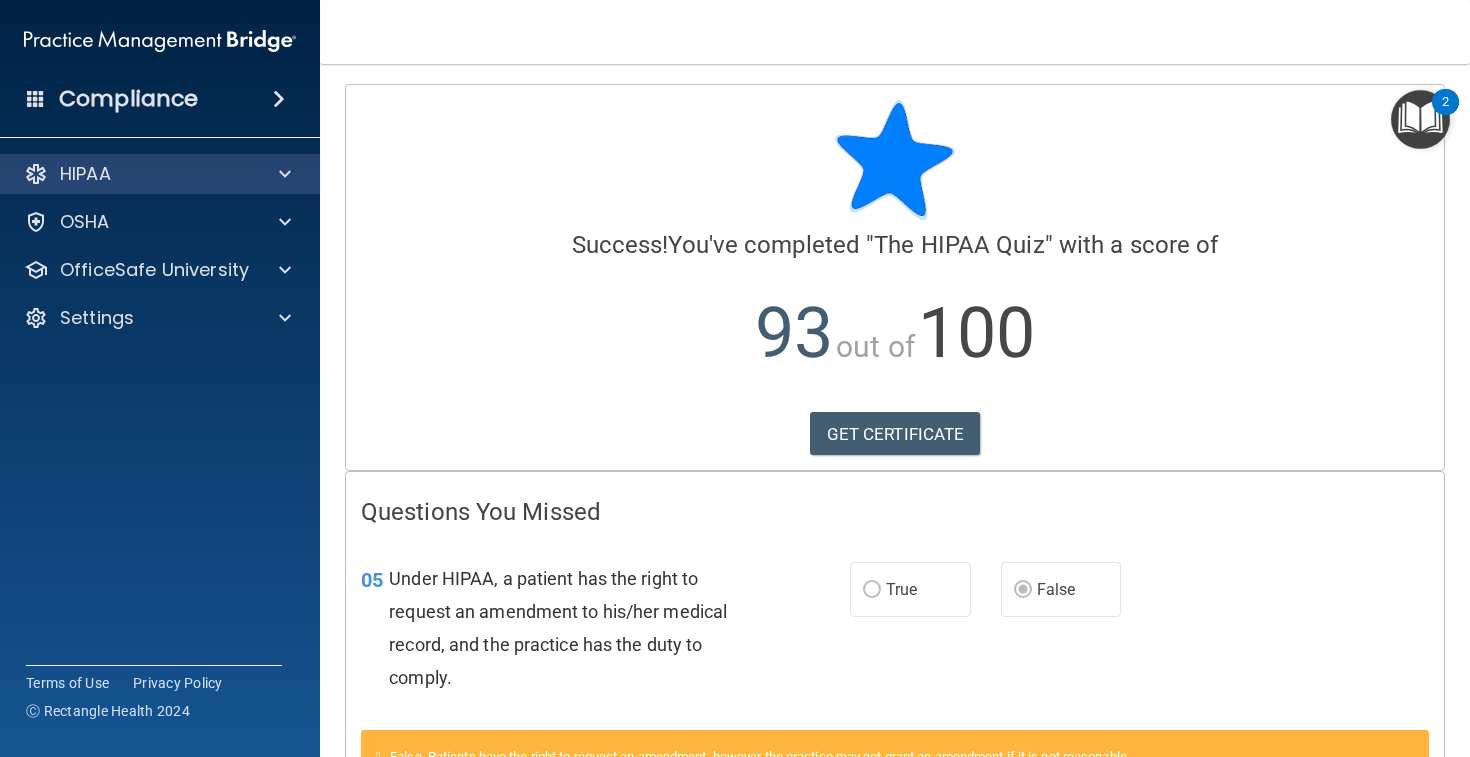 click on "HIPAA" at bounding box center (160, 174) 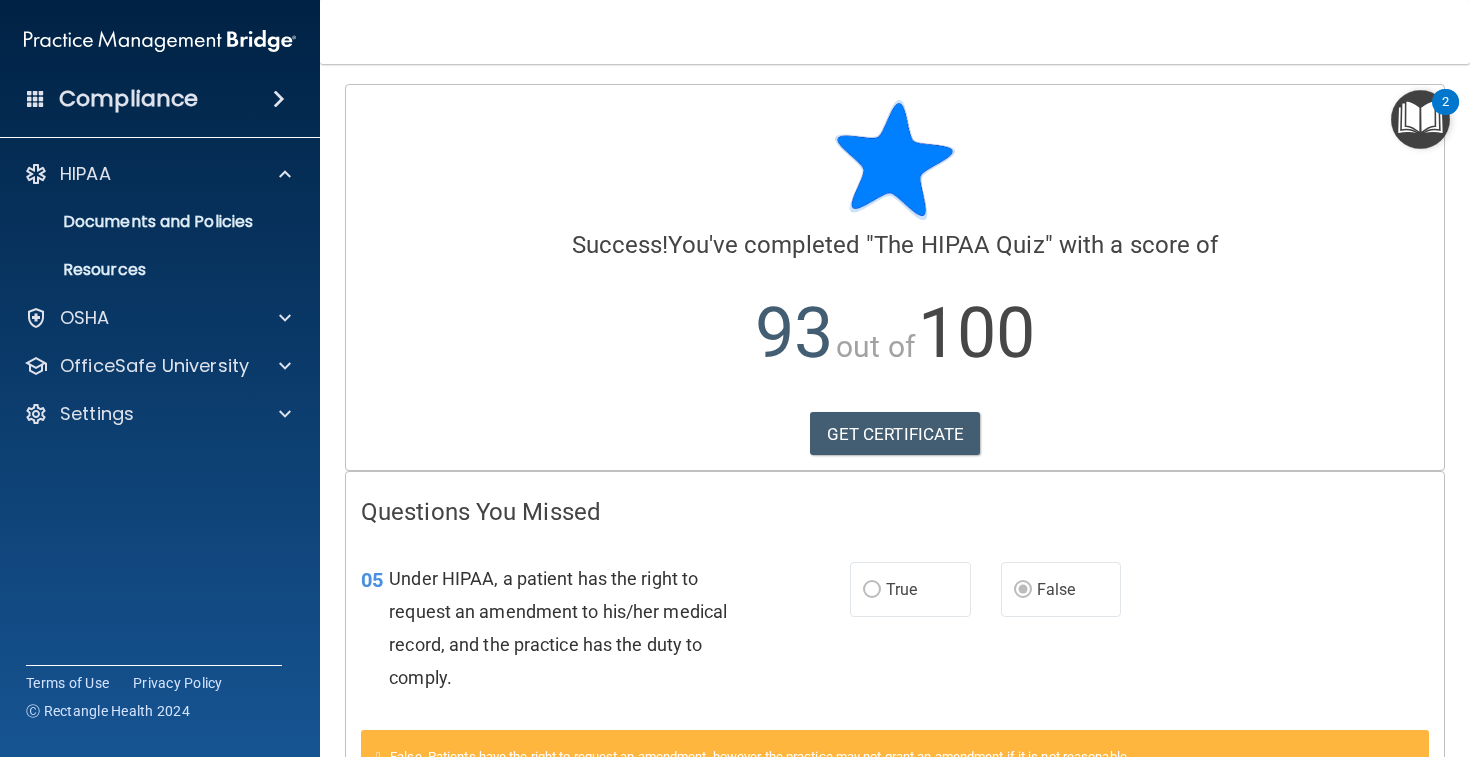 click on "Compliance
HIPAA
Documents and Policies                 Report an Incident               Business Associates               Emergency Planning               Resources                 HIPAA Risk Assessment
OSHA
Documents               Safety Data Sheets               Self-Assessment                Injury and Illness Report                Resources
PCI
PCI Compliance                Merchant Savings Calculator
OfficeSafe University
HIPAA Training                   OSHA Training                   Continuing Education
Settings
My Account               My Users" at bounding box center (160, 378) 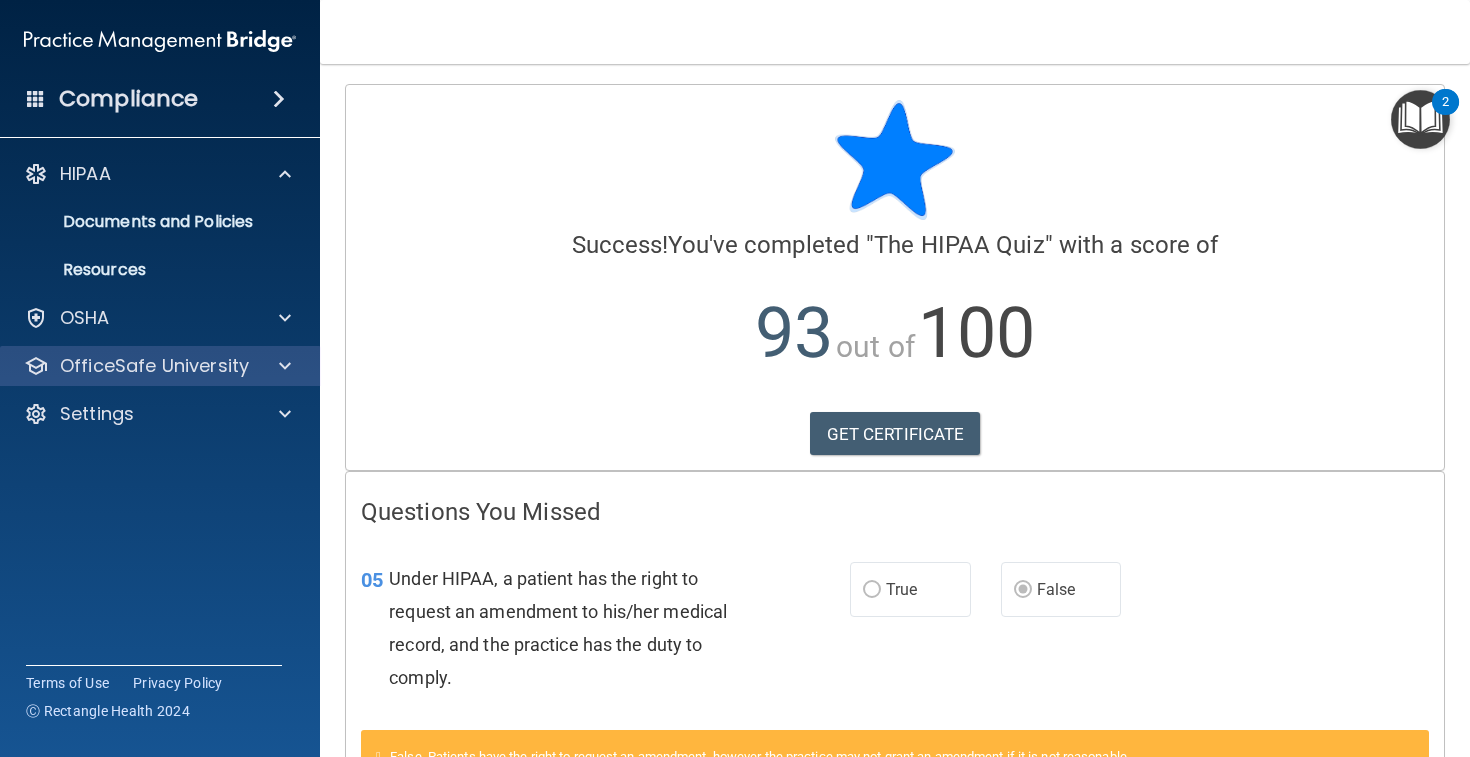 click on "OfficeSafe University" at bounding box center (154, 366) 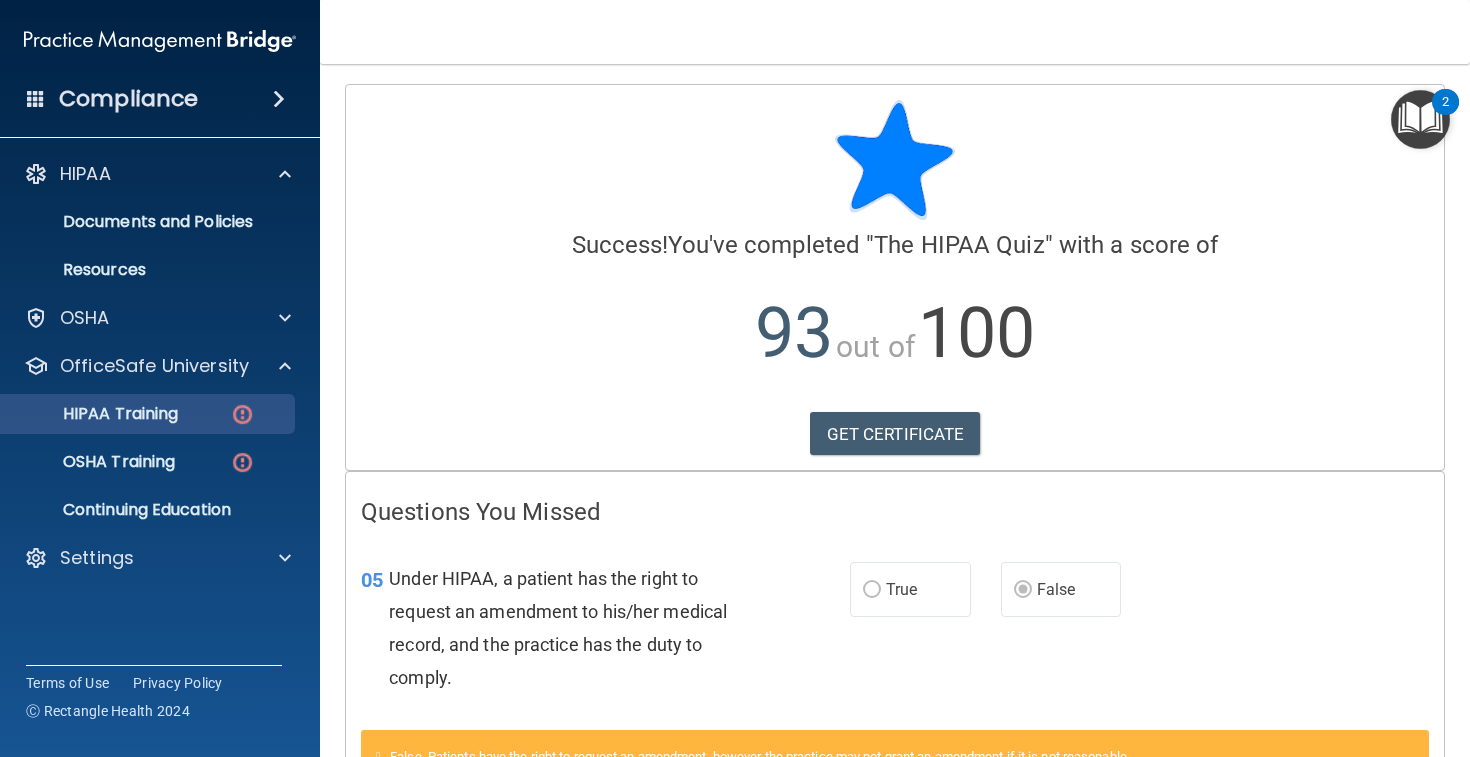 click on "HIPAA Training" at bounding box center (95, 414) 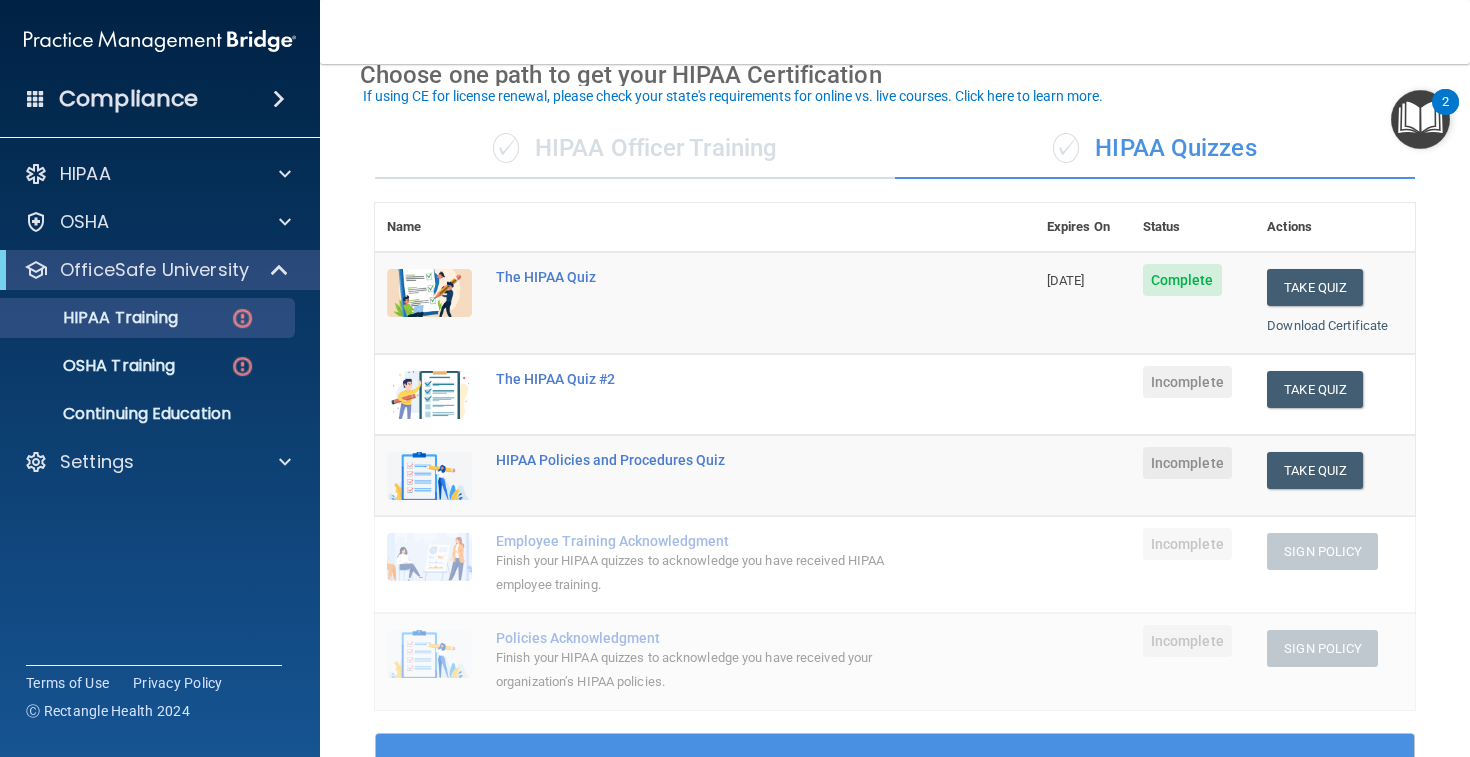 scroll, scrollTop: 63, scrollLeft: 0, axis: vertical 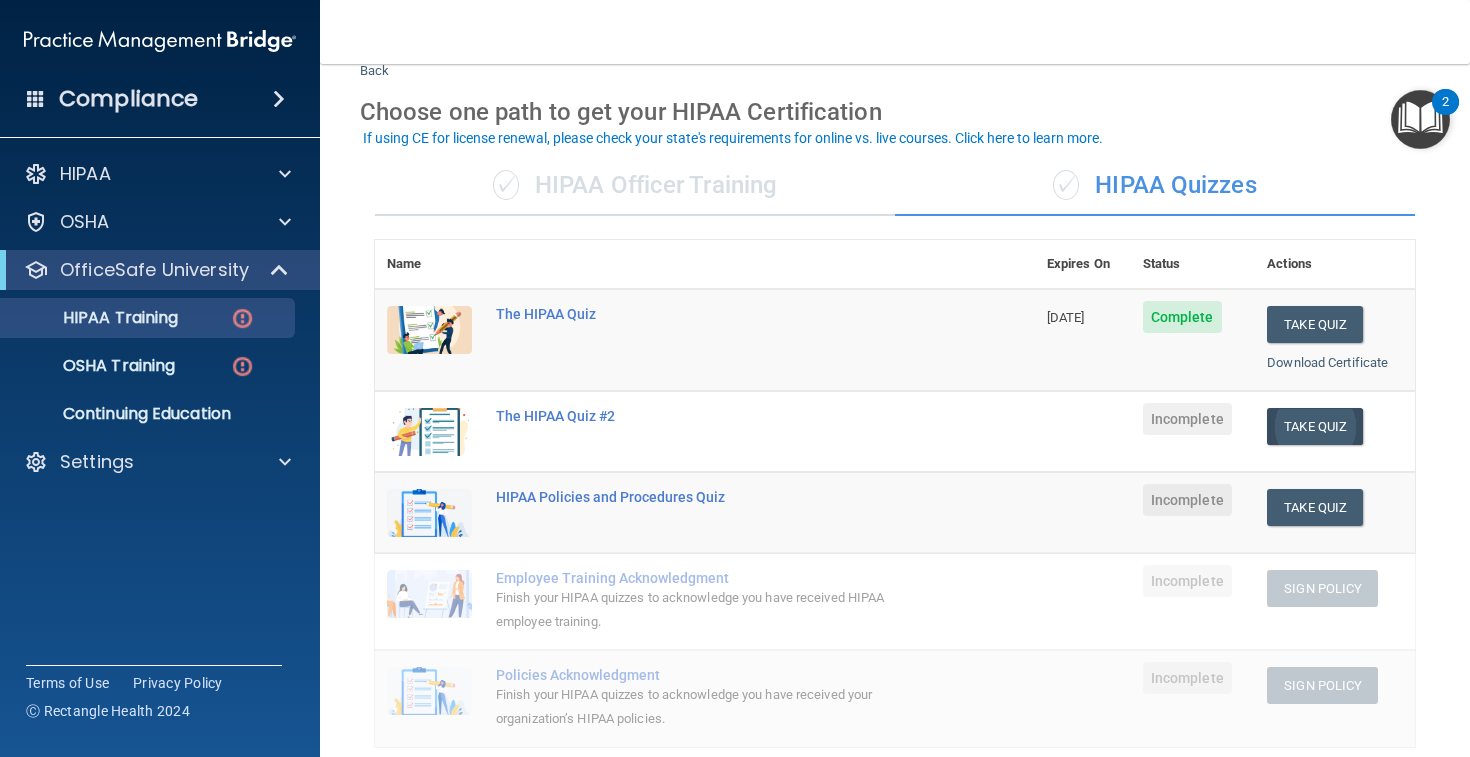 click on "Take Quiz" at bounding box center [1315, 426] 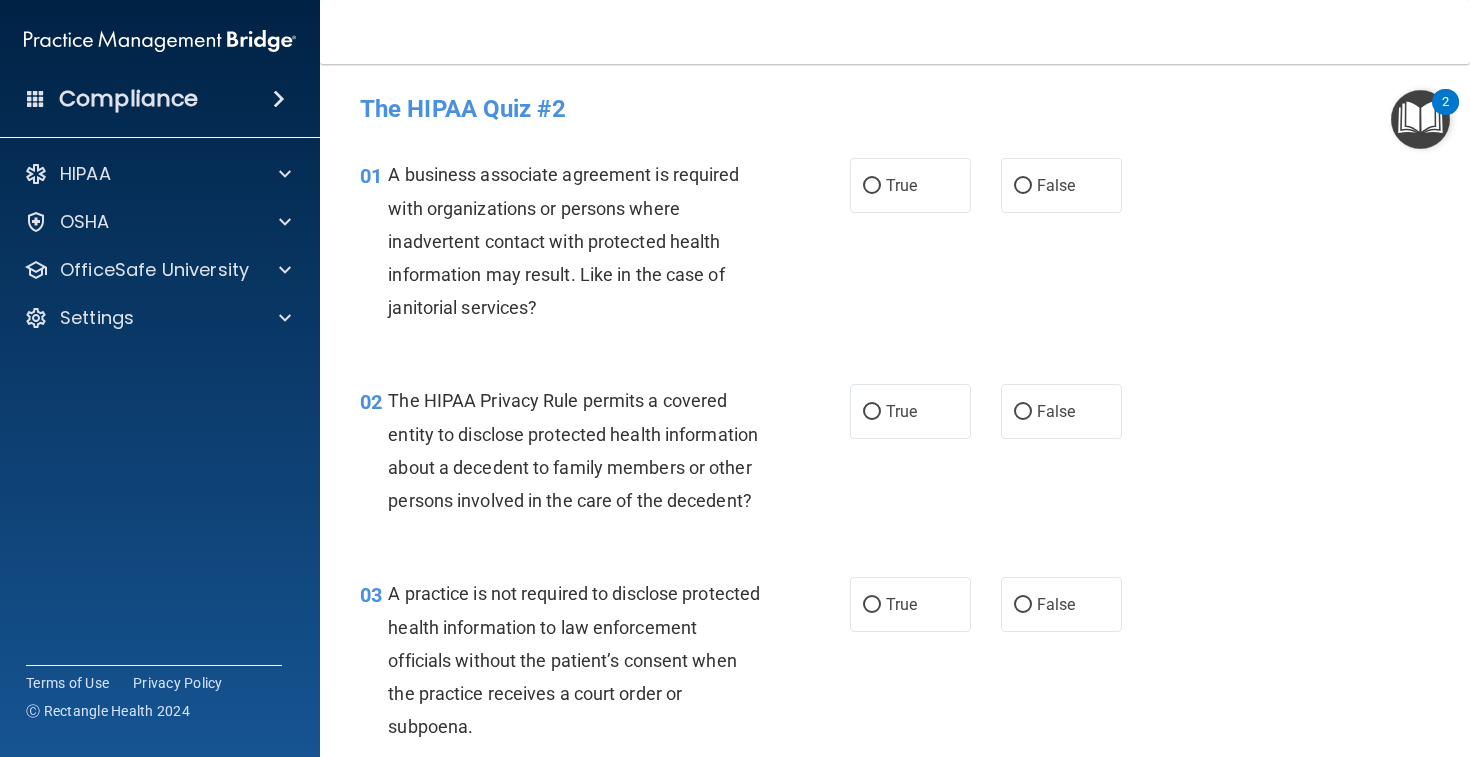 scroll, scrollTop: 0, scrollLeft: 0, axis: both 